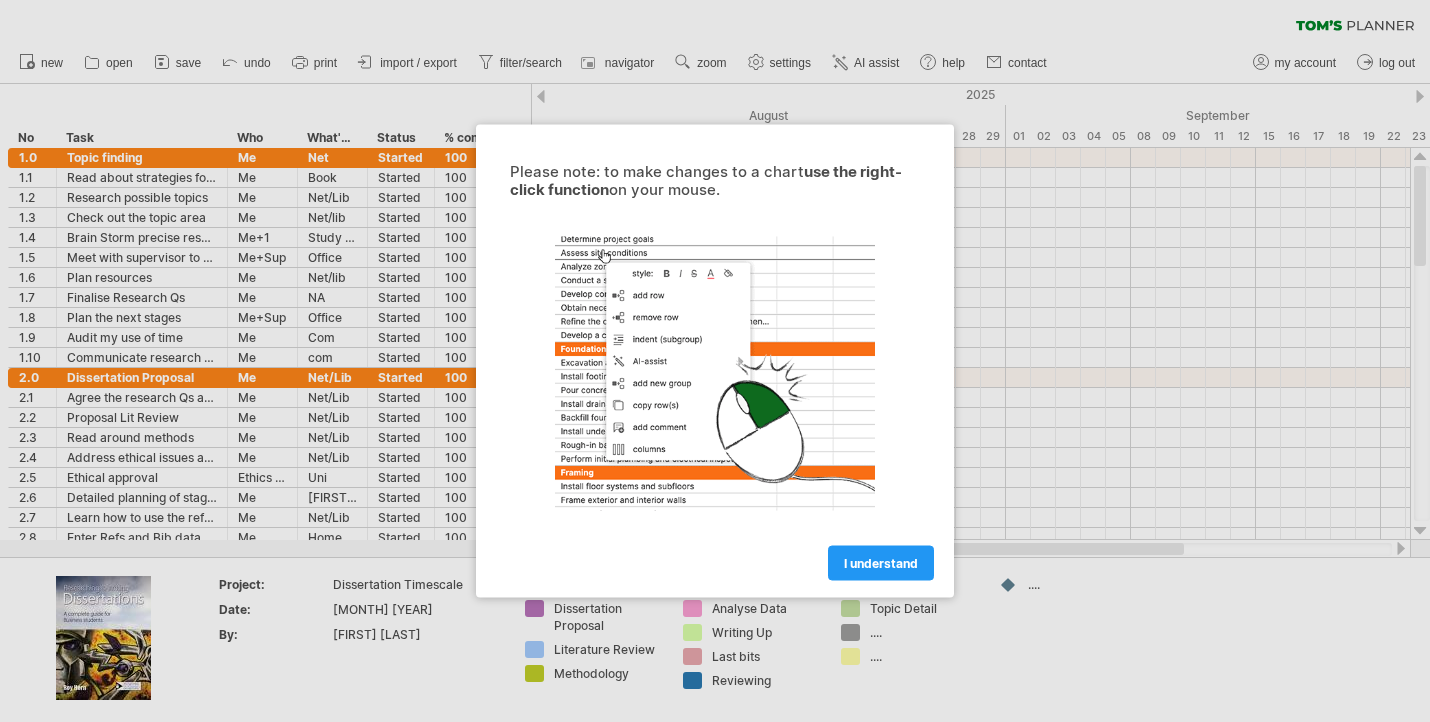 scroll, scrollTop: 0, scrollLeft: 0, axis: both 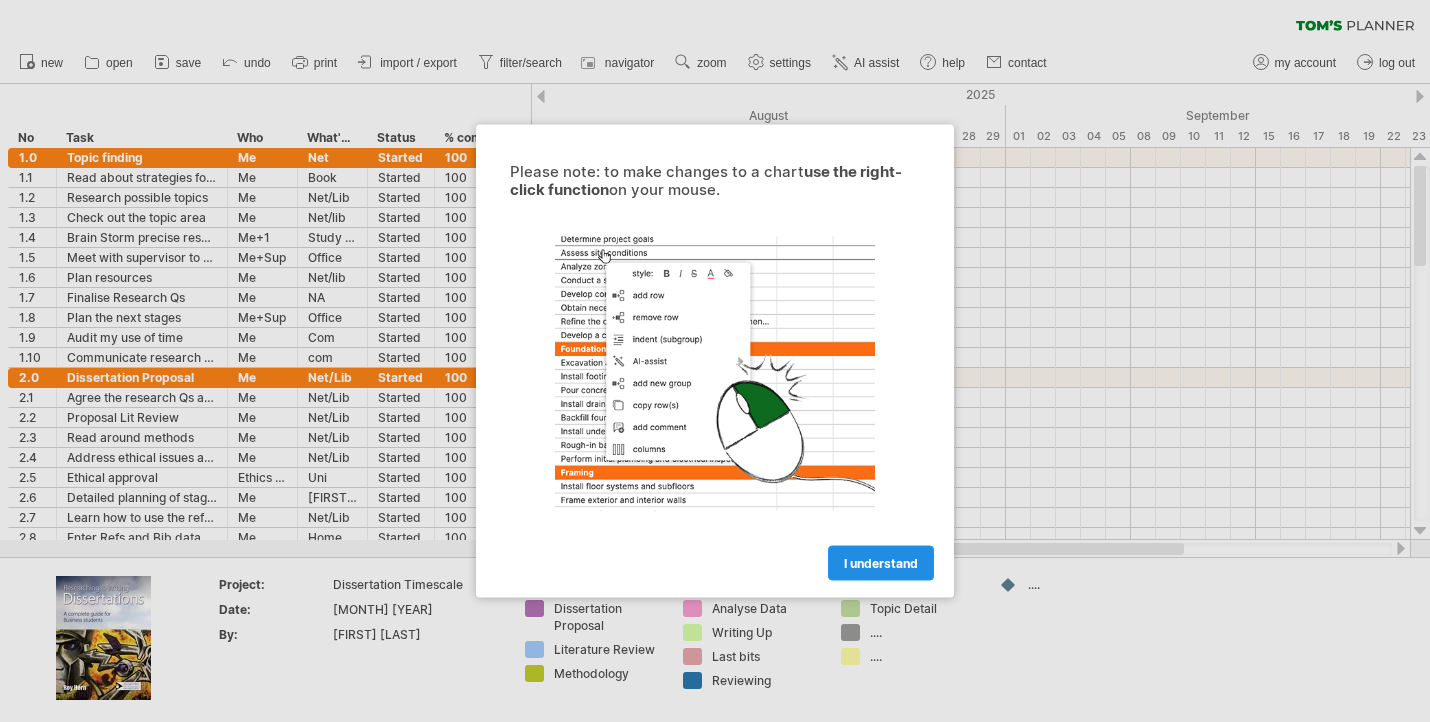 click on "I understand" at bounding box center (881, 563) 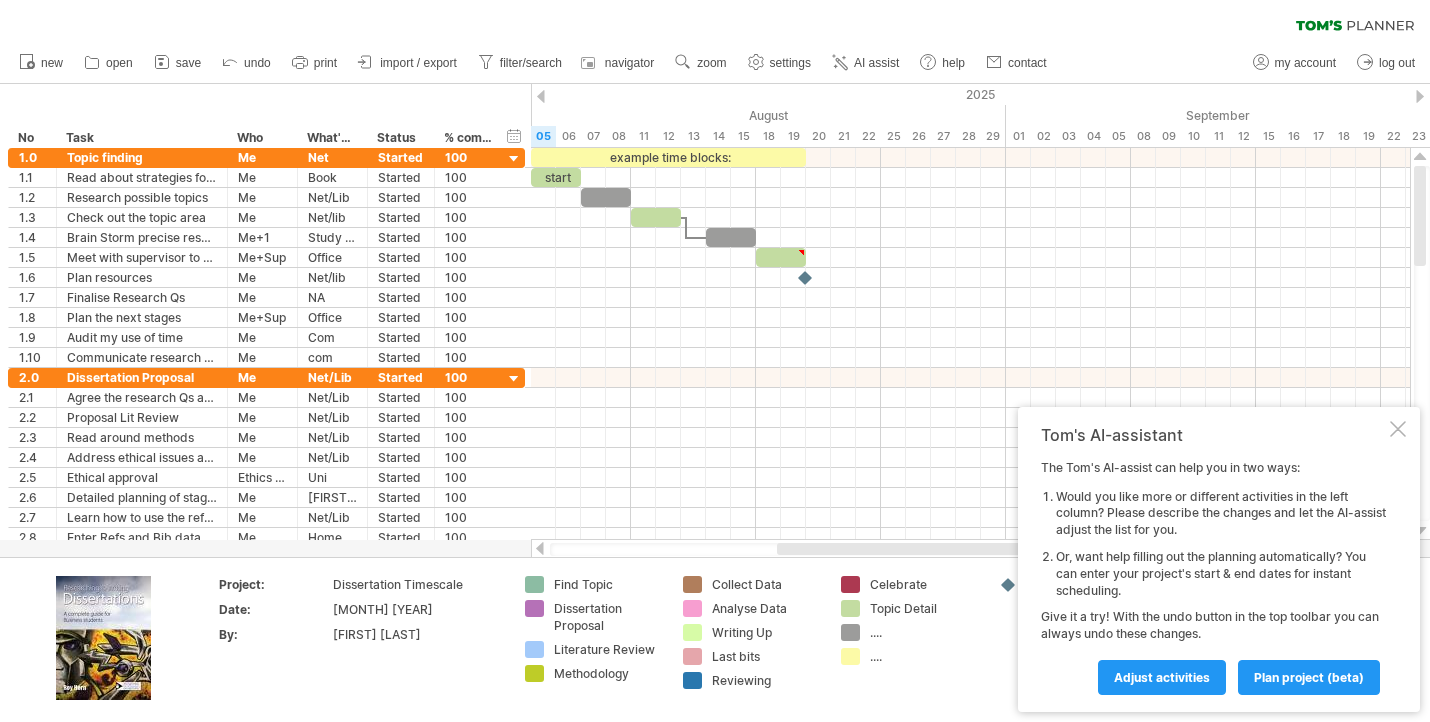 click on "new
open" at bounding box center [532, 63] 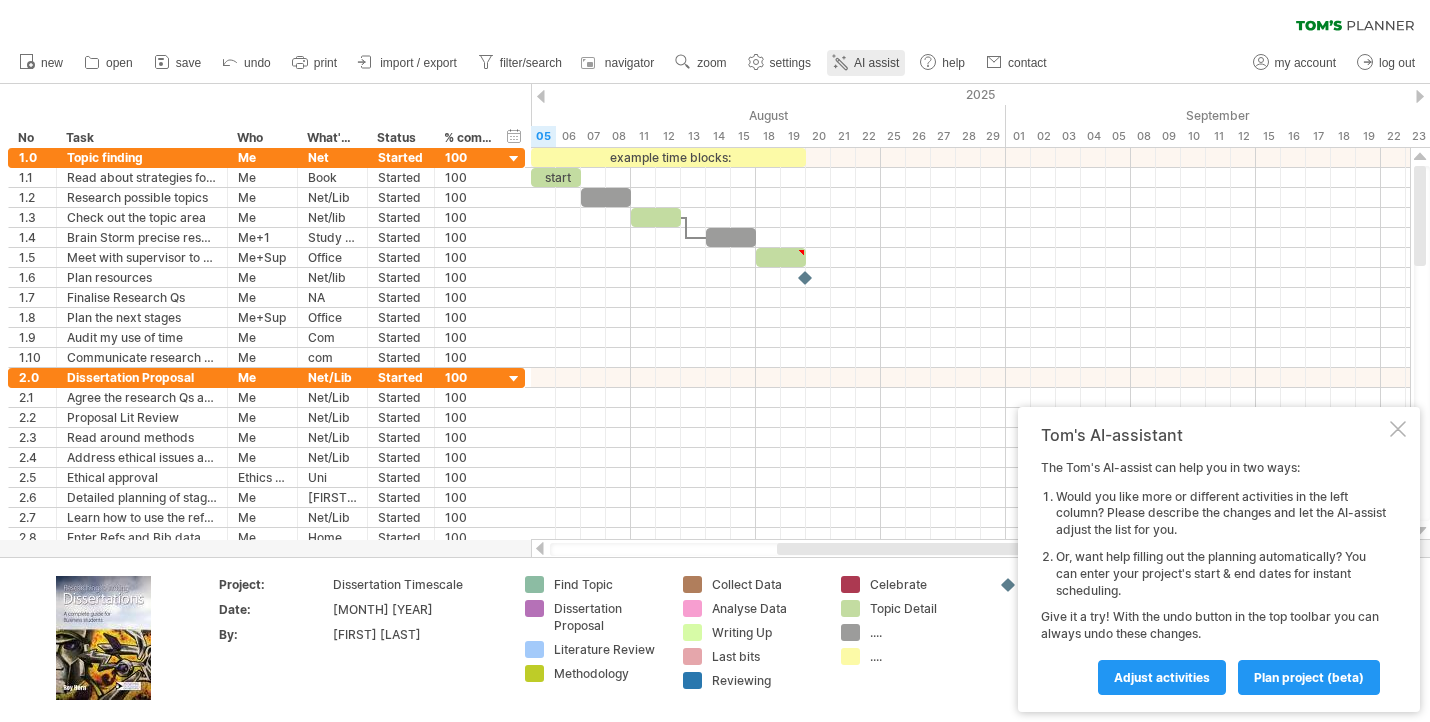 click on "AI assist" at bounding box center [876, 63] 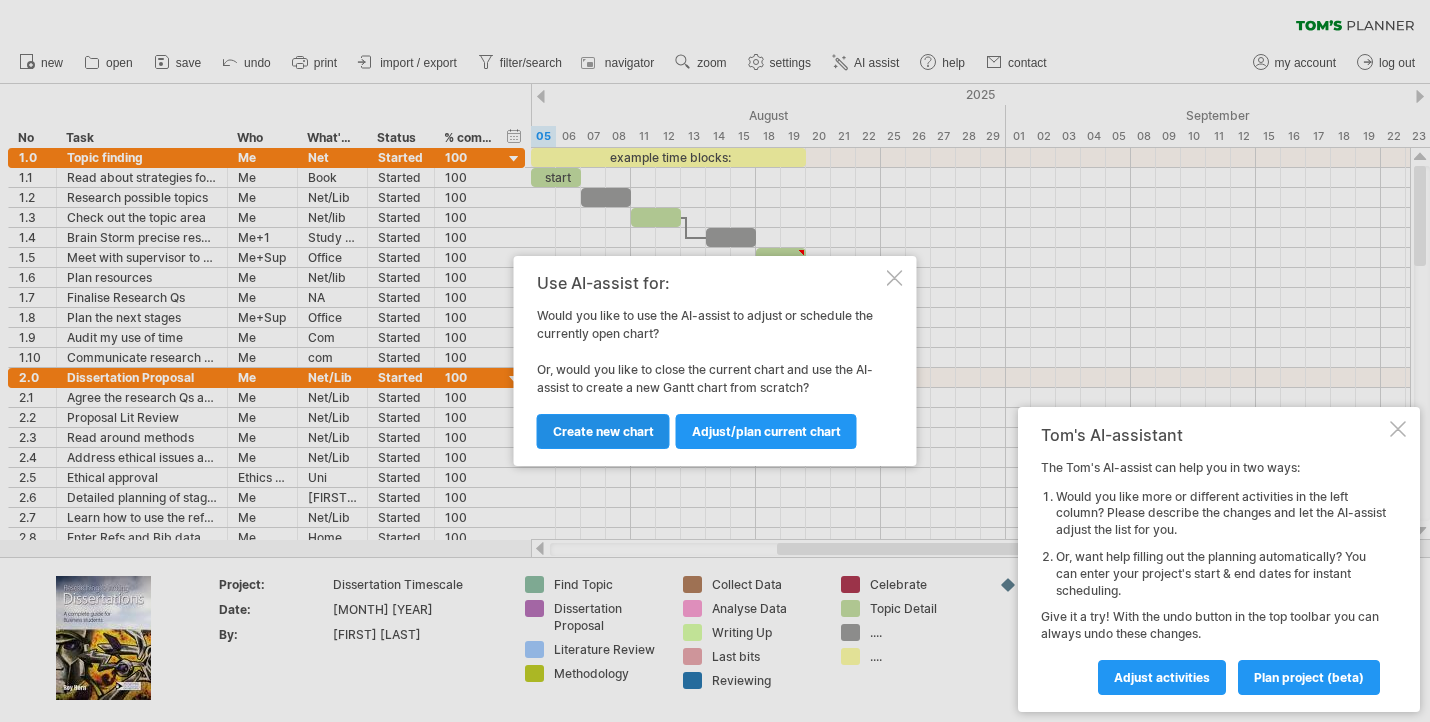 click on "Create new chart" at bounding box center [603, 431] 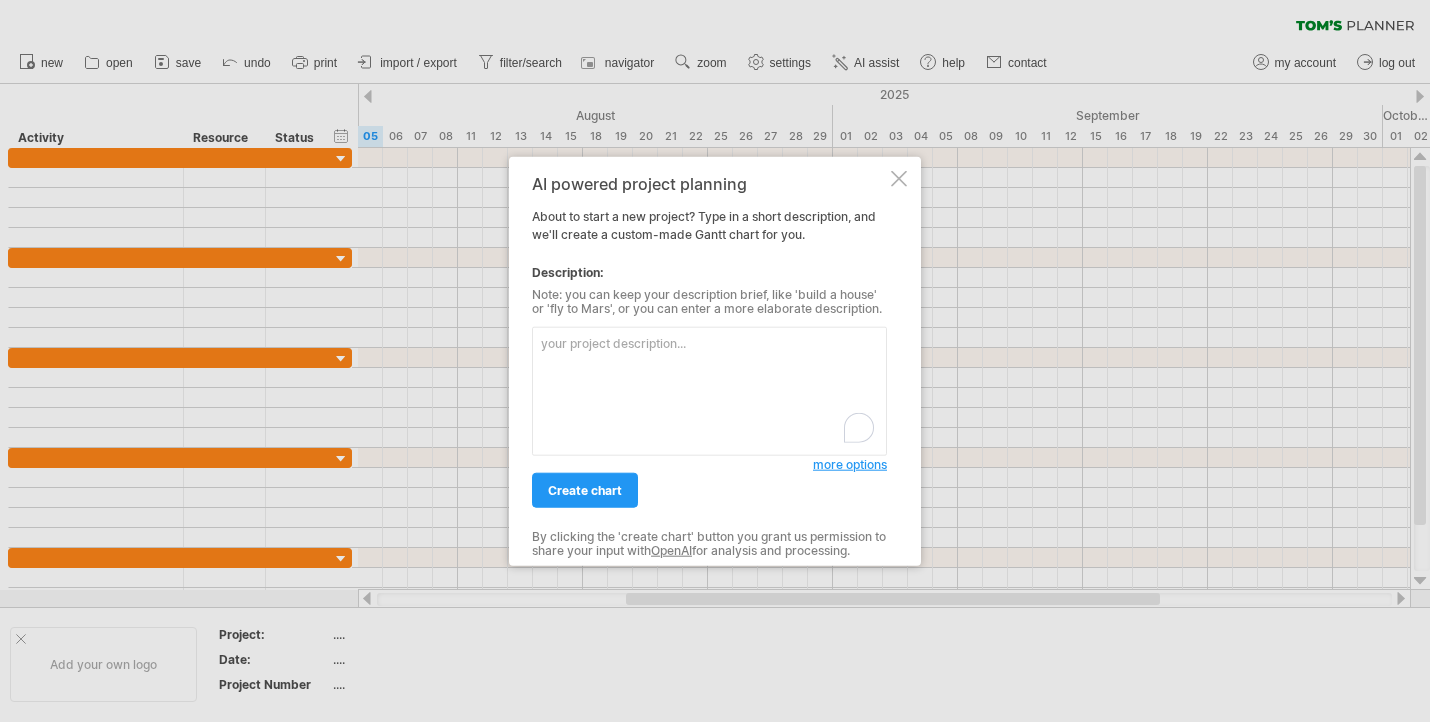 click at bounding box center [709, 391] 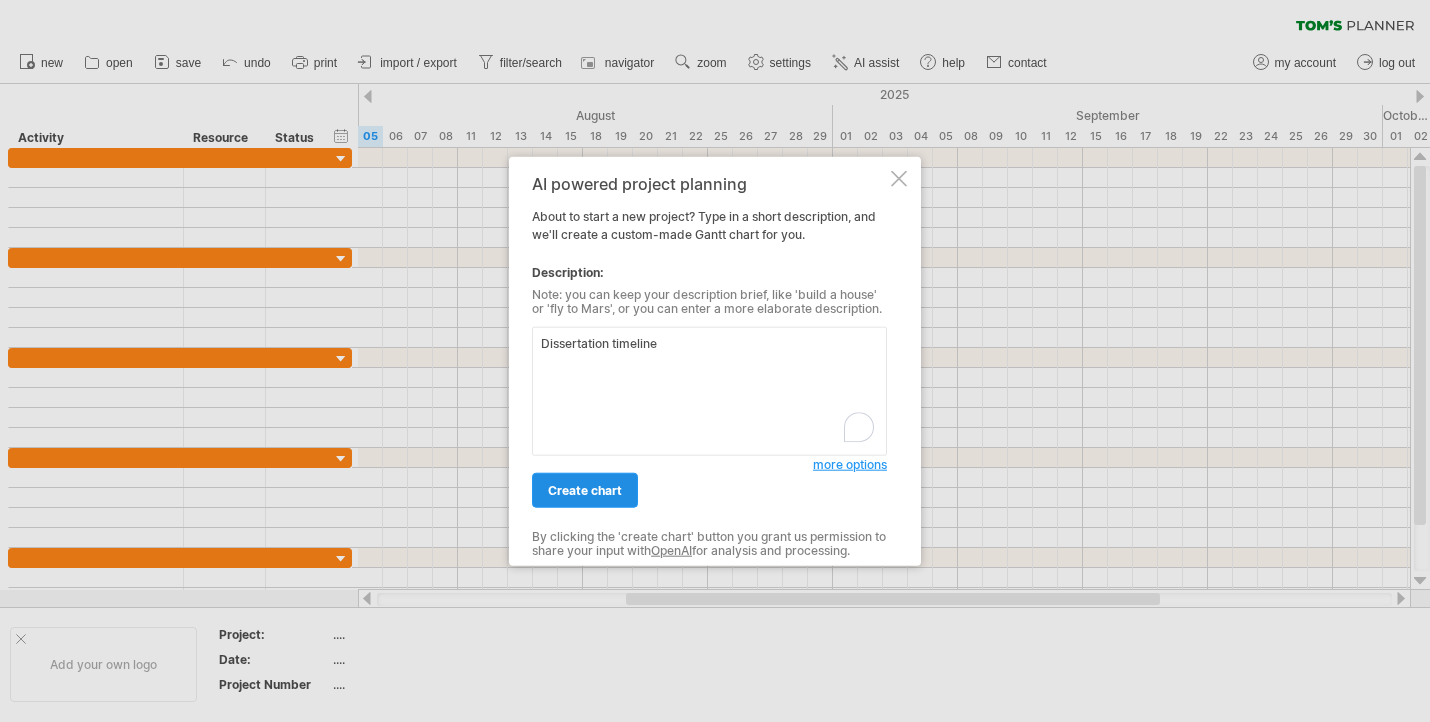 type on "Dissertation timeline" 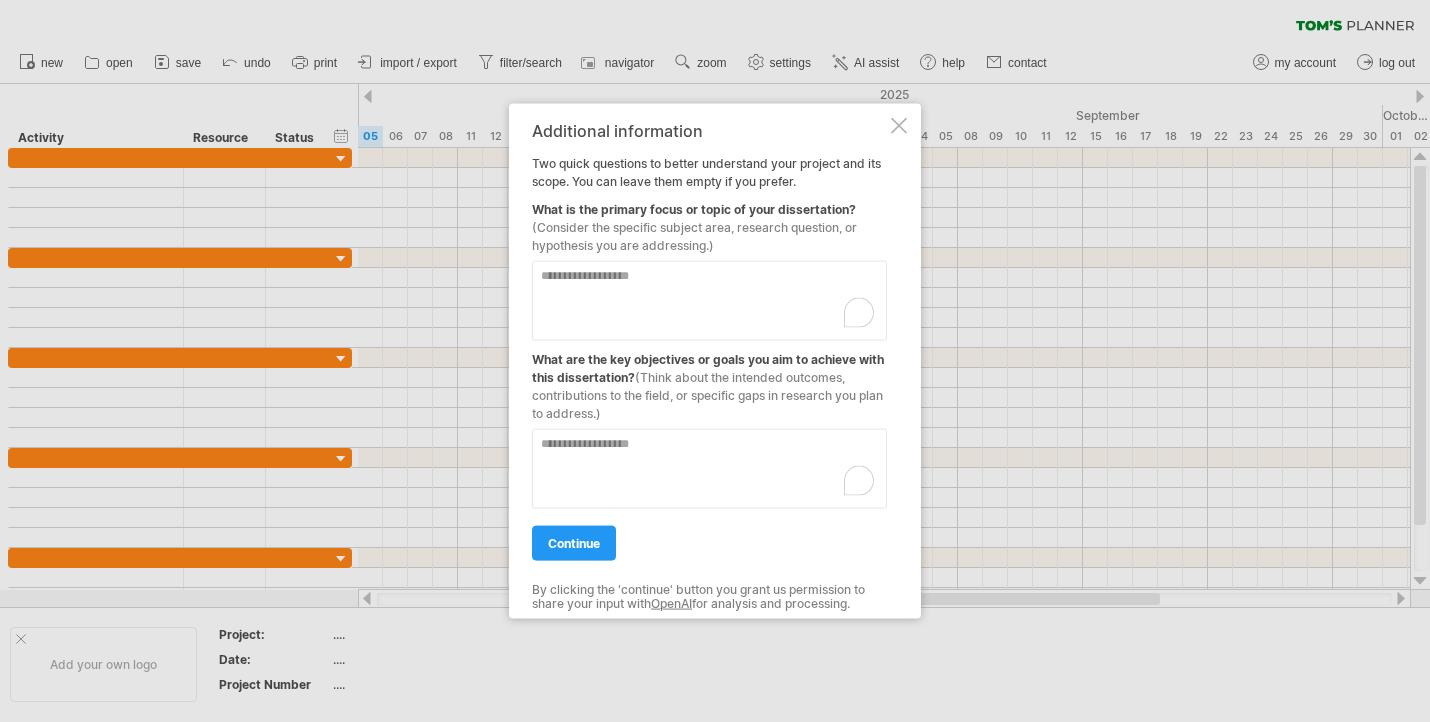 click at bounding box center [709, 301] 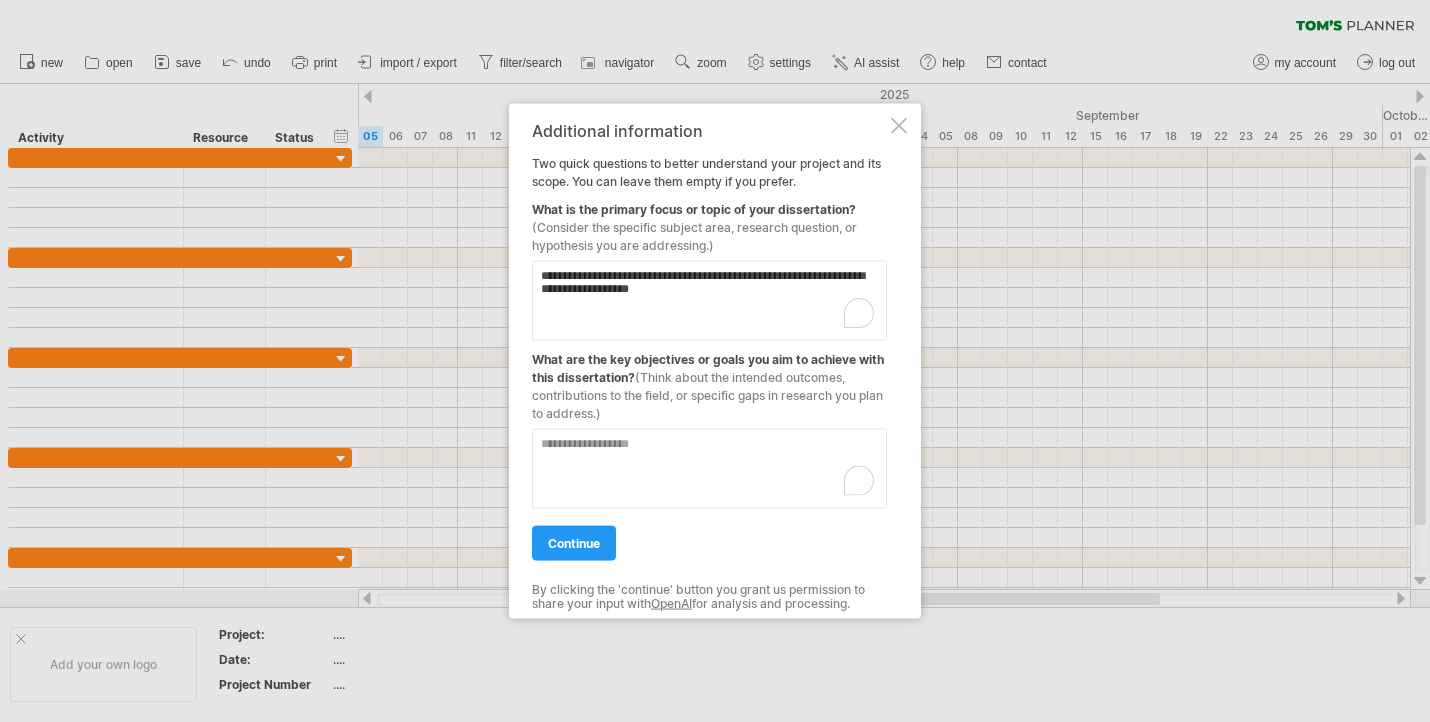 type on "**********" 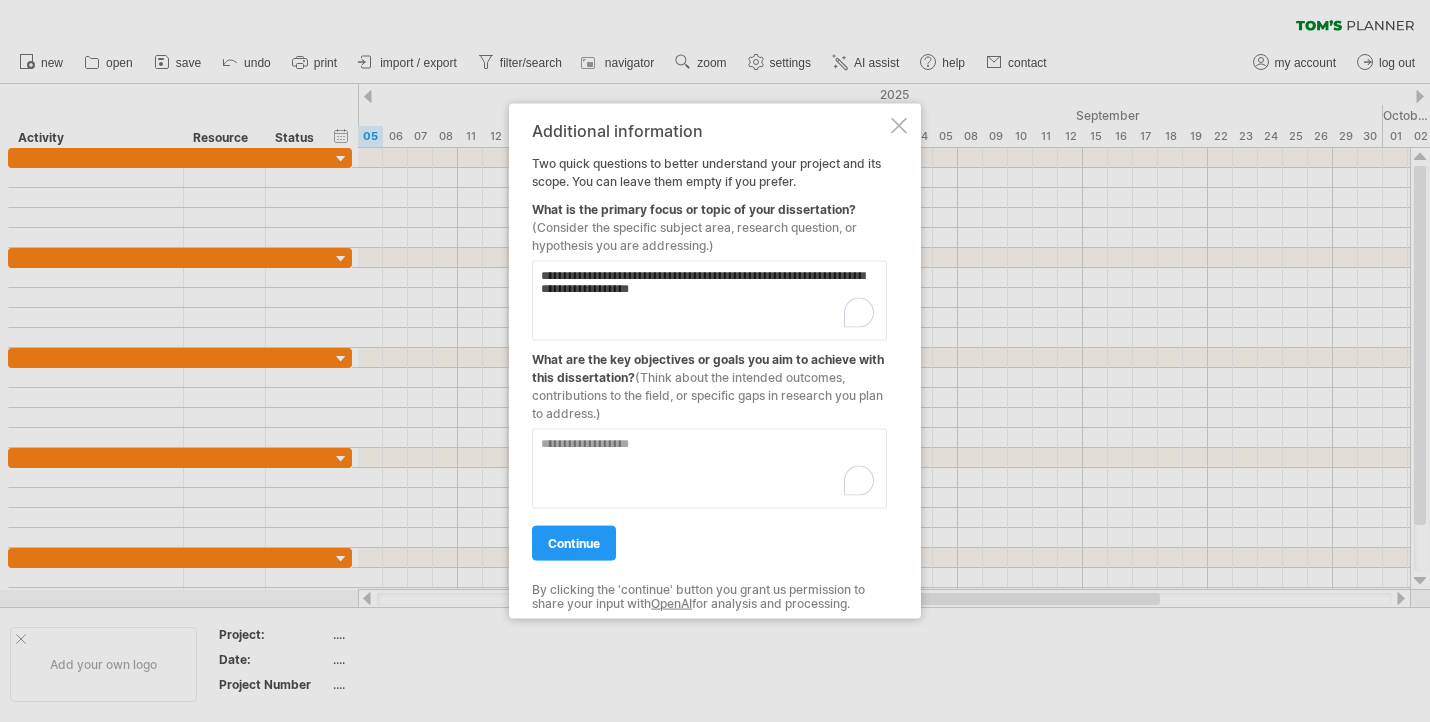 paste on "**********" 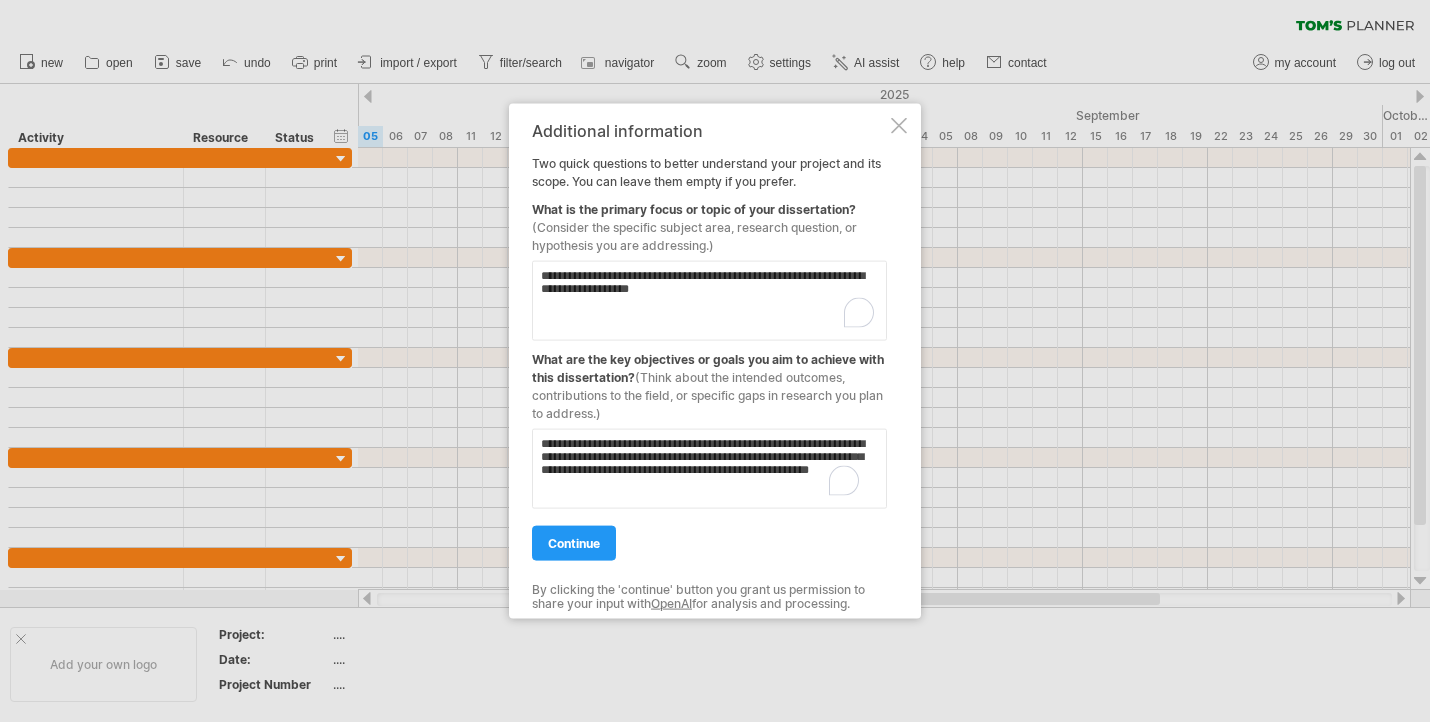 scroll, scrollTop: 5, scrollLeft: 0, axis: vertical 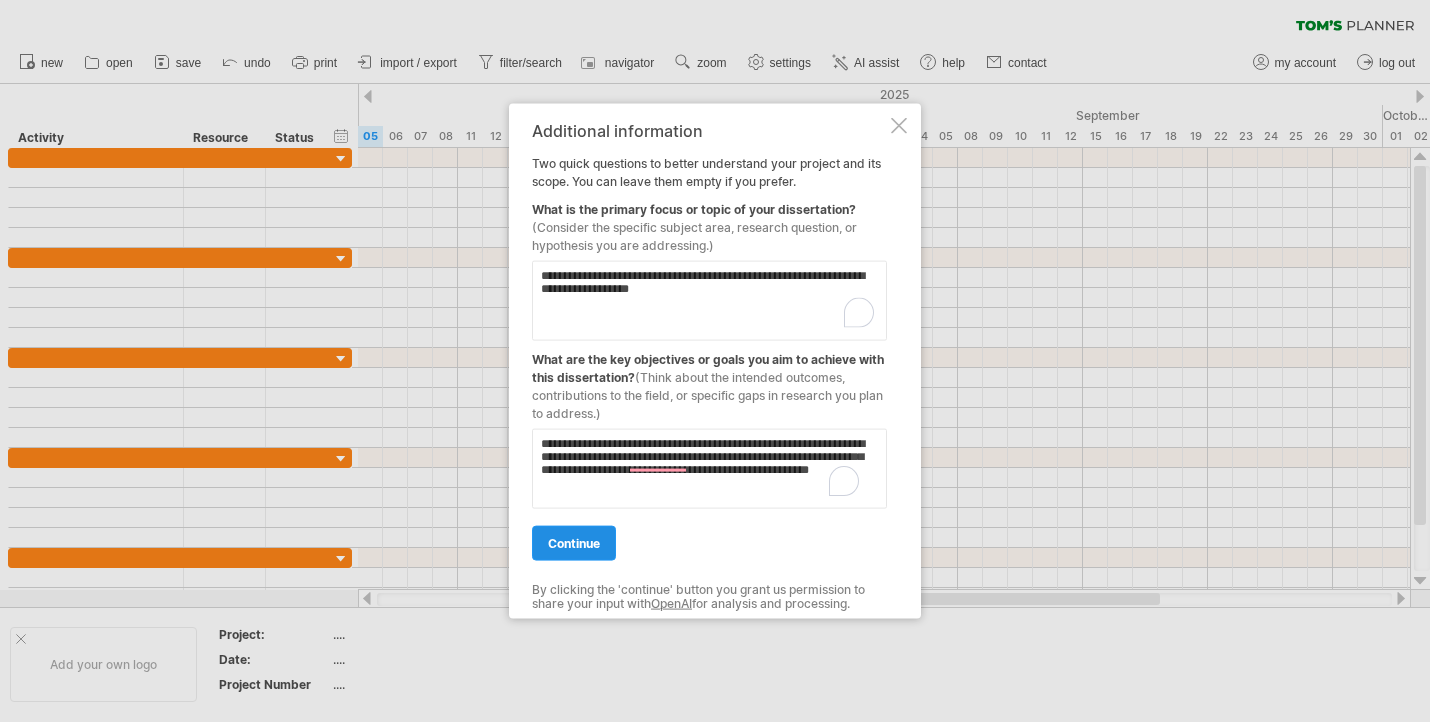 type on "**********" 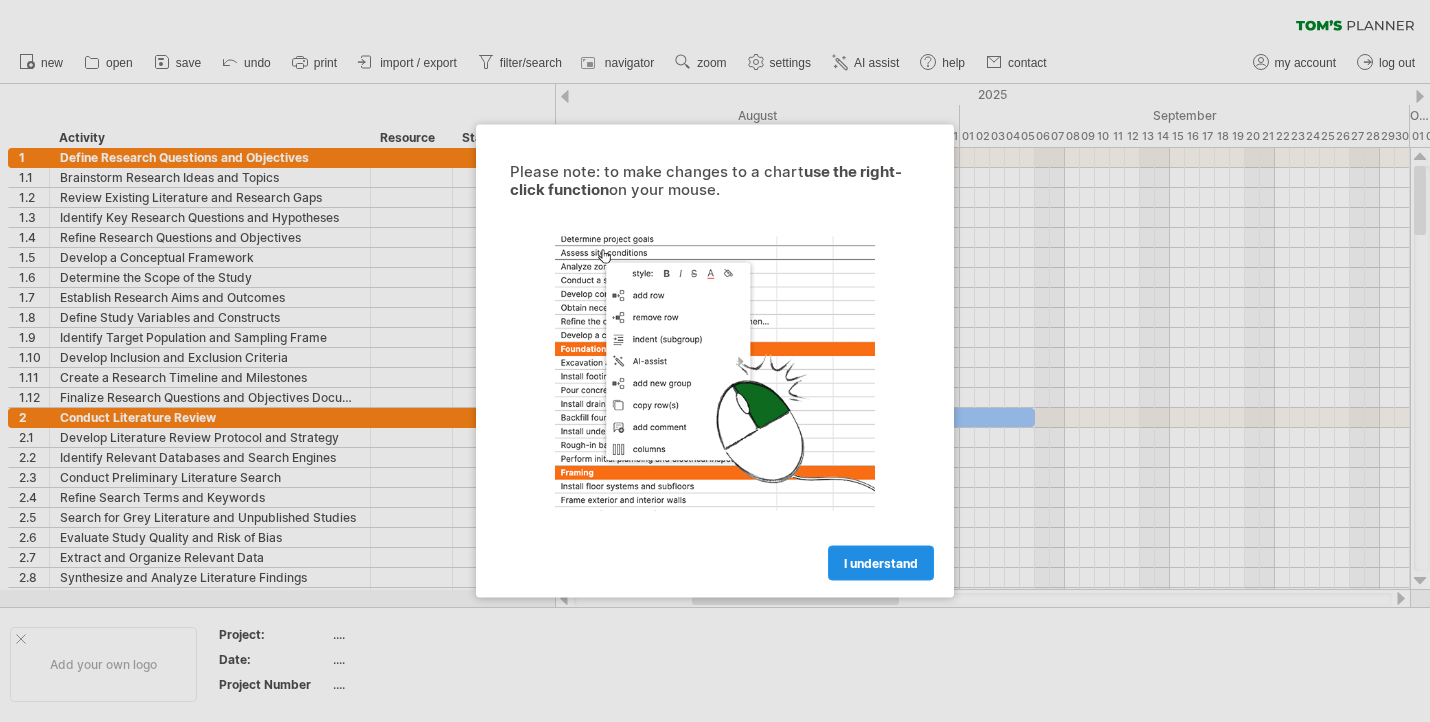 click on "I understand" at bounding box center [881, 563] 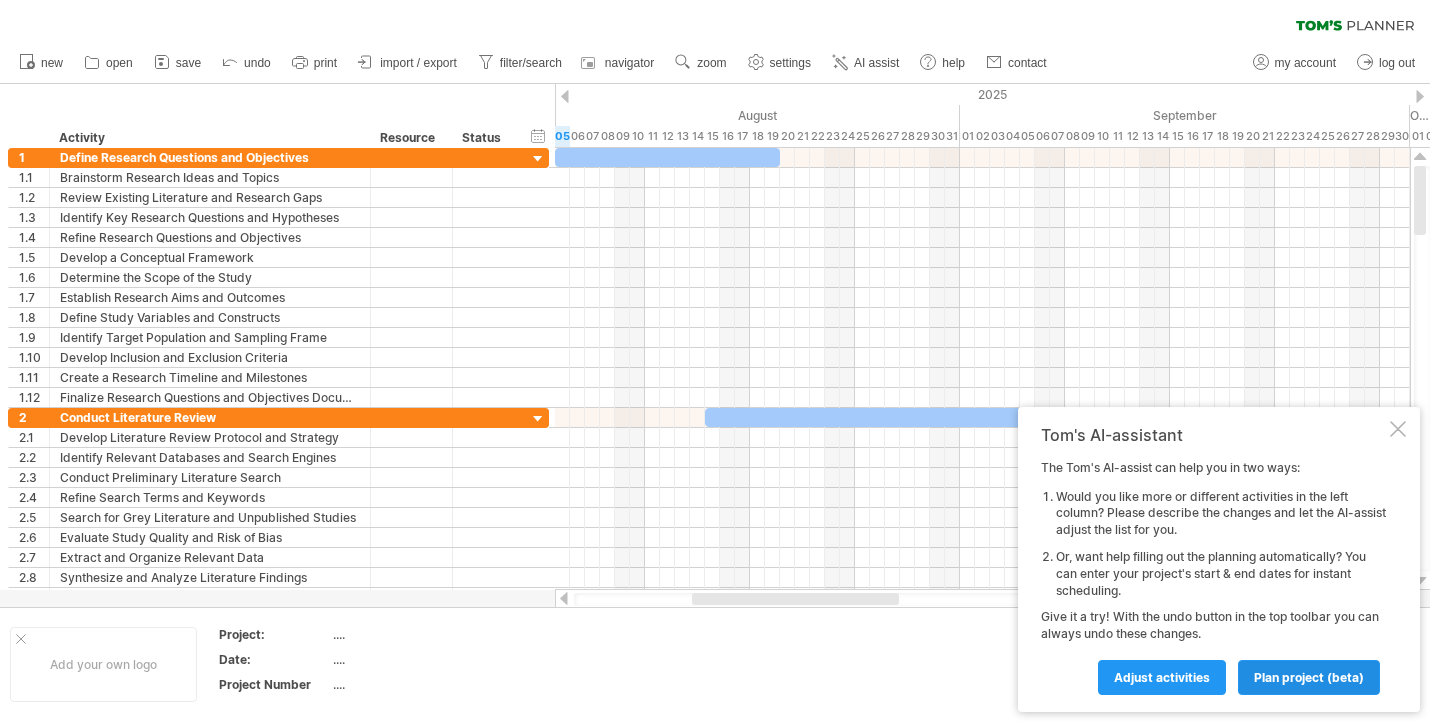 click on "plan project (beta)" at bounding box center [1309, 677] 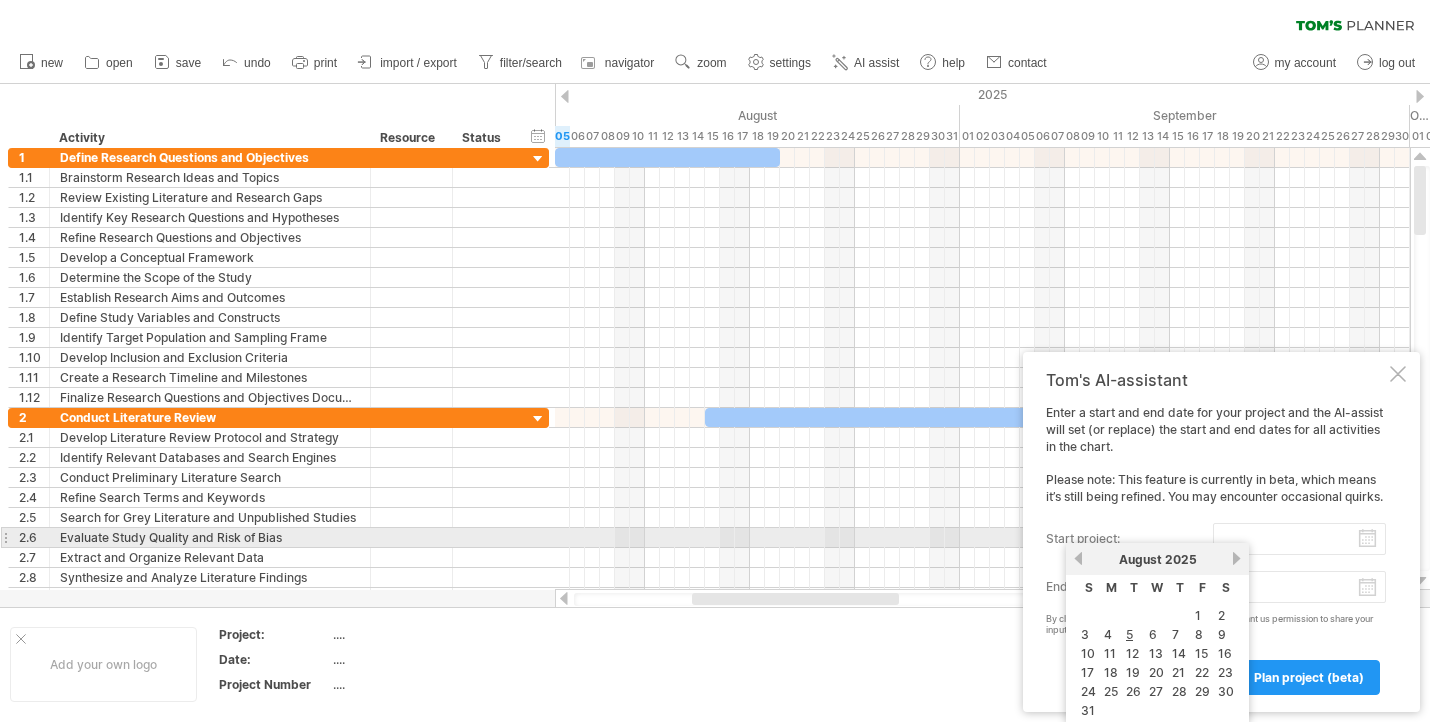 click on "start project:" at bounding box center [1299, 539] 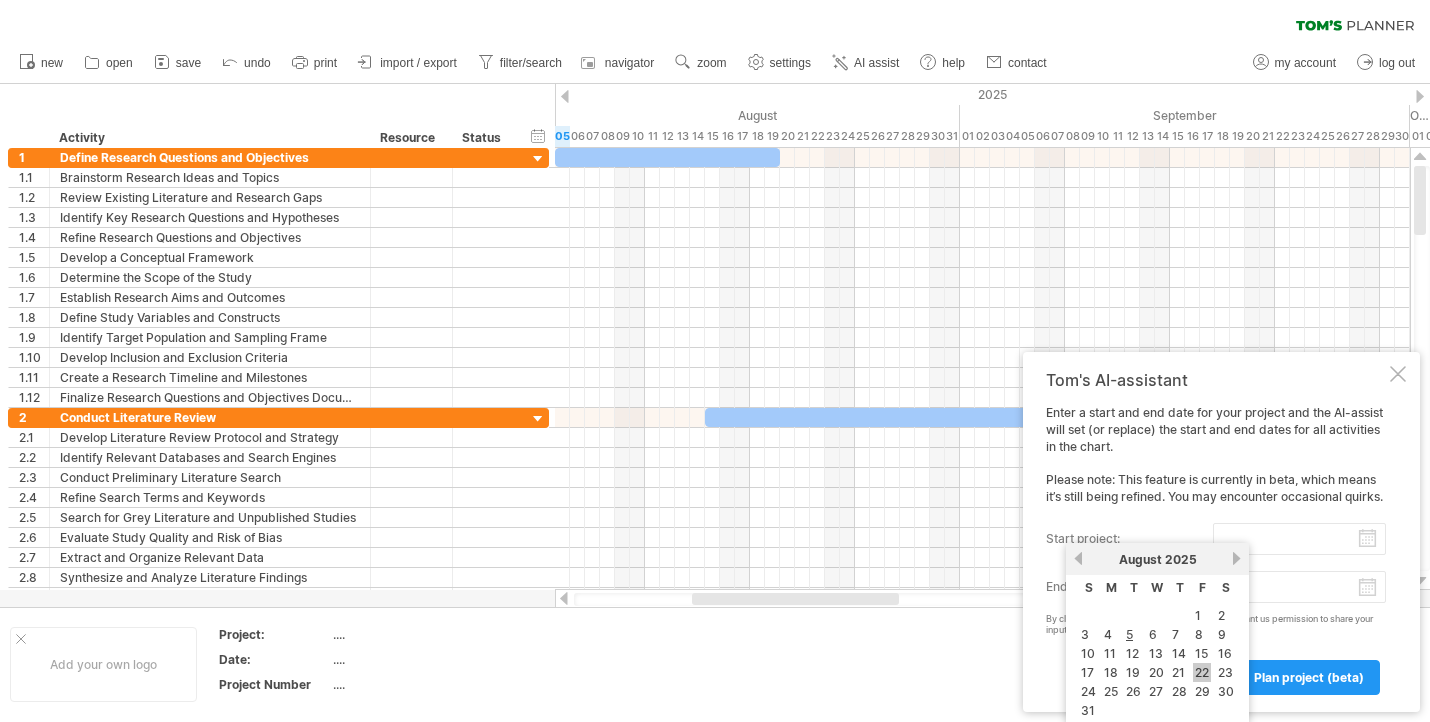 click on "22" at bounding box center (1202, 672) 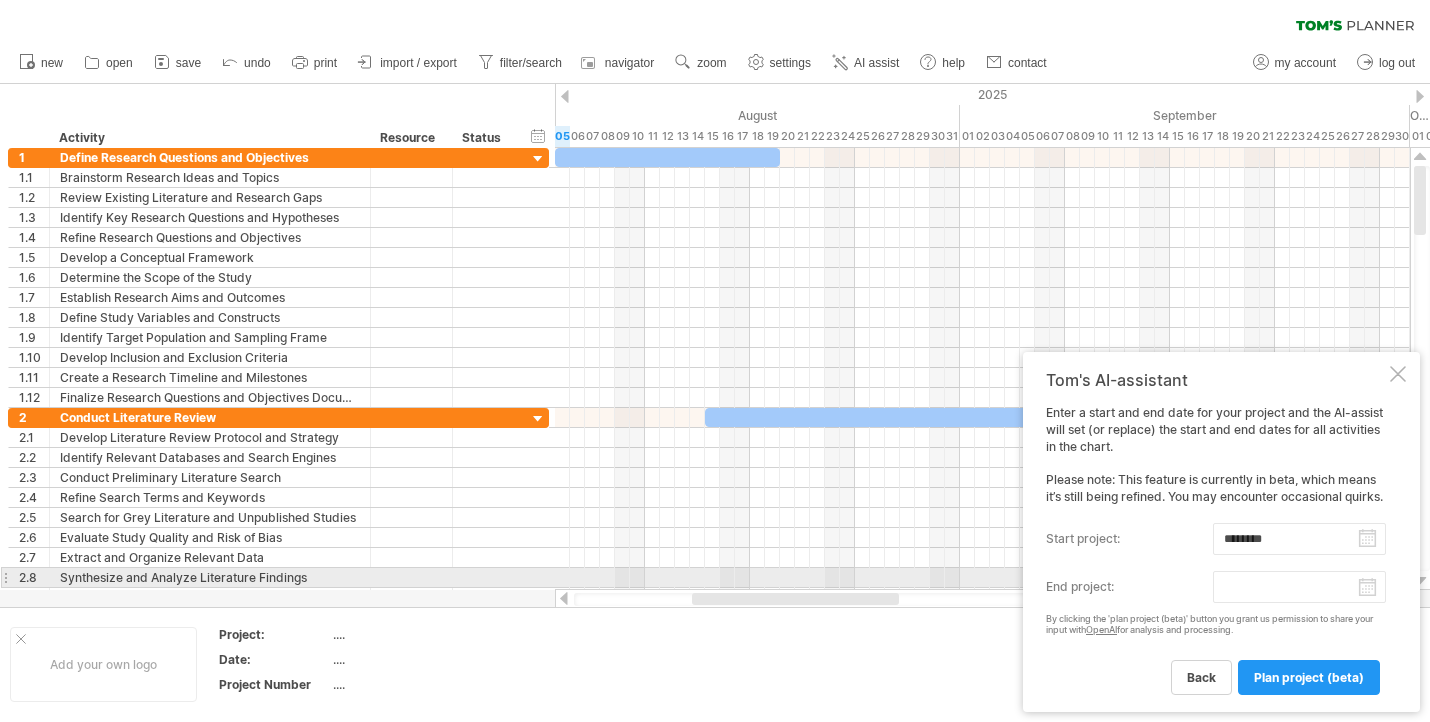 click on "progress(100%)
Trying to reach plan.tomsplanner.com
Connected again...
0%
clear filter
reapply filter" at bounding box center (715, 363) 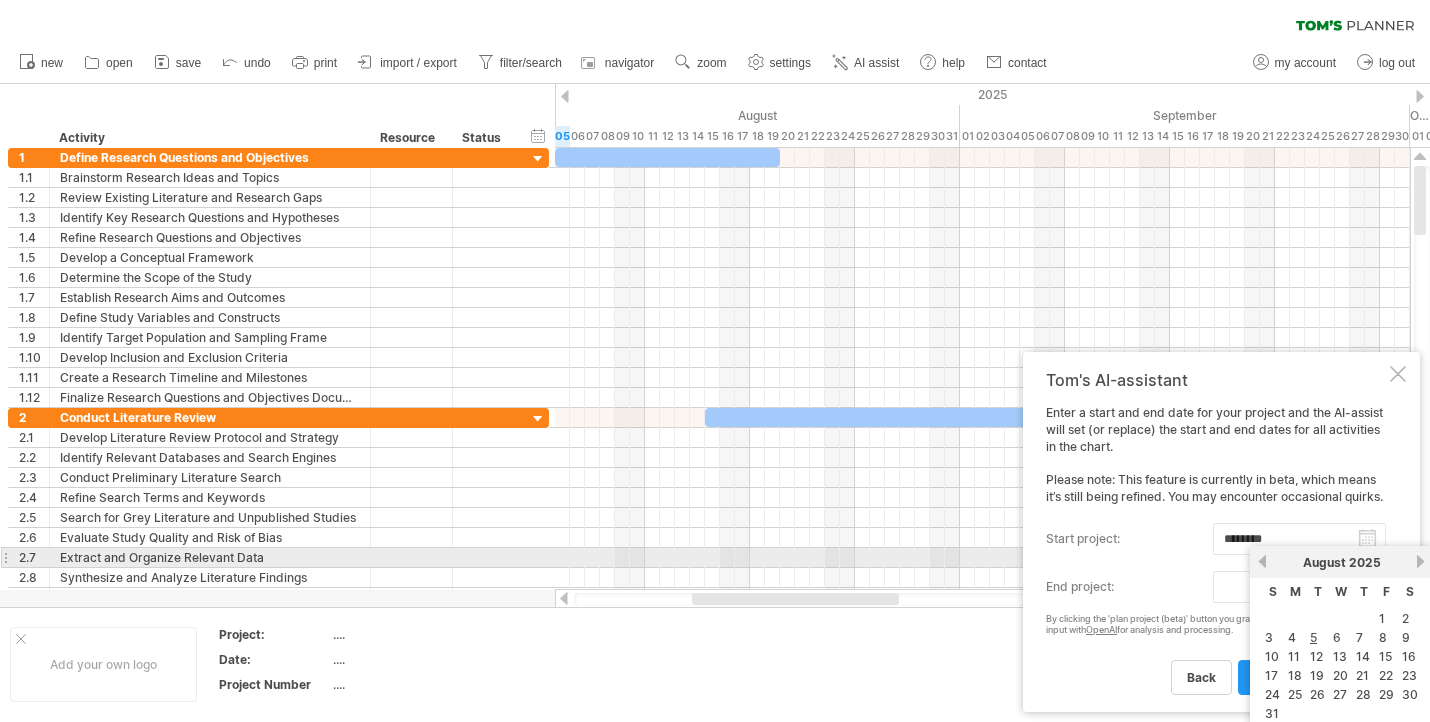 click on "next" at bounding box center (1420, 561) 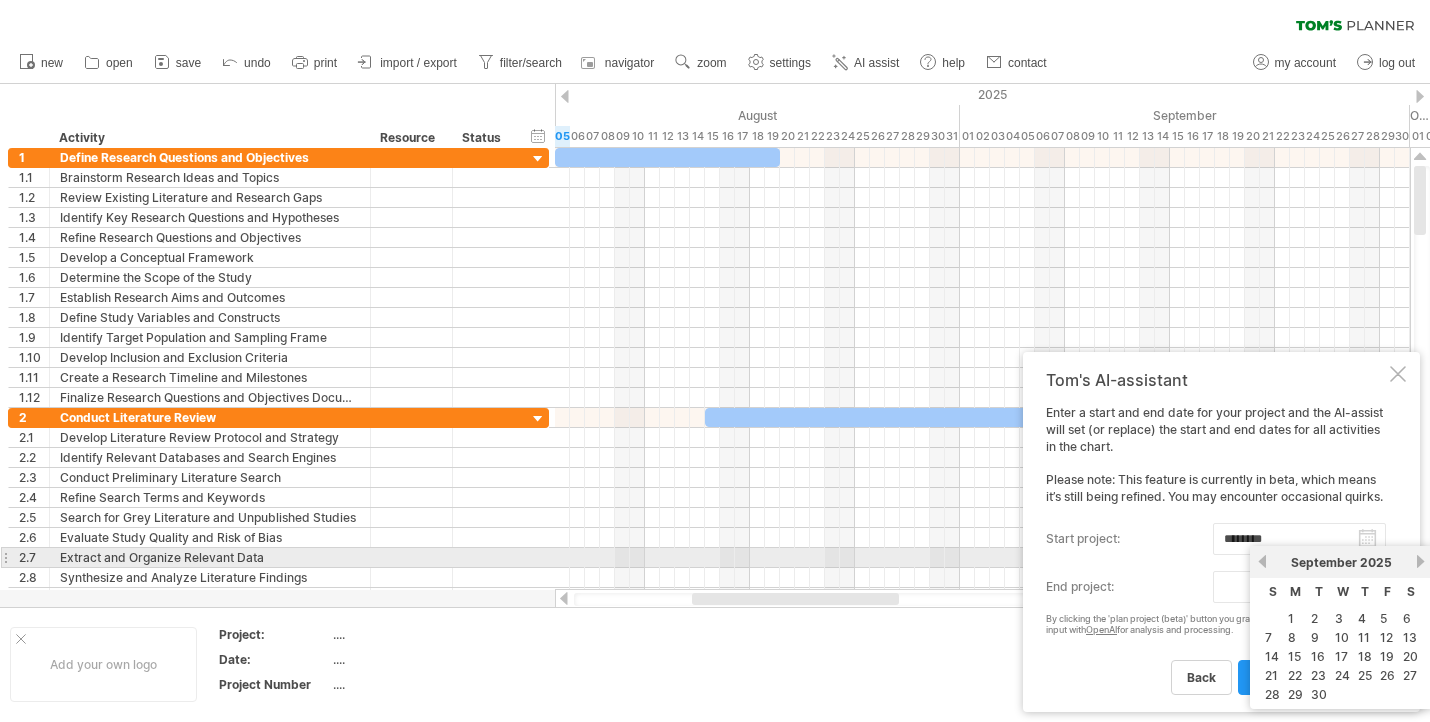 click on "next" at bounding box center [1420, 561] 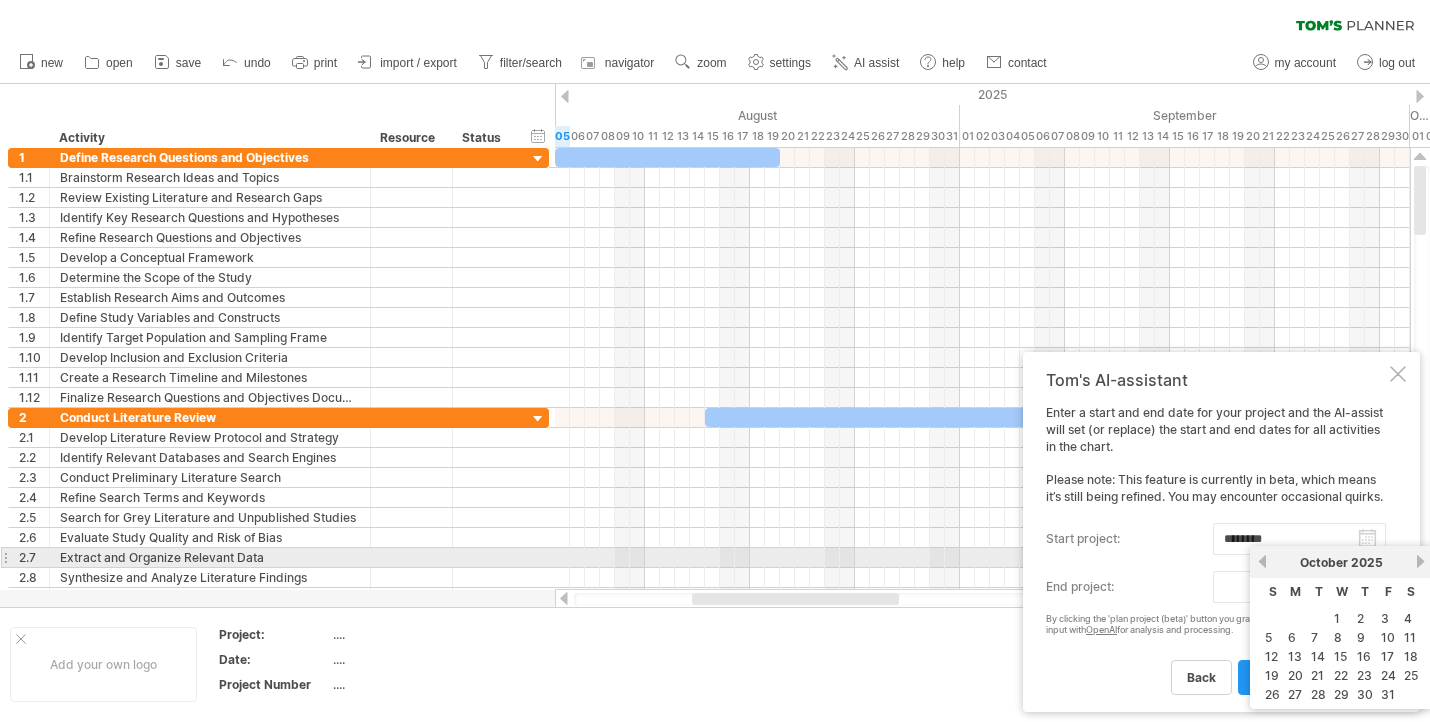 click on "next" at bounding box center [1420, 561] 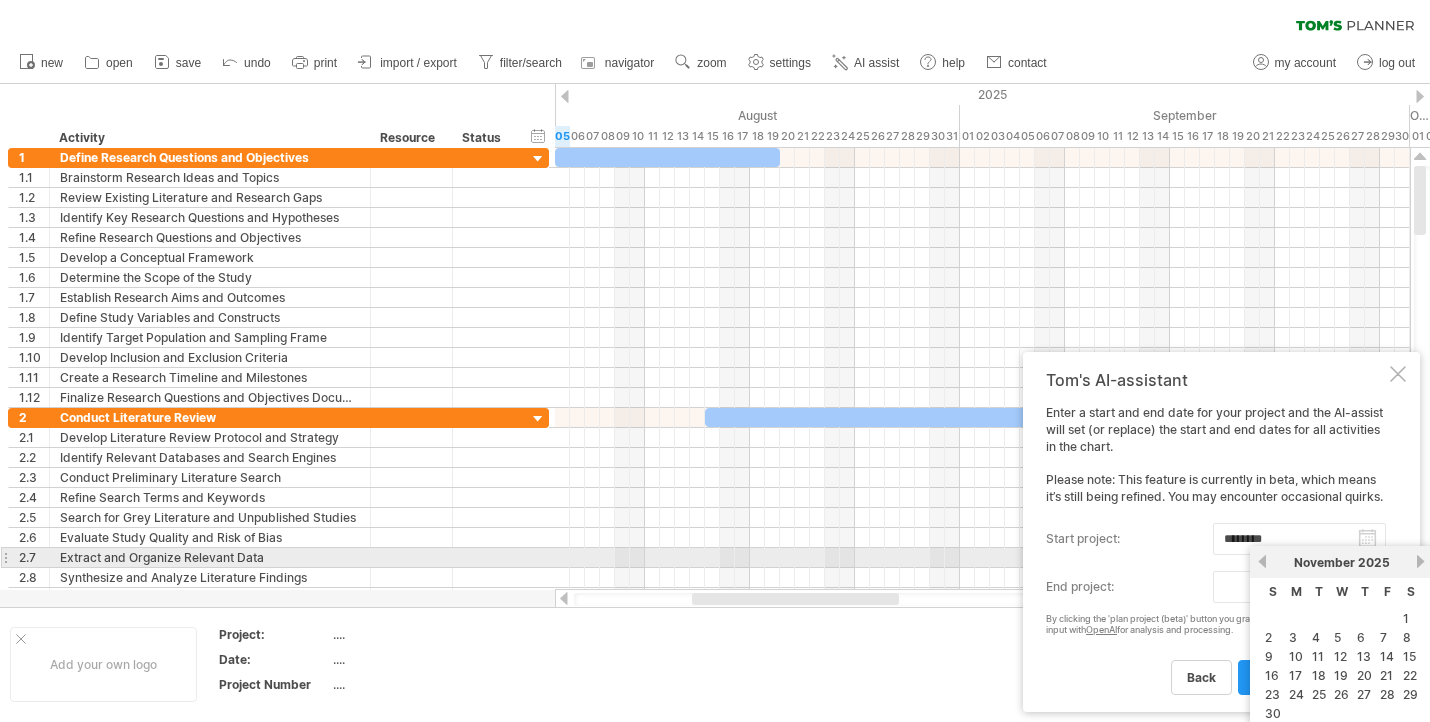 click on "next" at bounding box center [1420, 561] 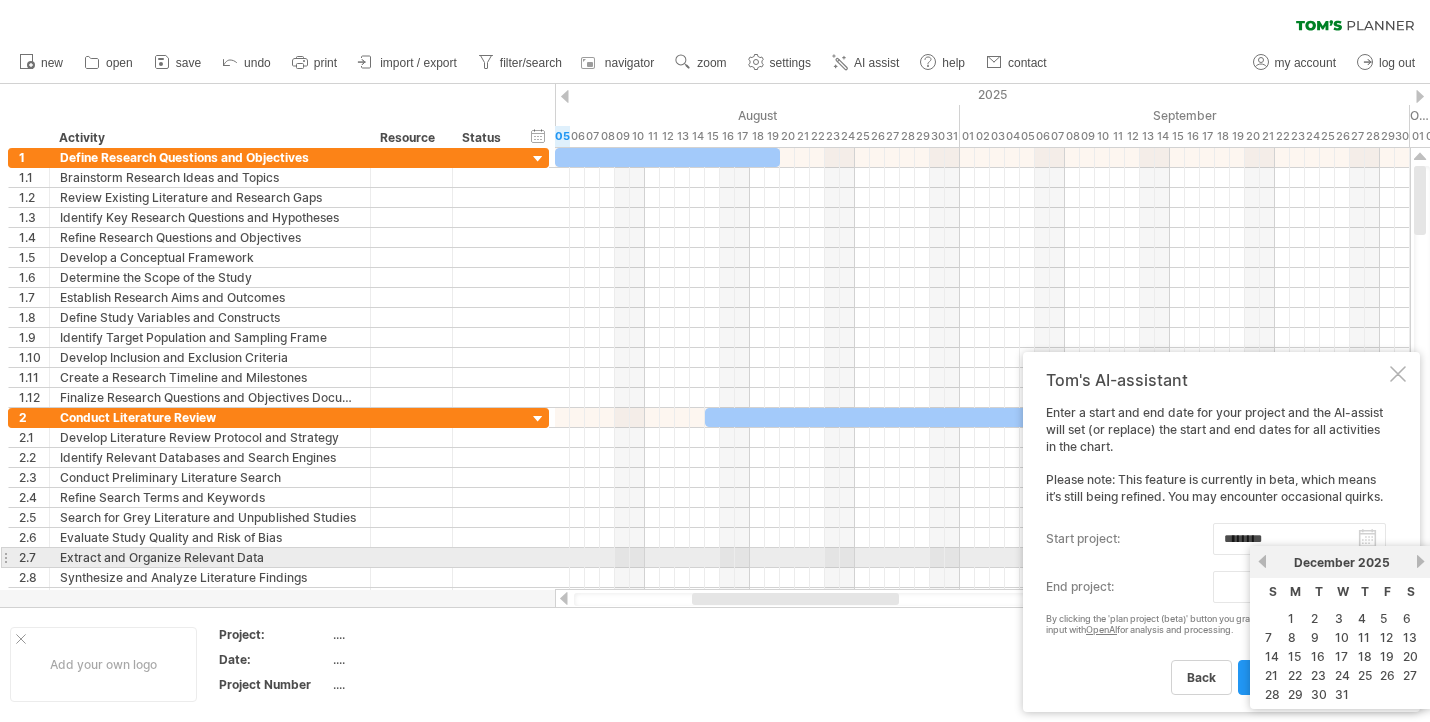 click on "next" at bounding box center [1420, 561] 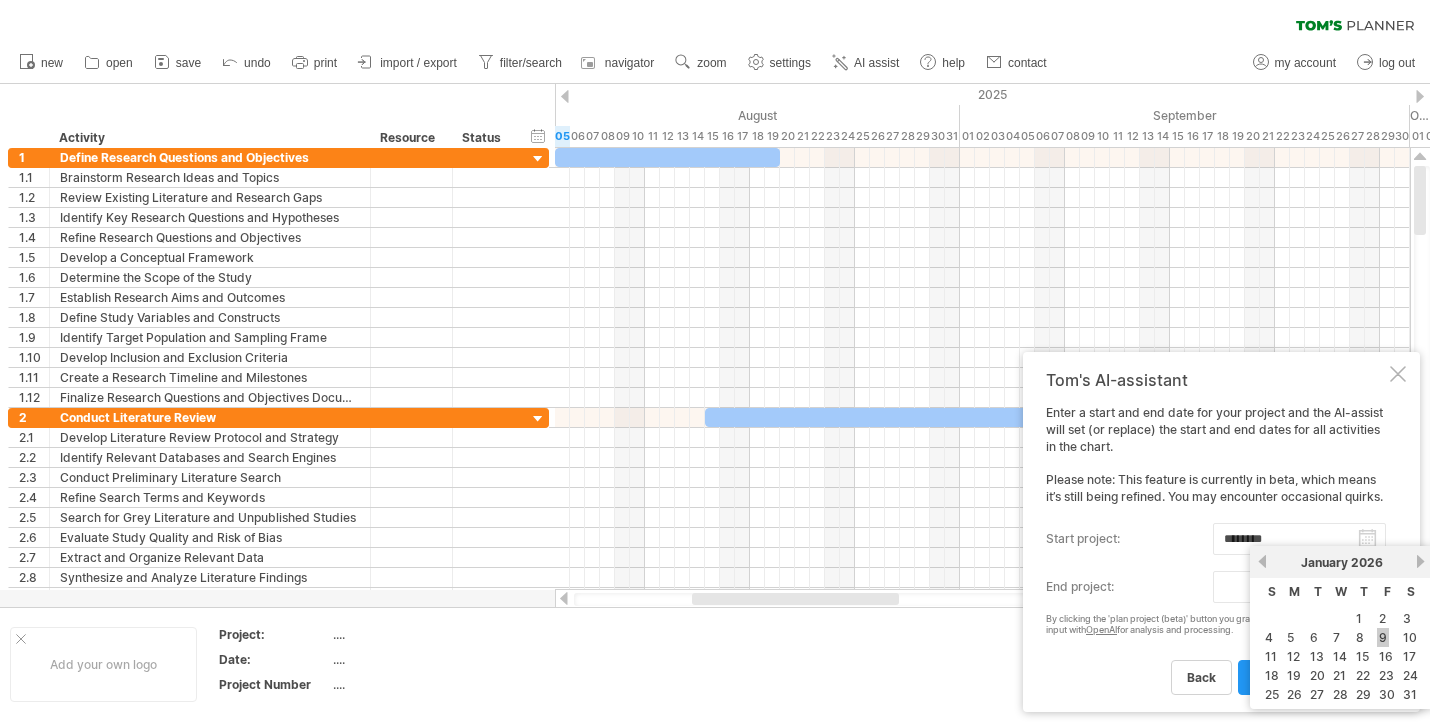 click on "9" at bounding box center [1383, 637] 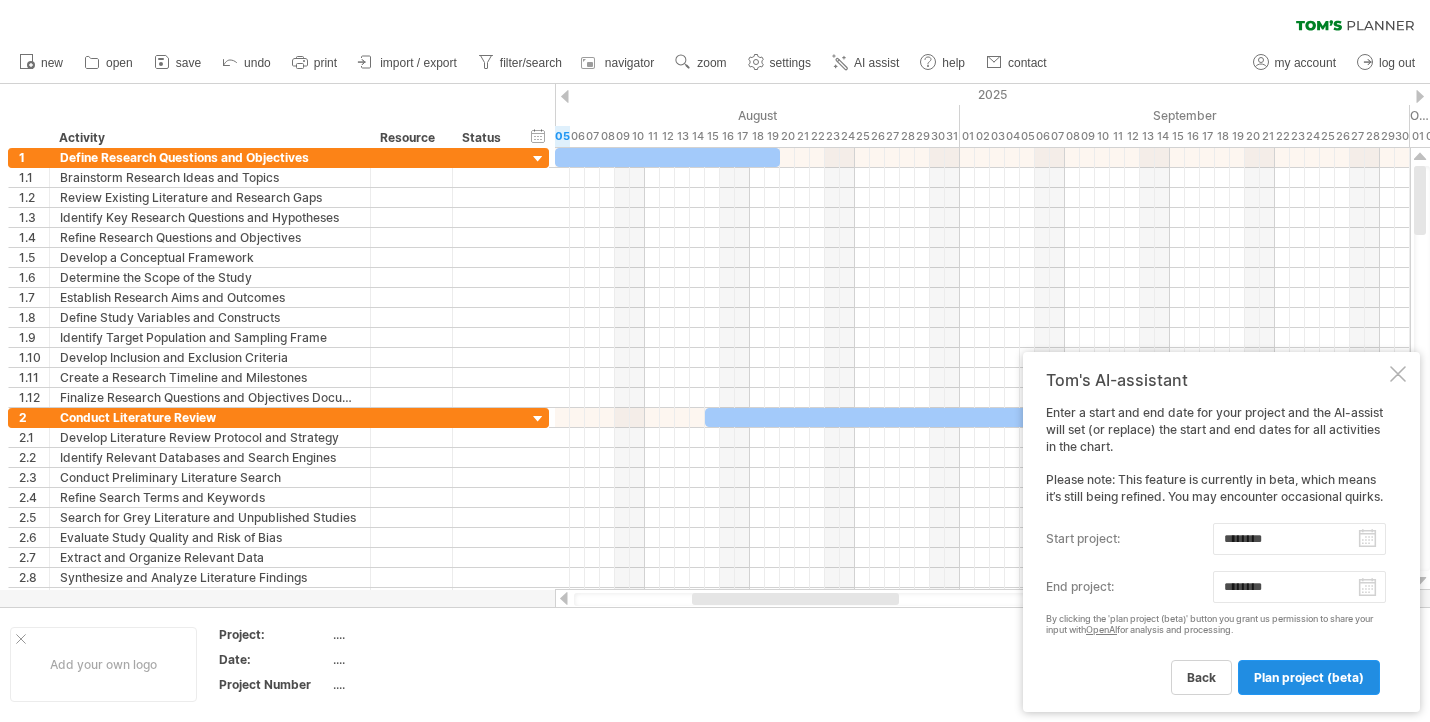 click on "plan project (beta)" at bounding box center [1309, 677] 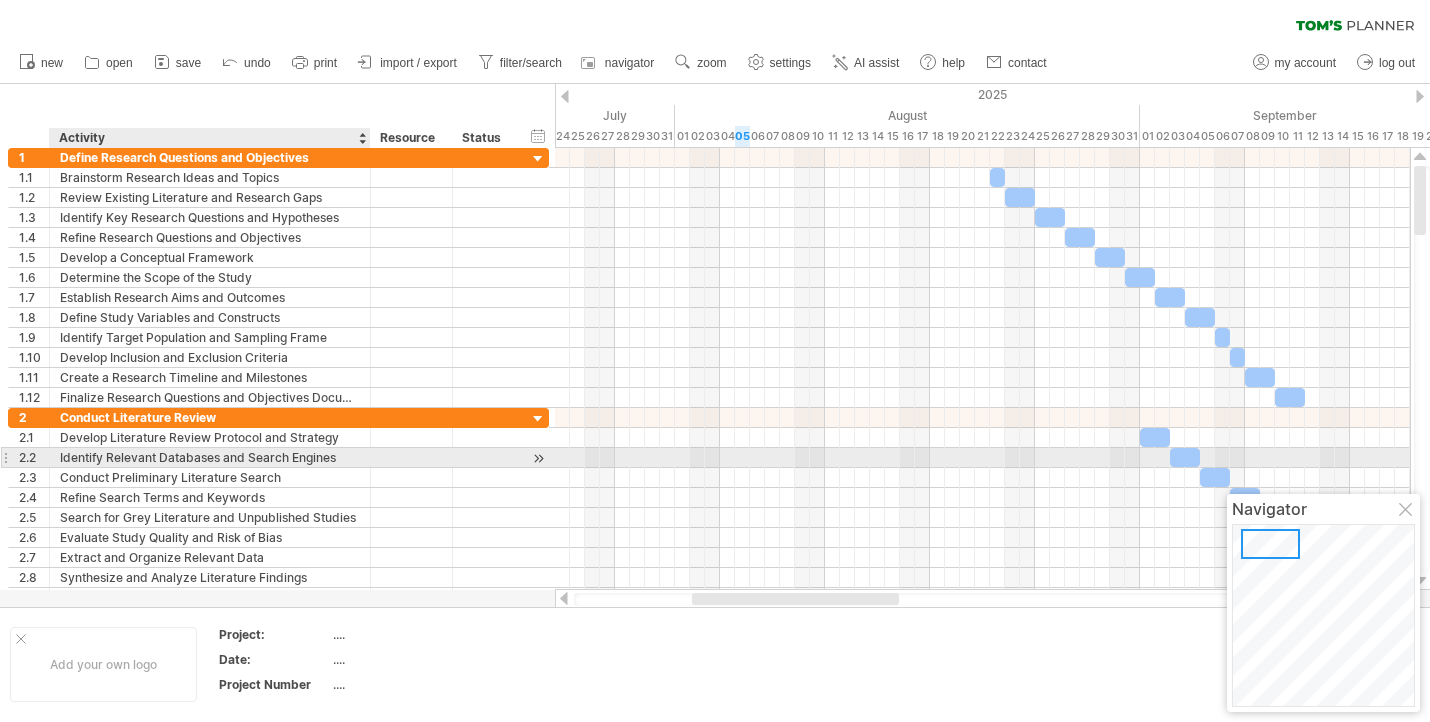 click on "Identify Relevant Databases and Search Engines" at bounding box center [210, 457] 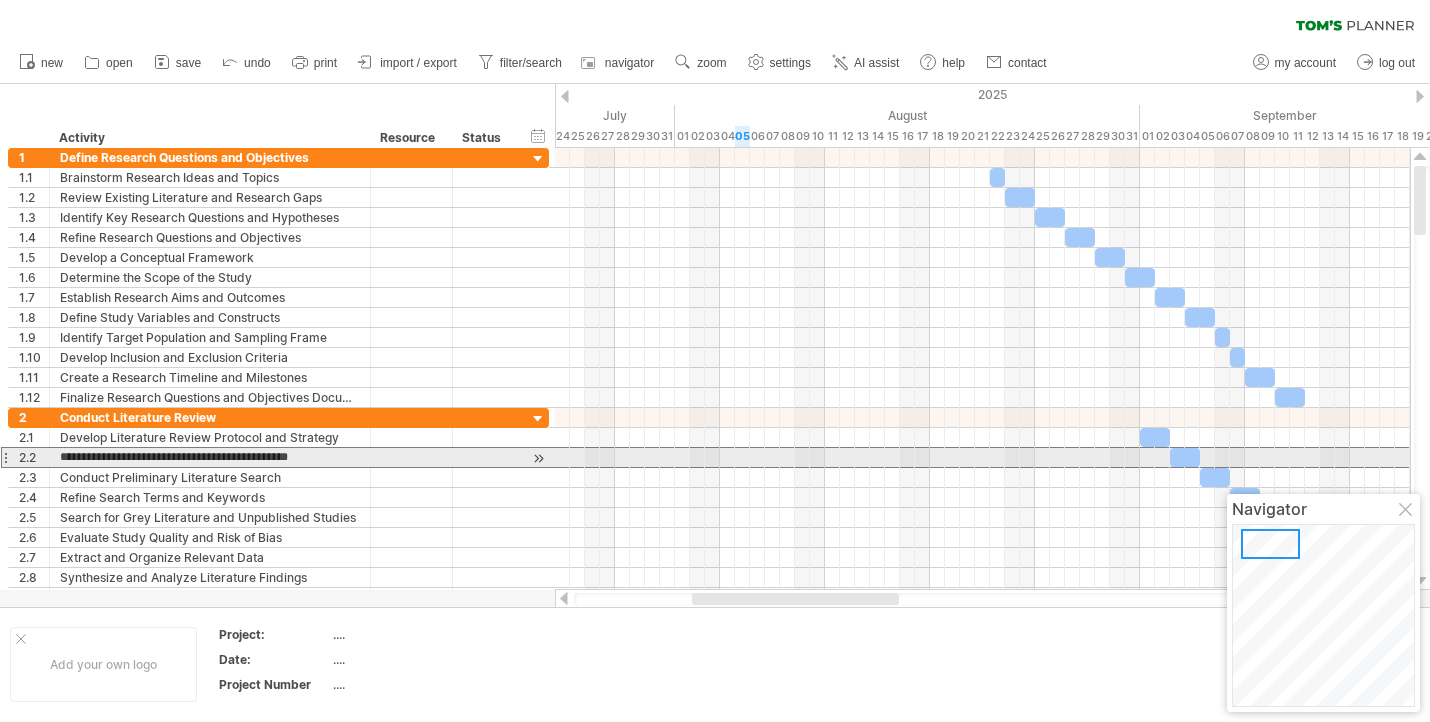 click at bounding box center (5, 457) 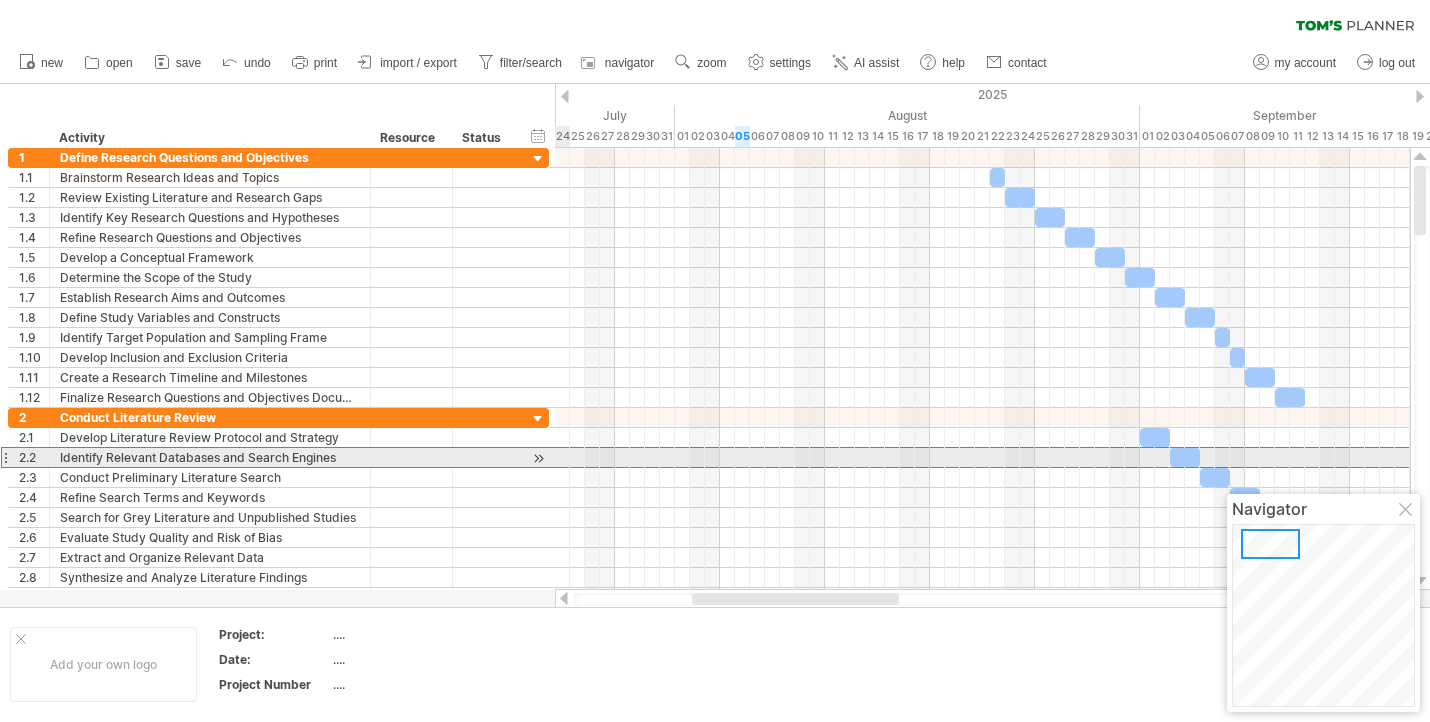 click at bounding box center [538, 458] 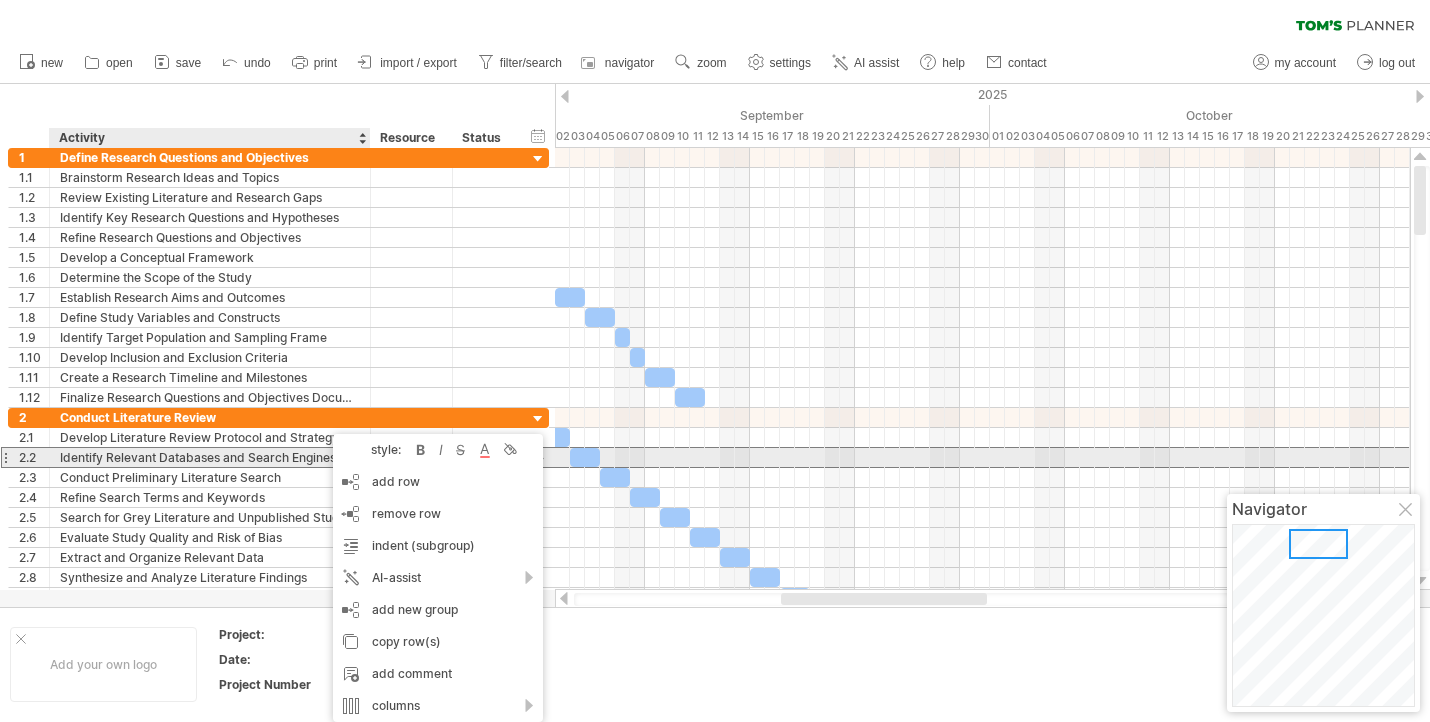 click on "Identify Relevant Databases and Search Engines" at bounding box center (210, 457) 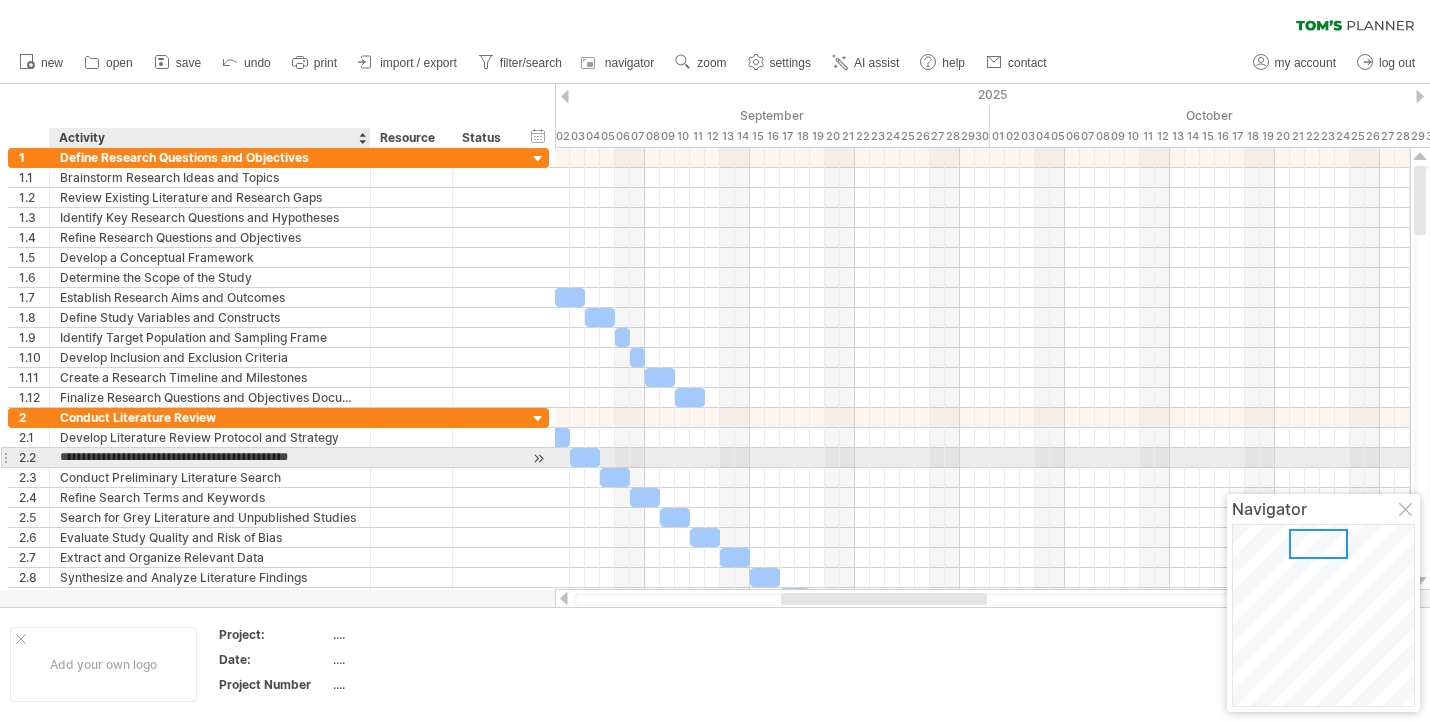 type on "**********" 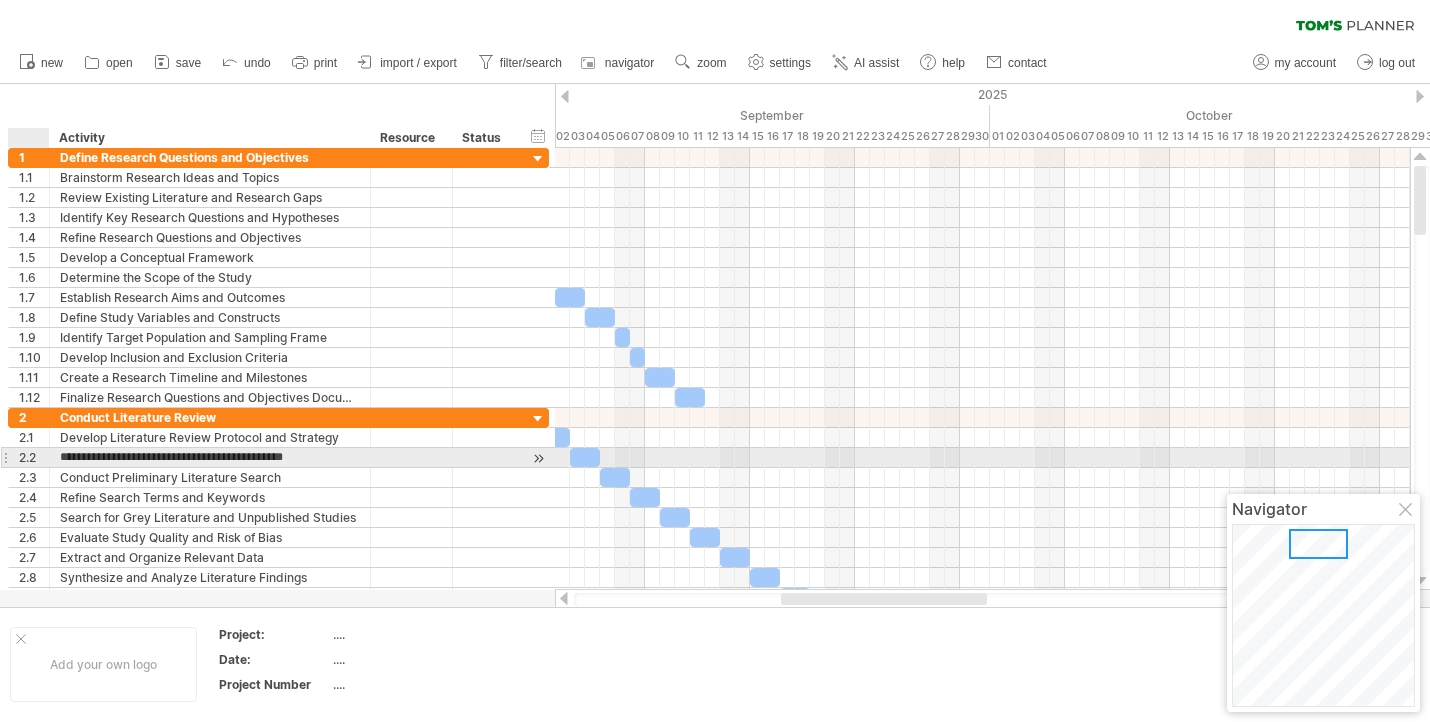 click on "2.2" at bounding box center (34, 457) 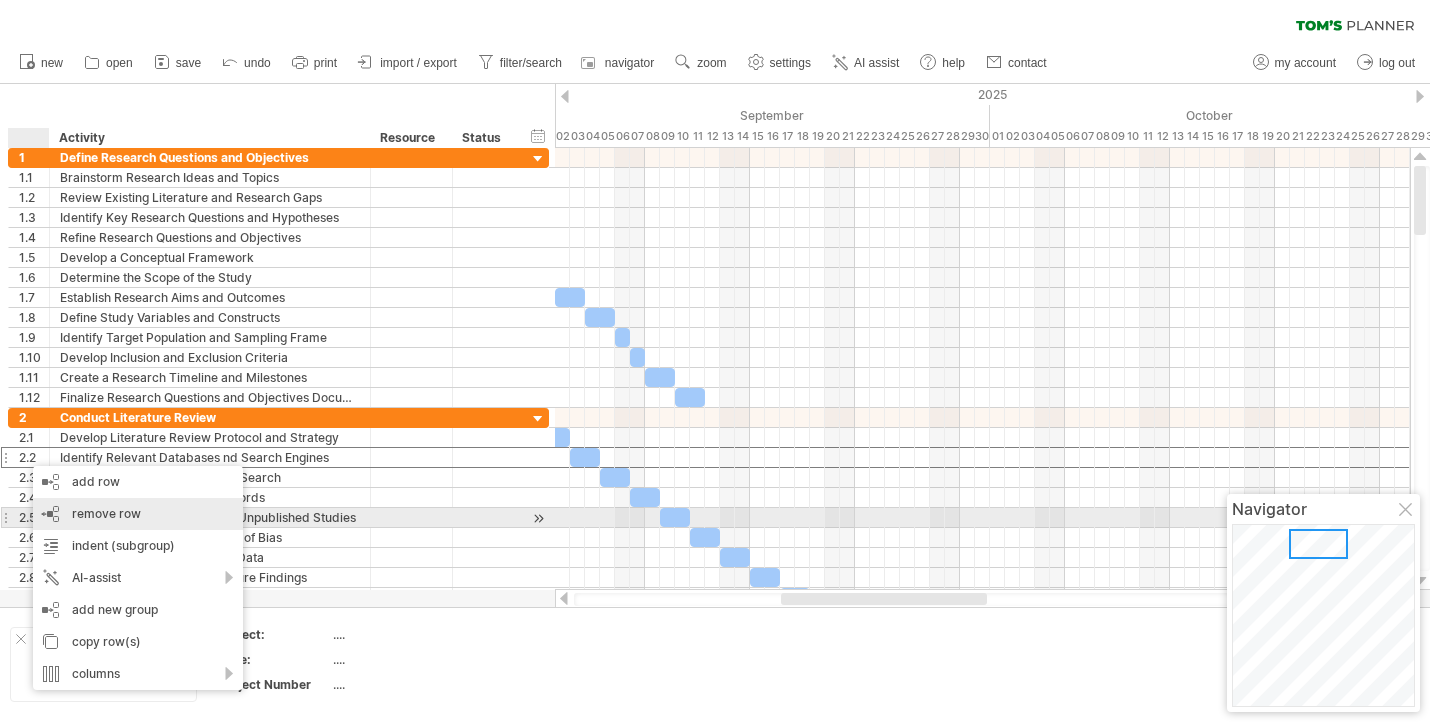 click on "remove row" at bounding box center [106, 513] 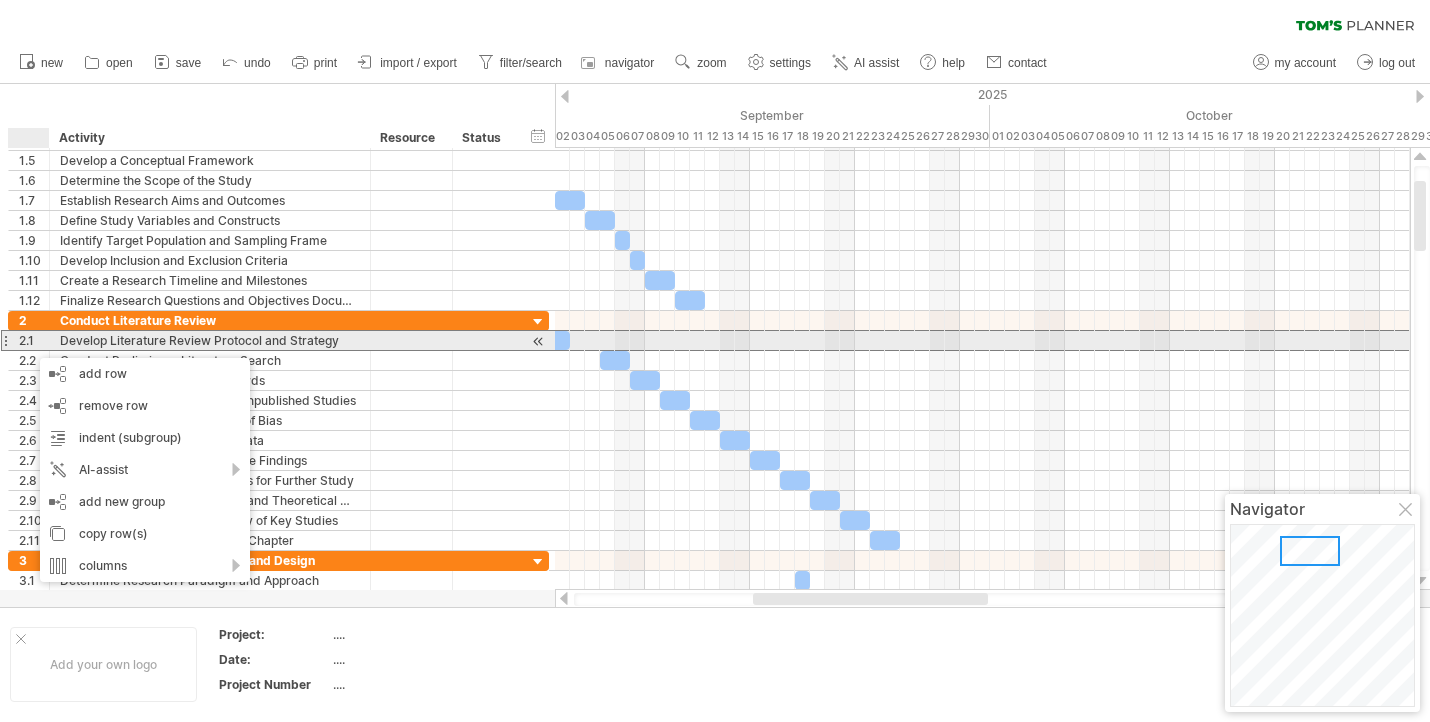 click on "2.1" at bounding box center [34, 340] 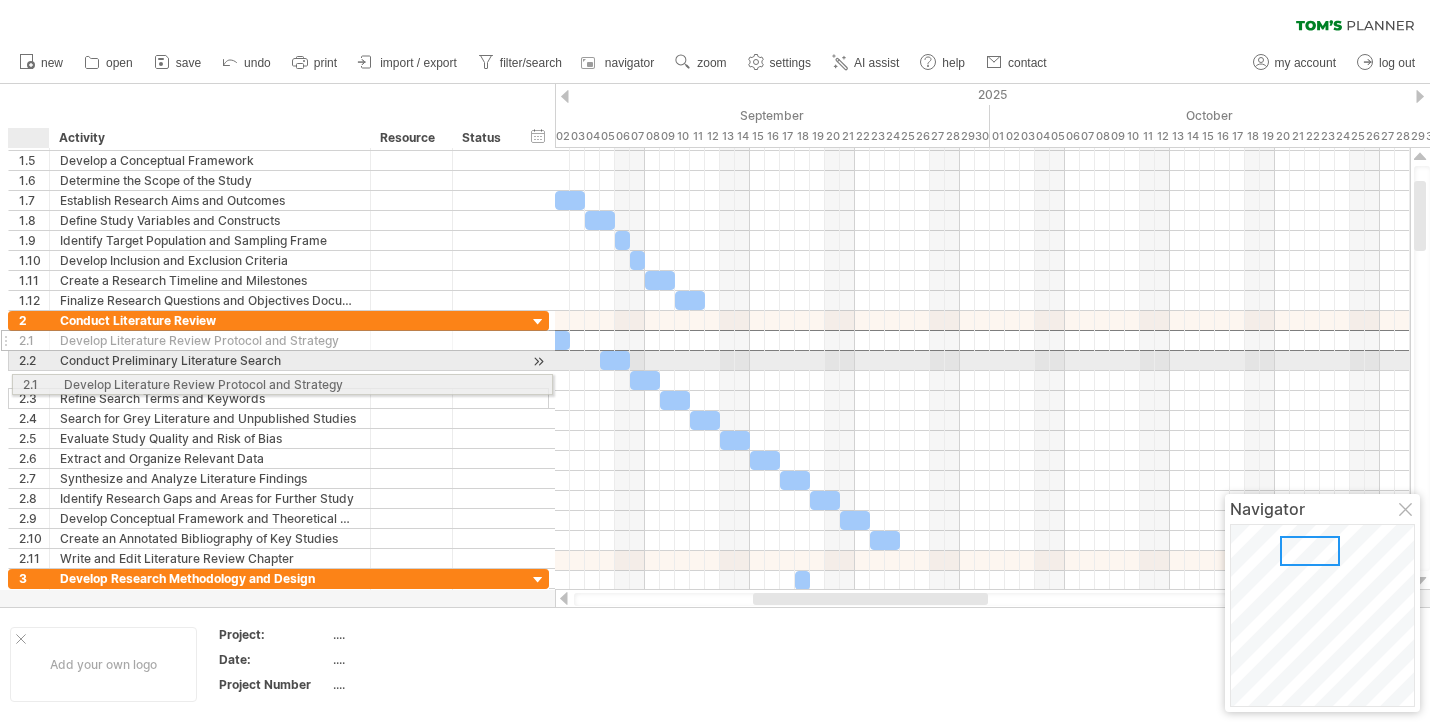 drag, startPoint x: 24, startPoint y: 340, endPoint x: 21, endPoint y: 381, distance: 41.109608 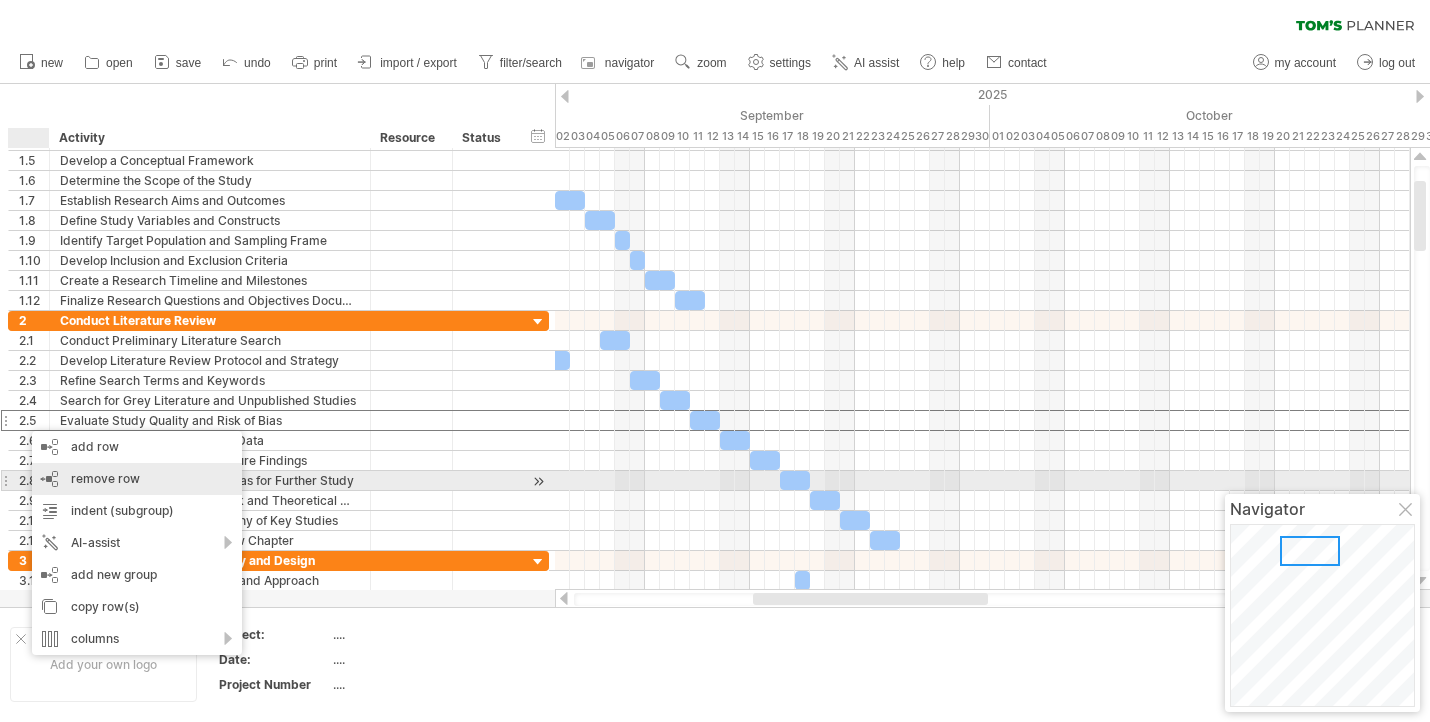 click on "remove row" at bounding box center [105, 478] 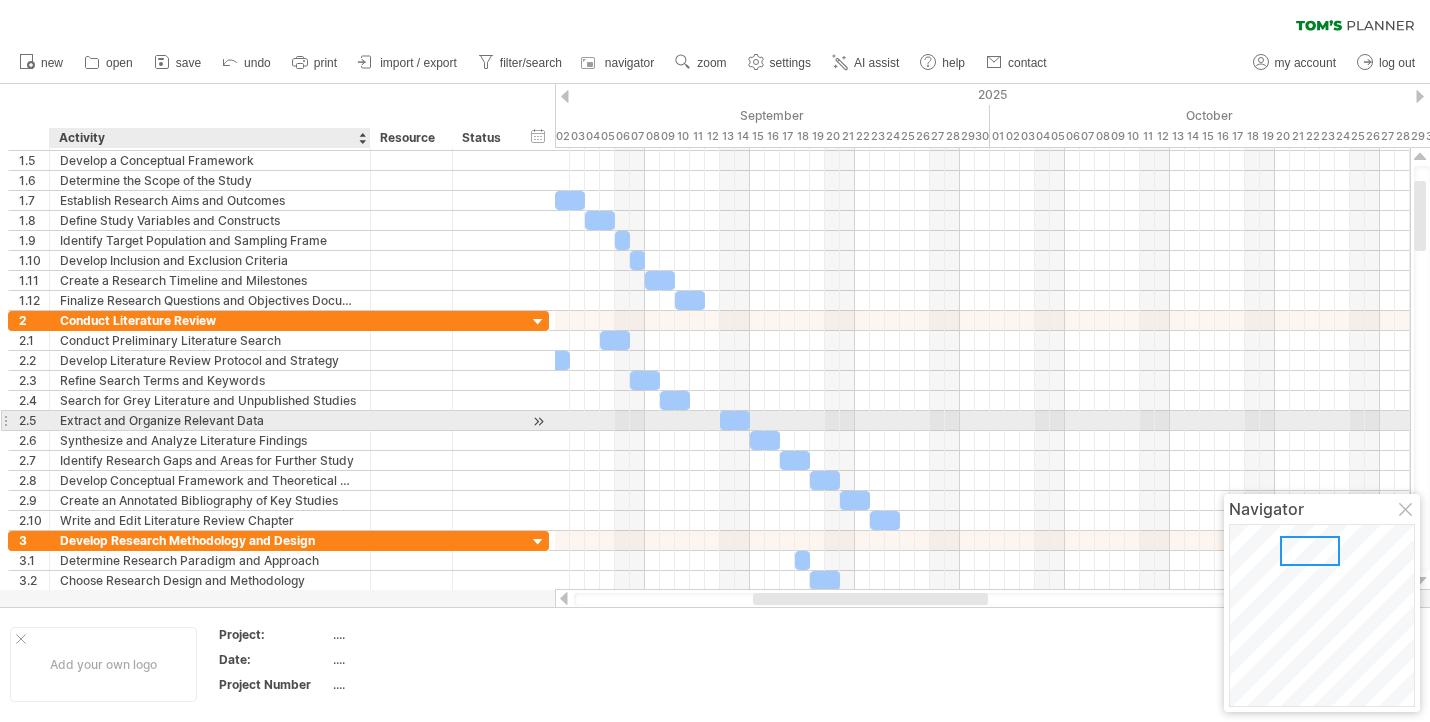 click on "Extract and Organize Relevant Data" at bounding box center (210, 420) 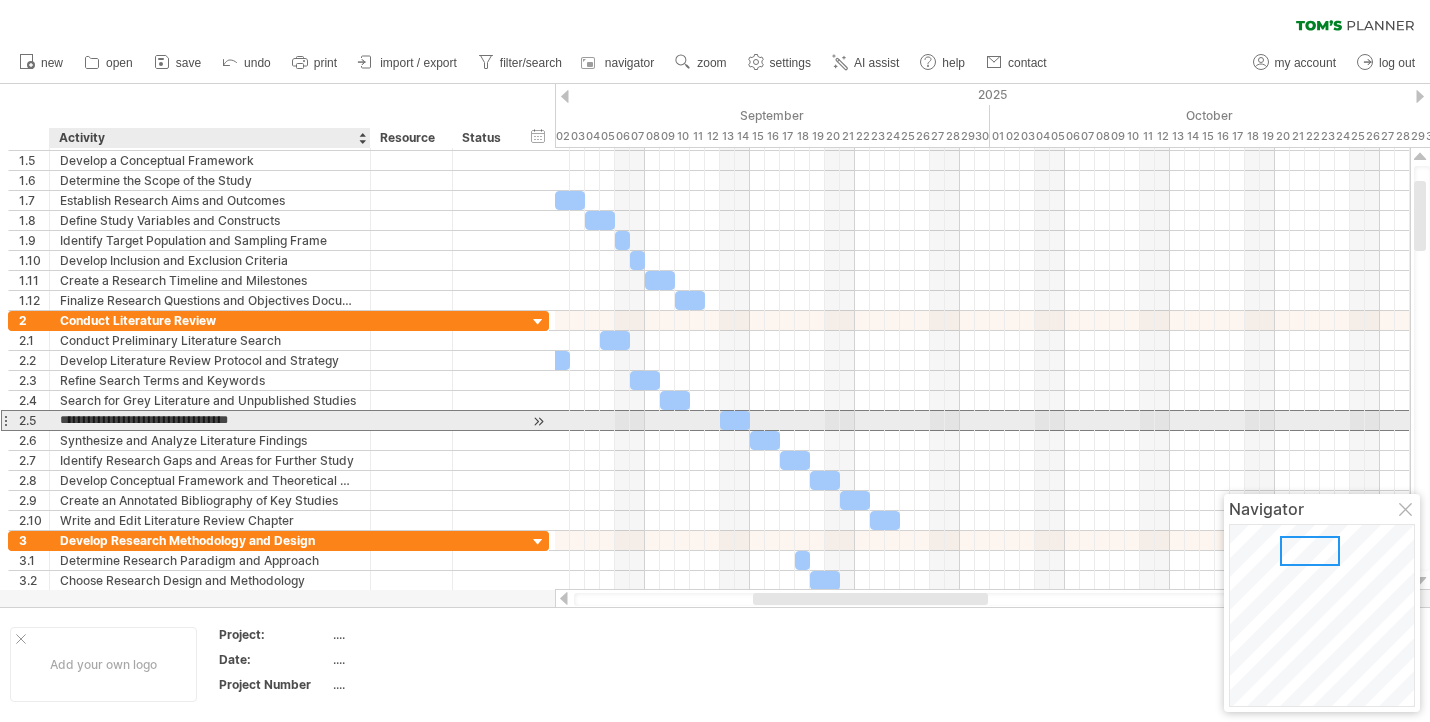 click on "**********" at bounding box center (210, 420) 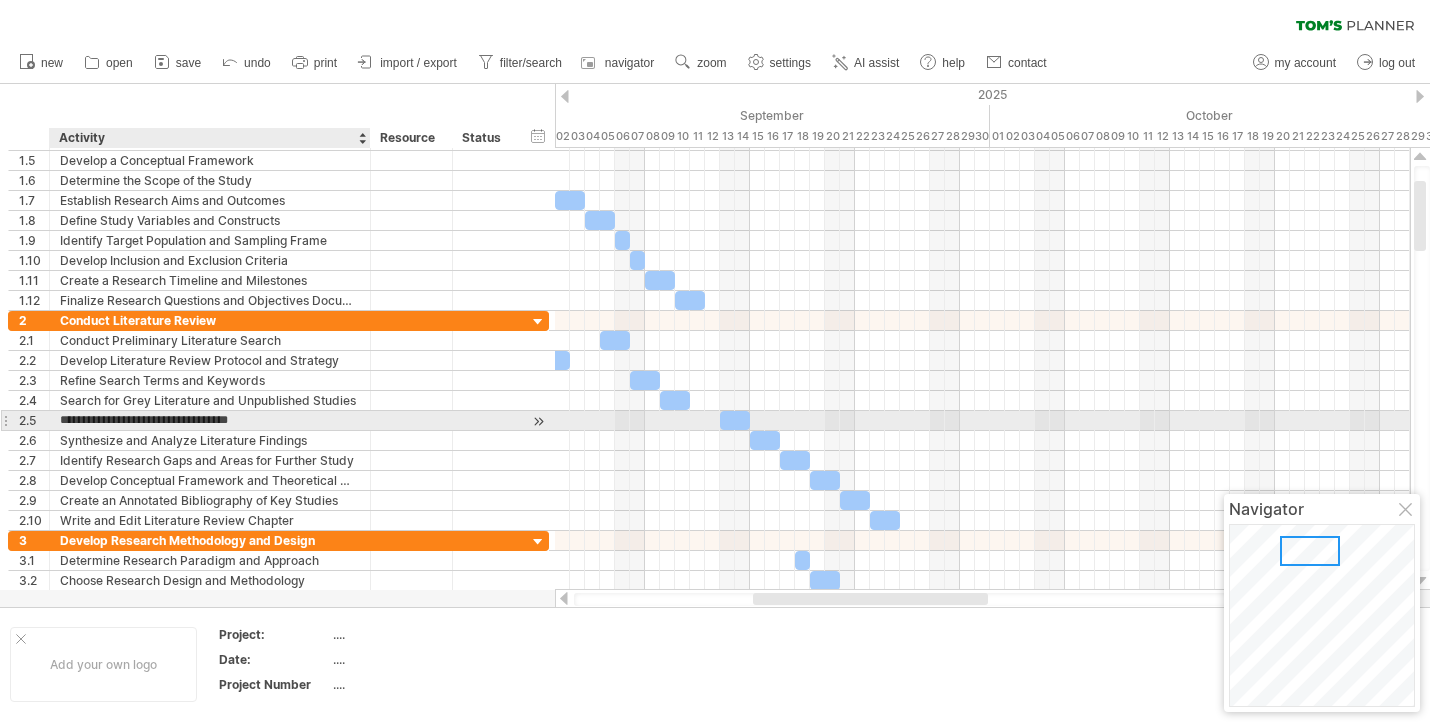 click on "**********" at bounding box center [210, 420] 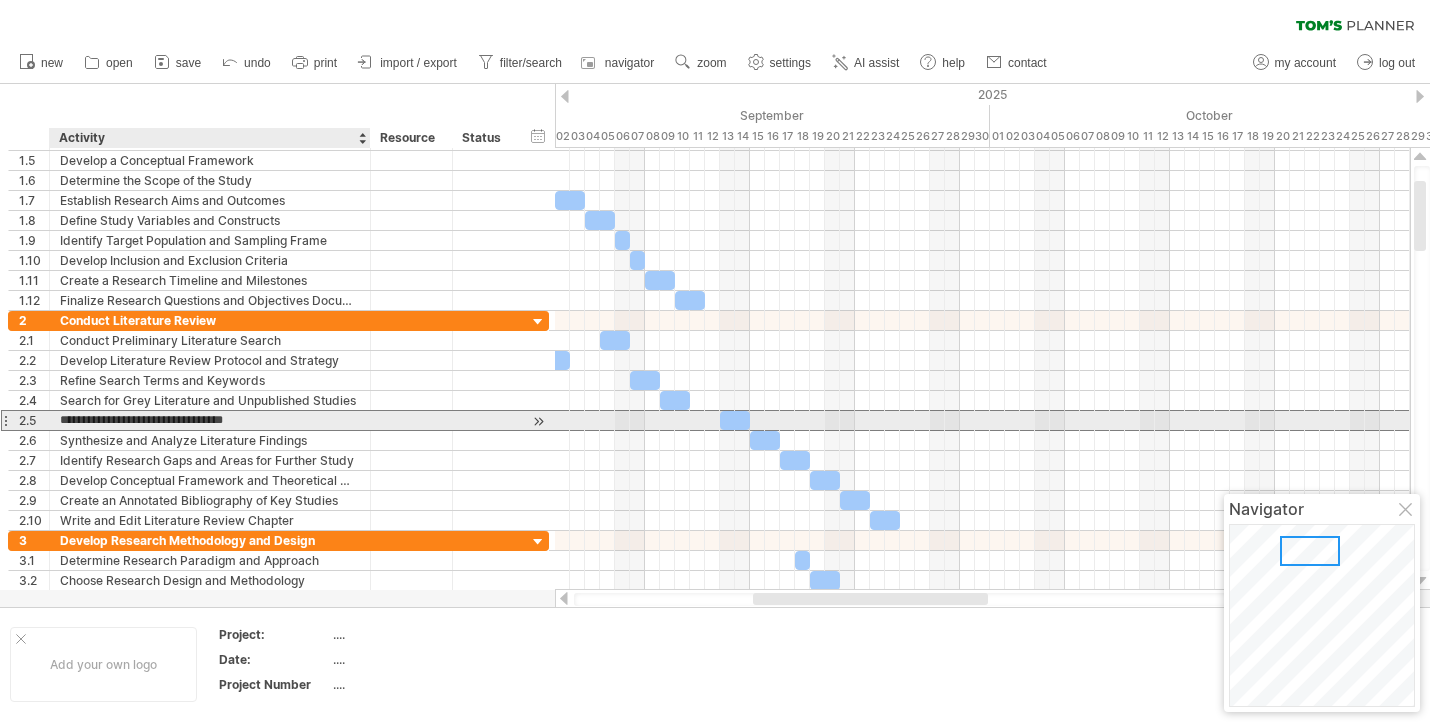 type on "**********" 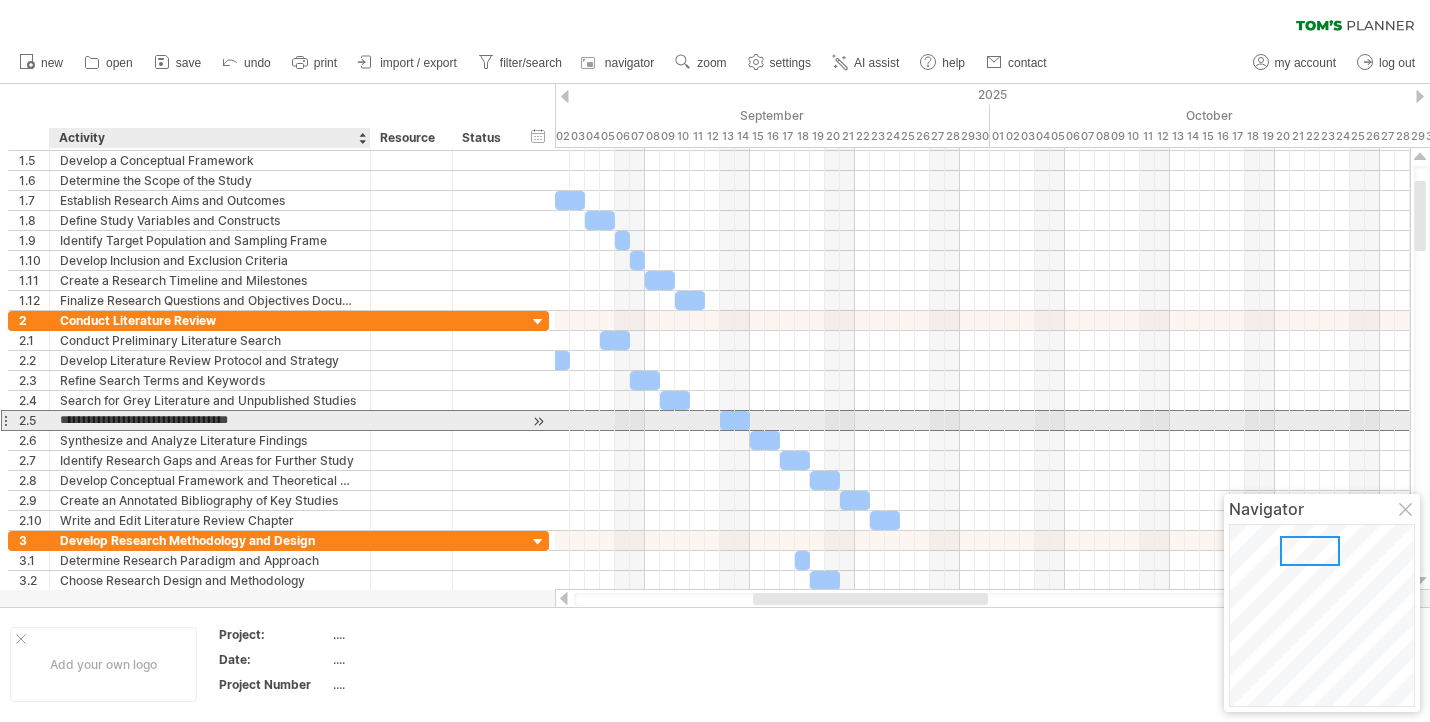 click on "**********" at bounding box center (210, 420) 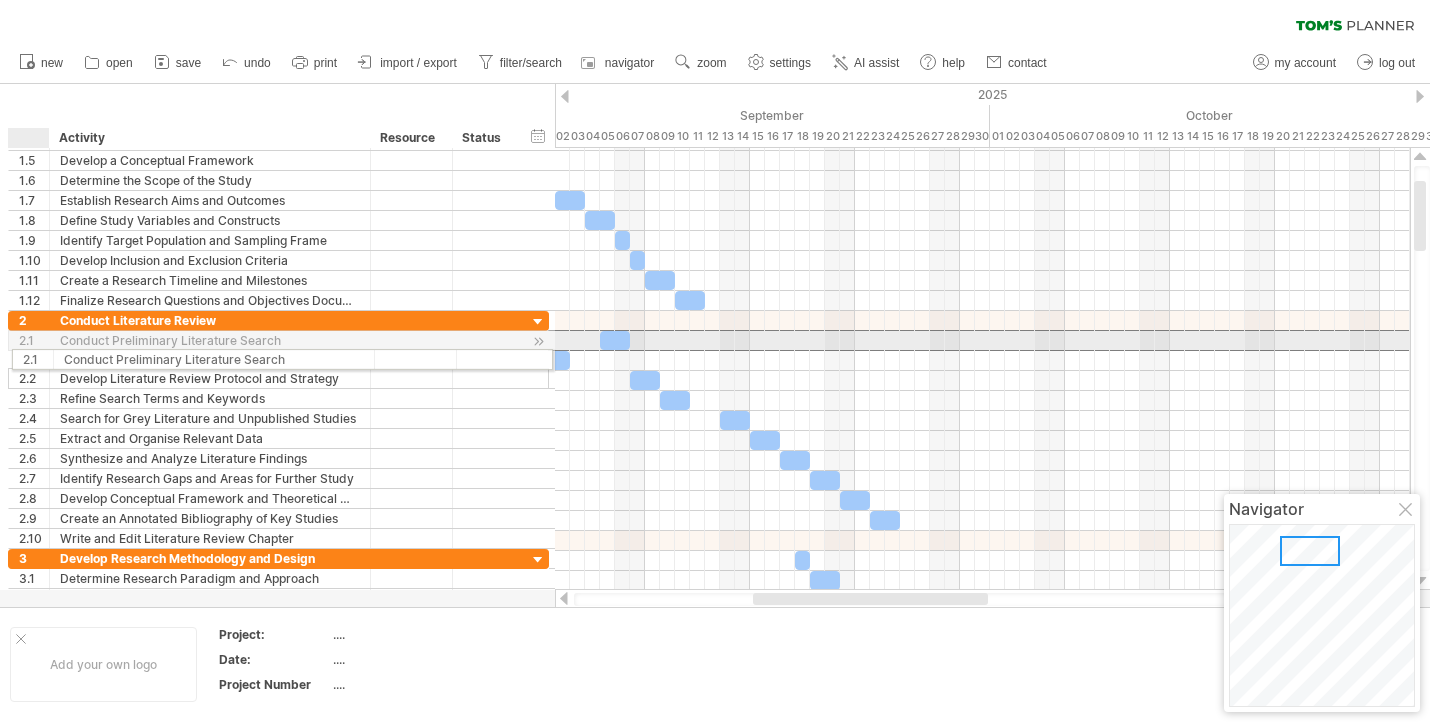 drag, startPoint x: 29, startPoint y: 345, endPoint x: 27, endPoint y: 356, distance: 11.18034 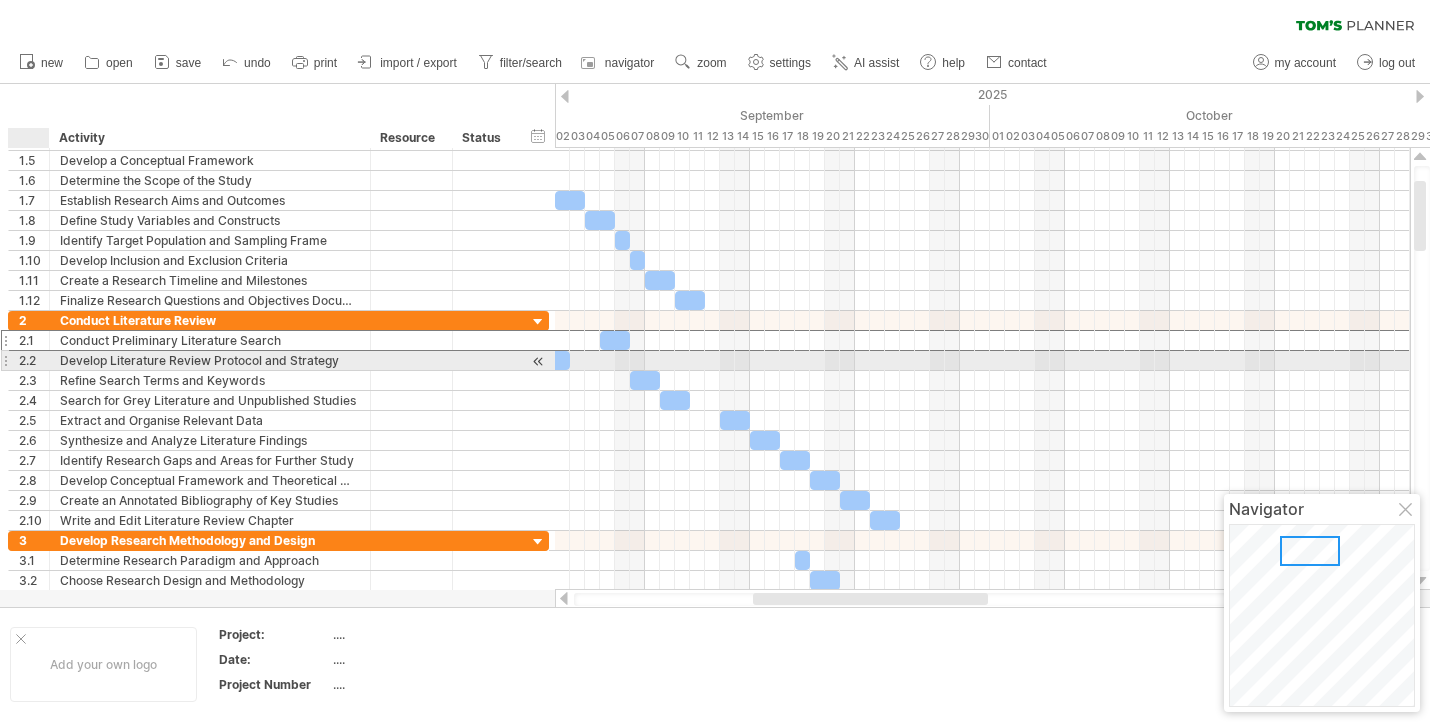 click on "2.2" at bounding box center [34, 360] 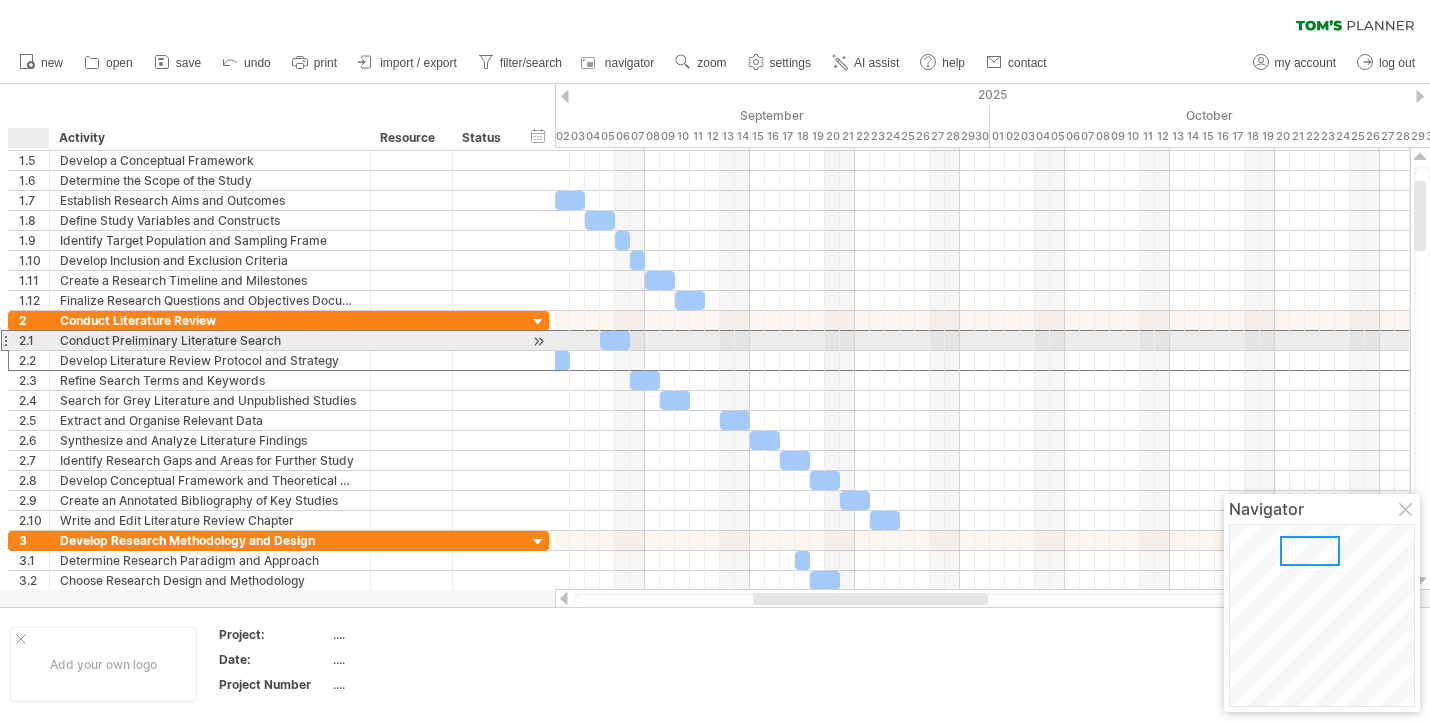 click on "2.1" at bounding box center (34, 340) 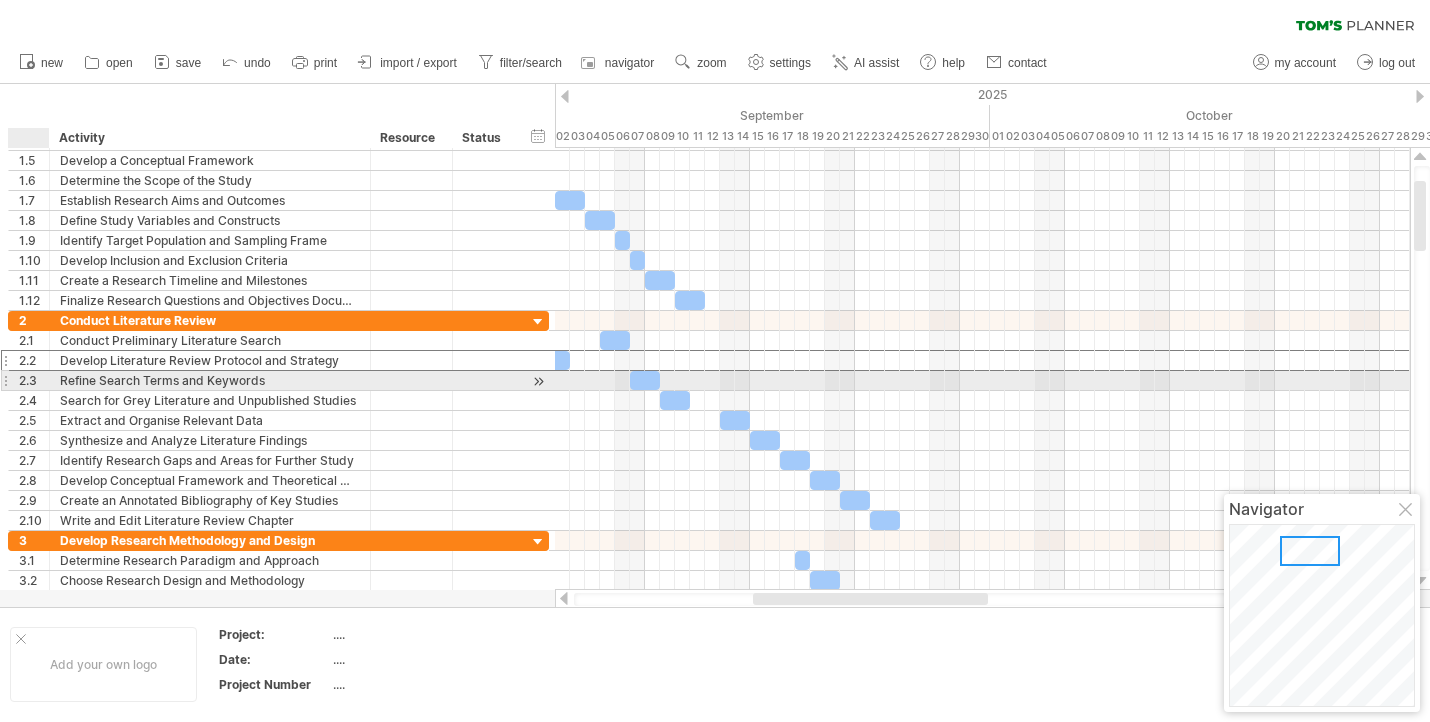 click on "2.3" at bounding box center (34, 380) 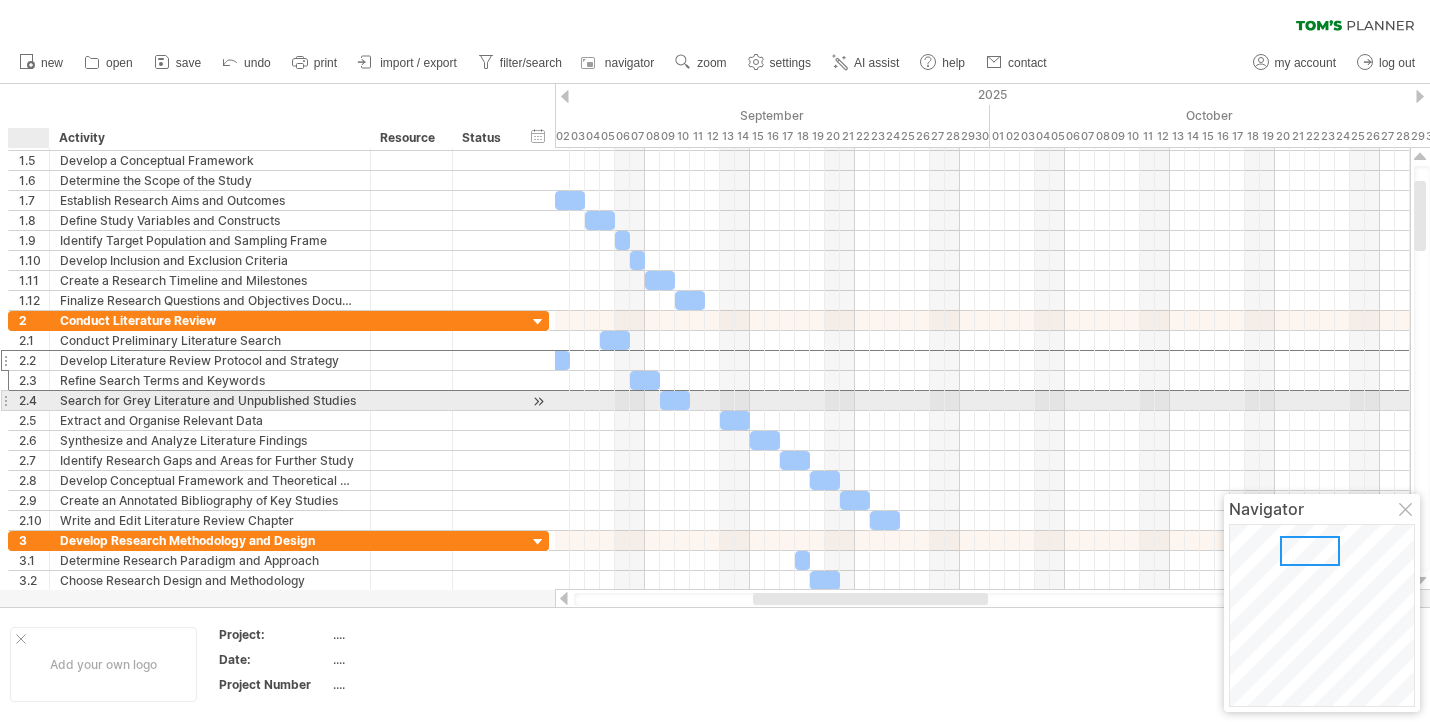 click on "2.4" at bounding box center (34, 400) 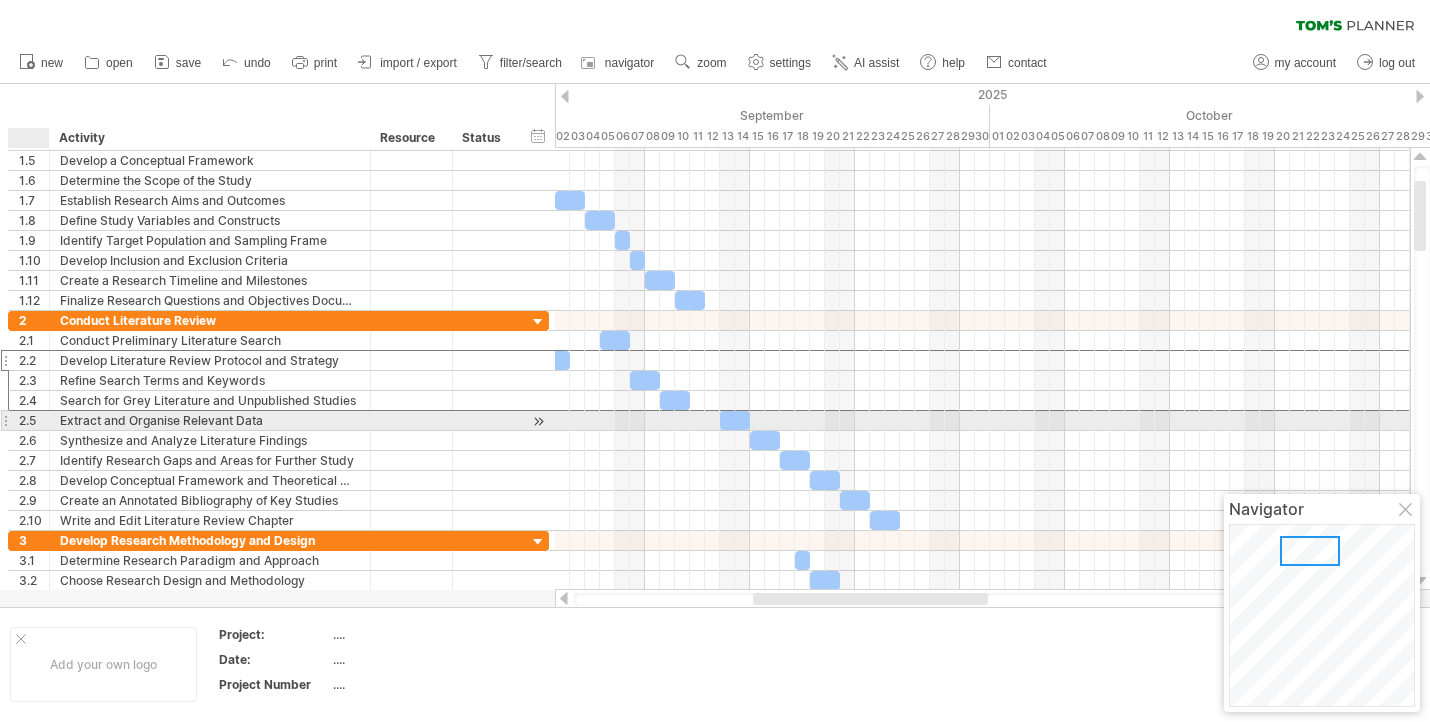 click on "2.5" at bounding box center (34, 420) 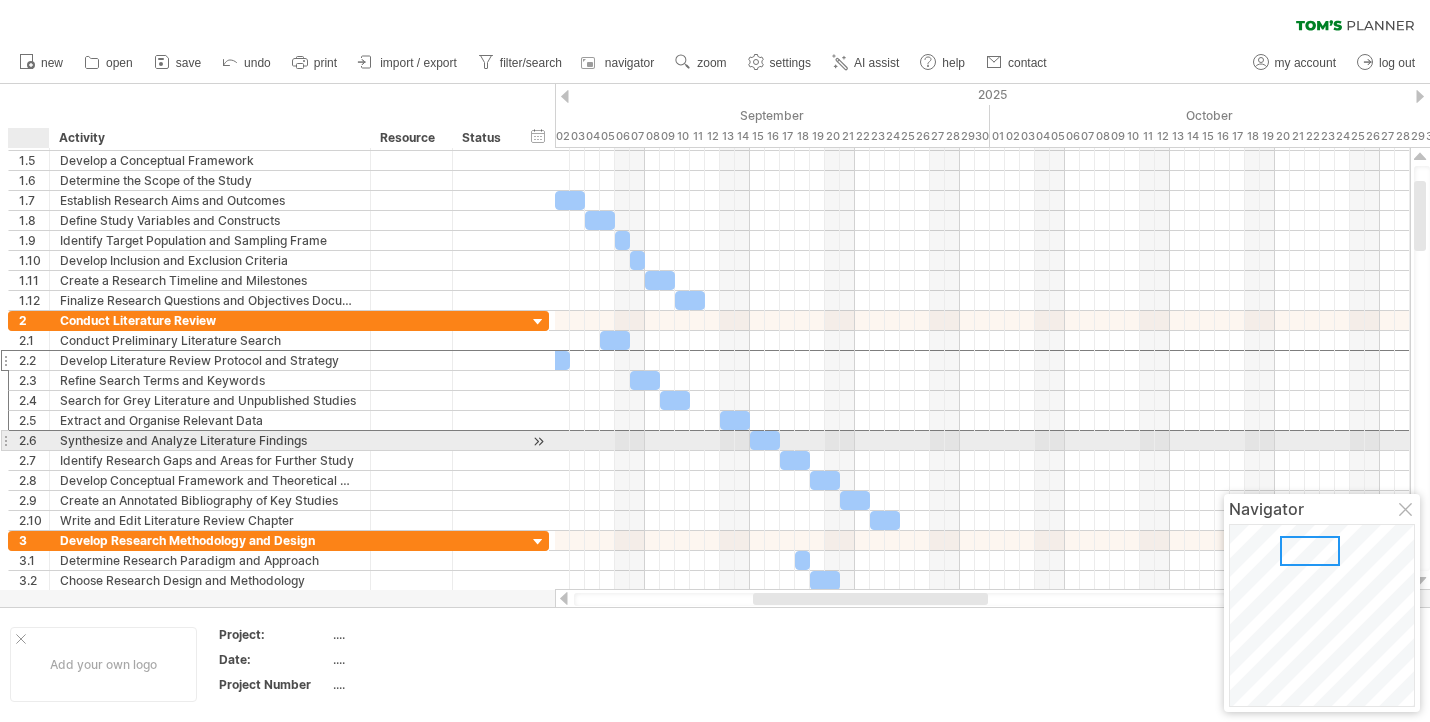 click on "2.6" at bounding box center (34, 440) 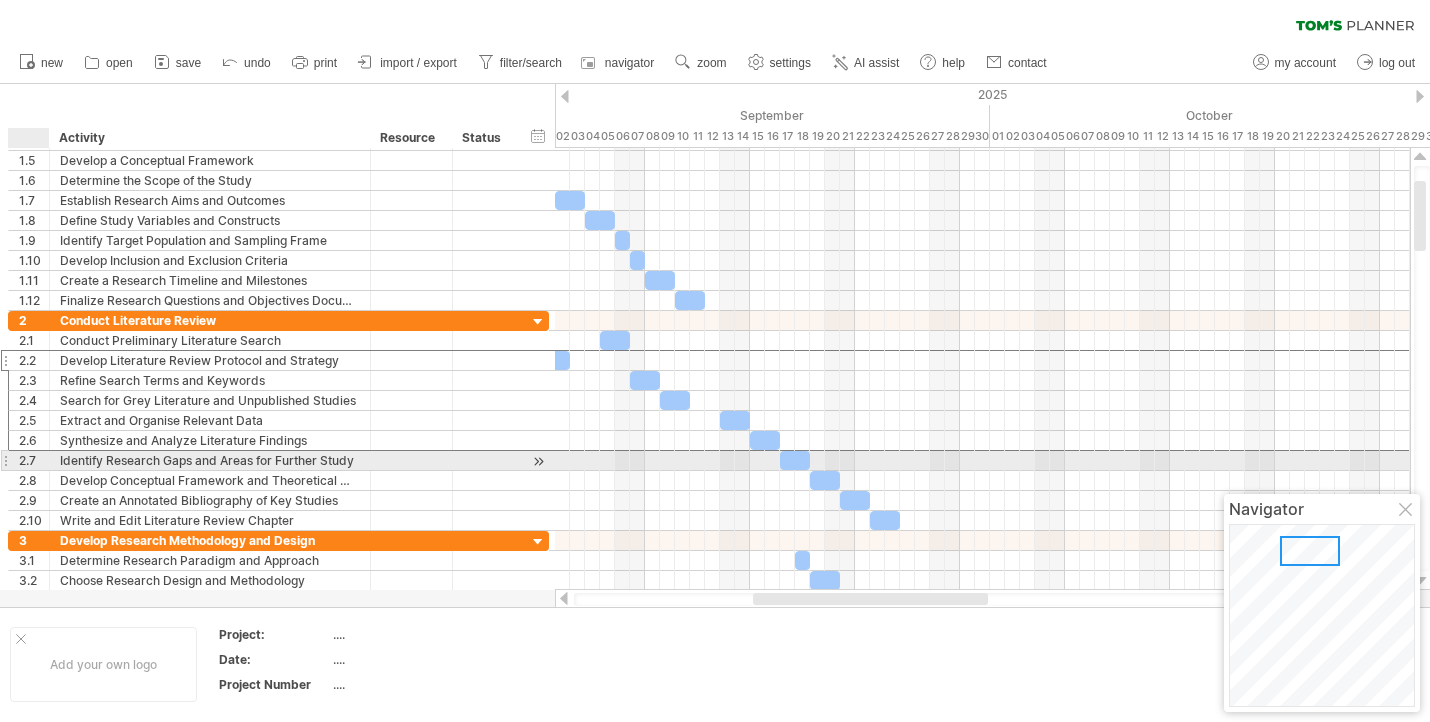 click on "2.7" at bounding box center [34, 460] 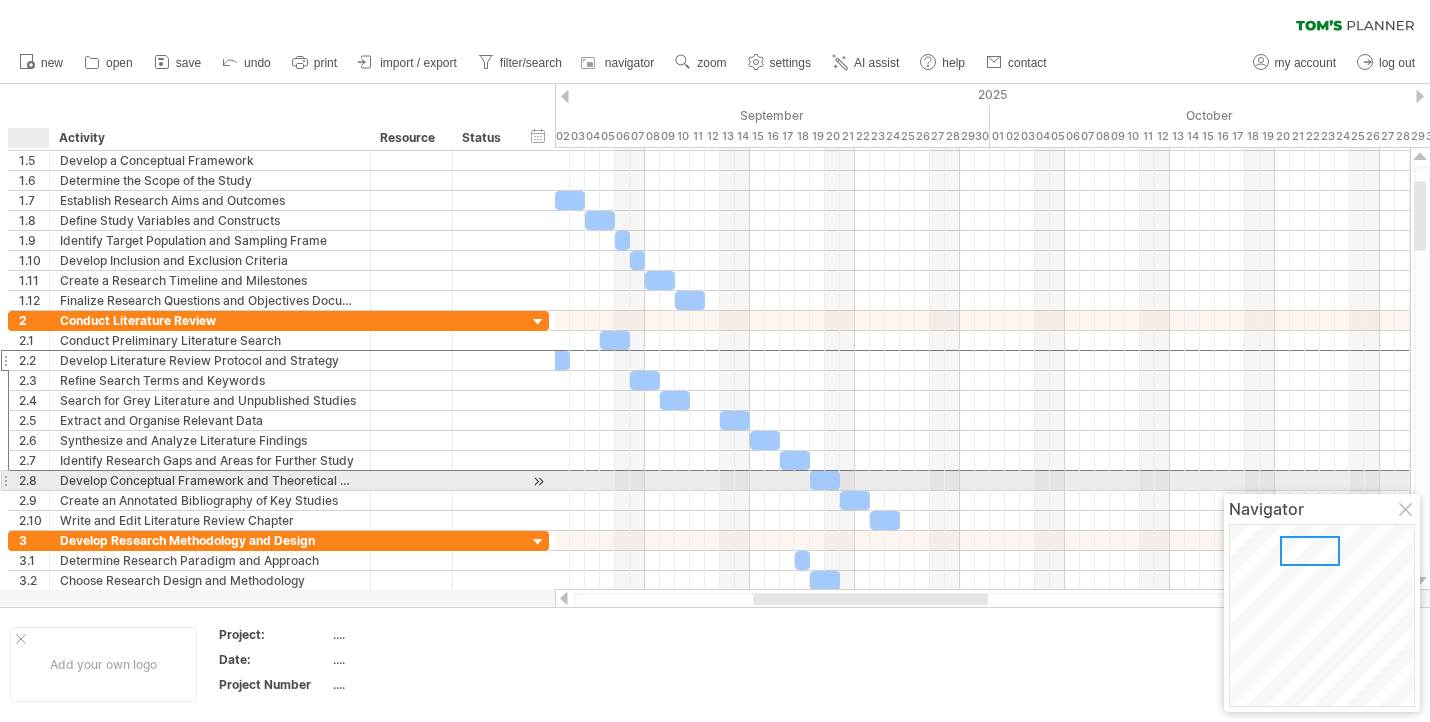click on "2.8" at bounding box center [34, 480] 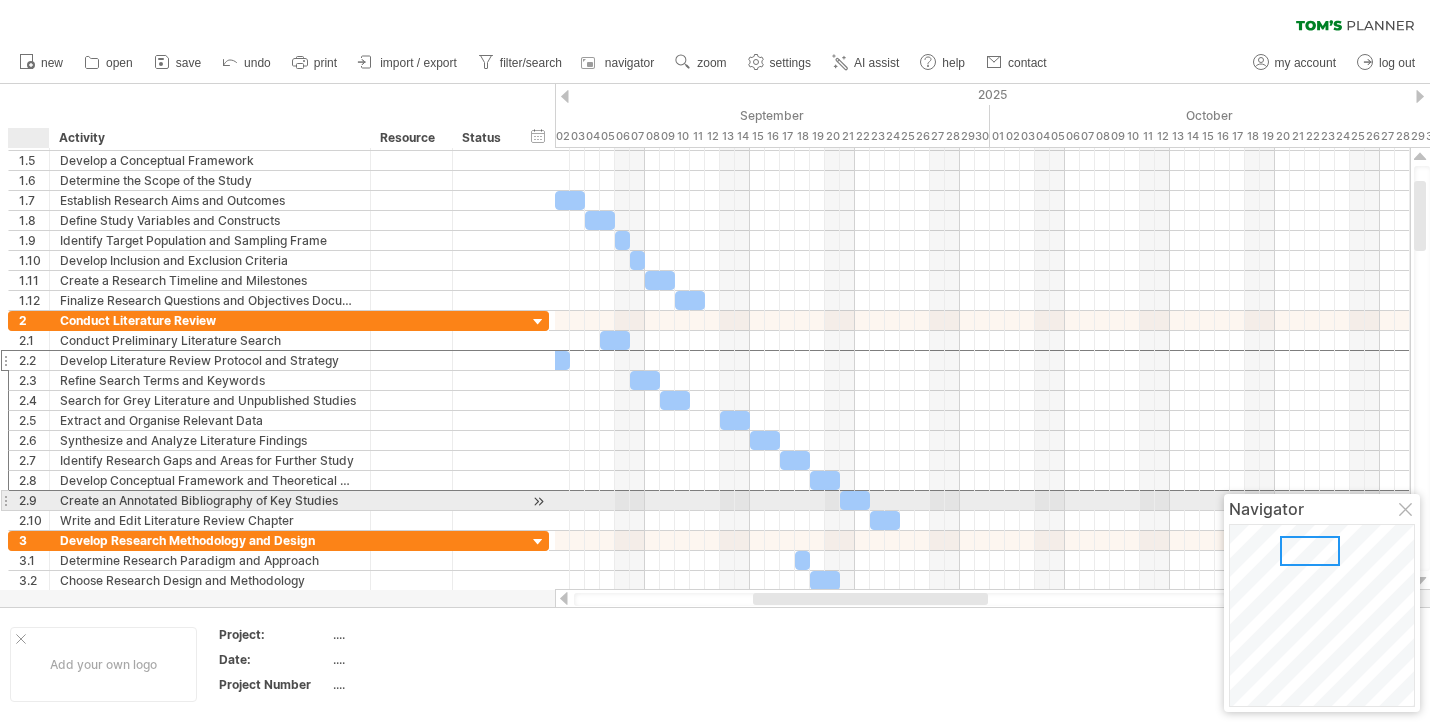 click on "2.9" at bounding box center [34, 500] 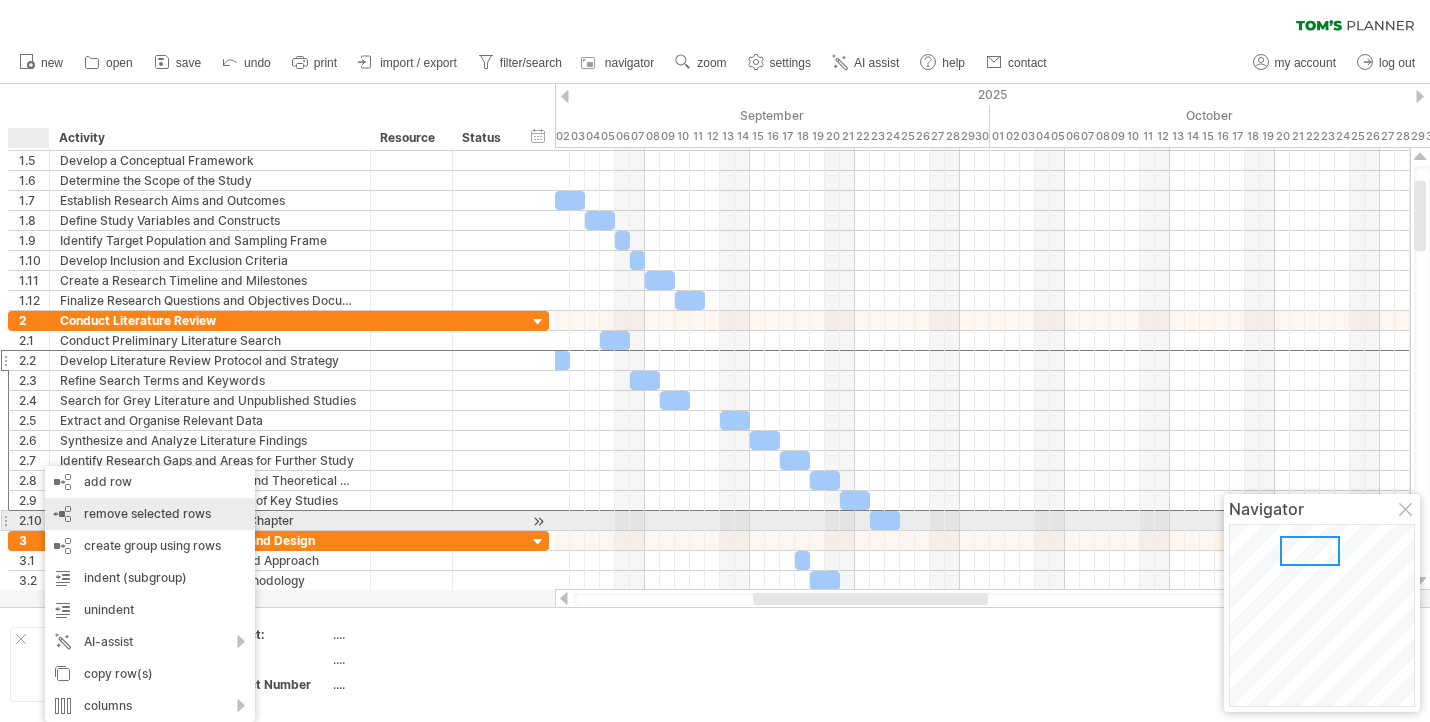 click on "remove row remove selected rows" at bounding box center (150, 514) 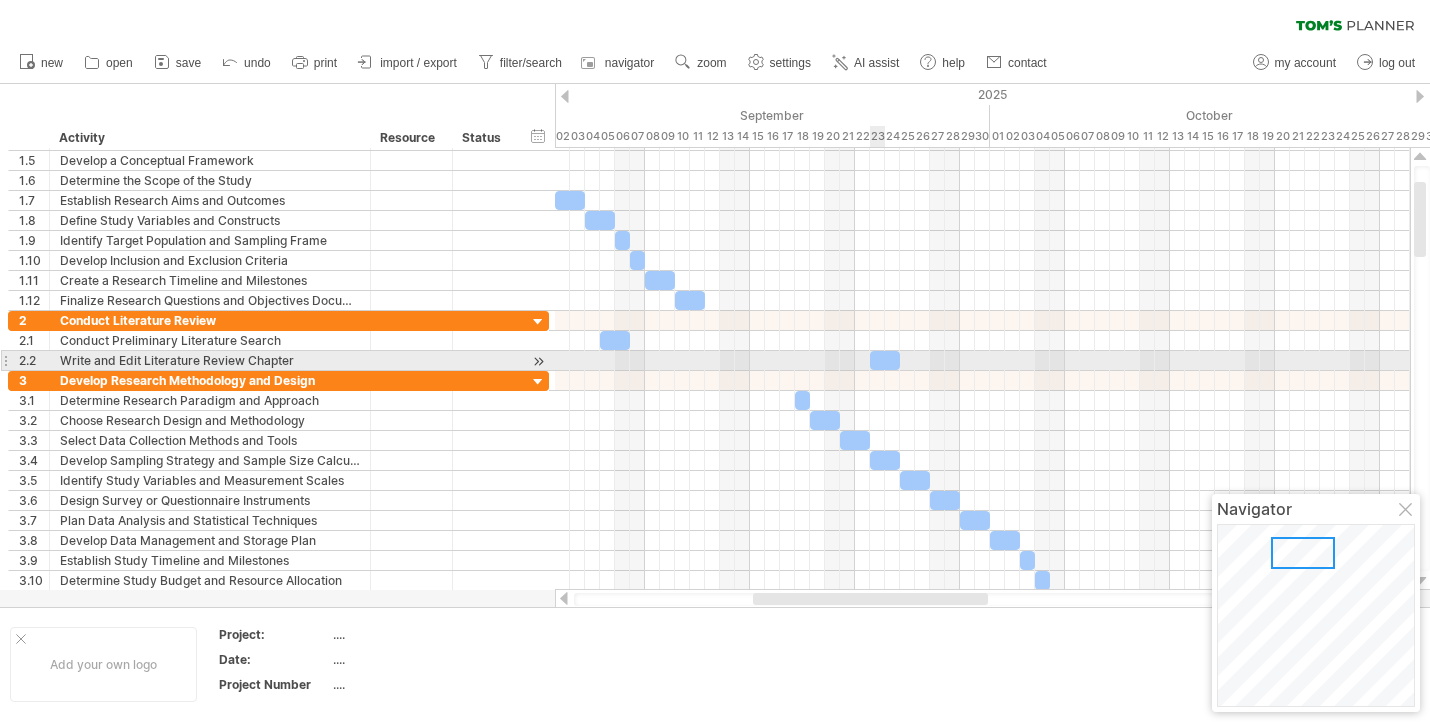 click at bounding box center (885, 360) 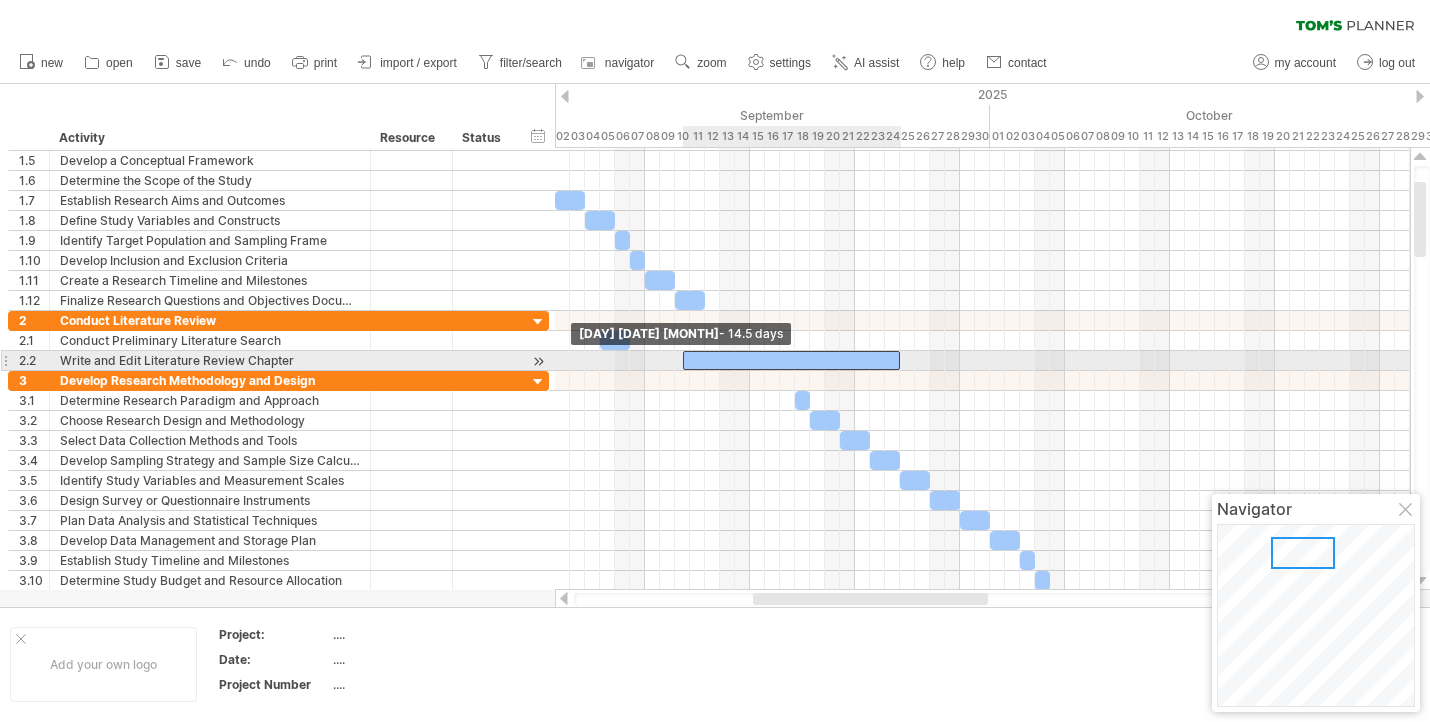 drag, startPoint x: 871, startPoint y: 361, endPoint x: 681, endPoint y: 354, distance: 190.1289 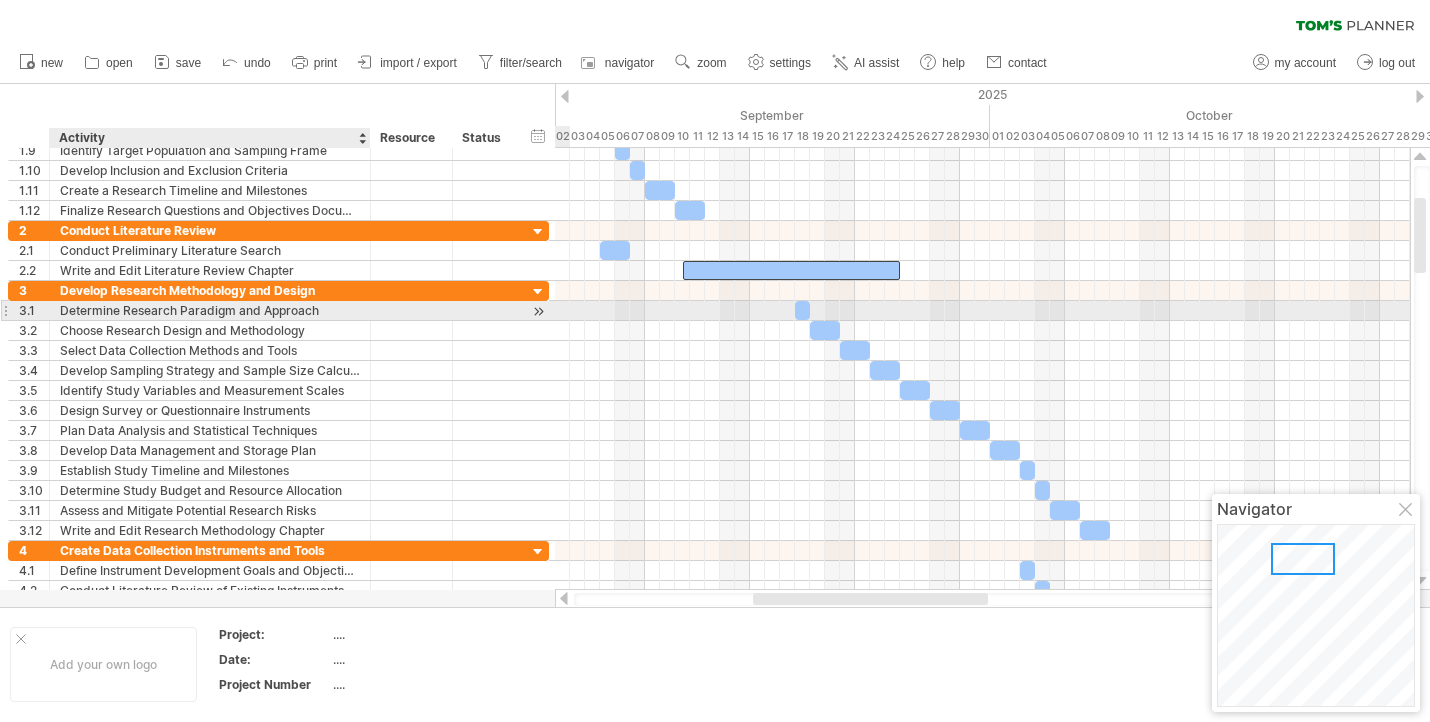 click on "Determine Research Paradigm and Approach" at bounding box center [210, 310] 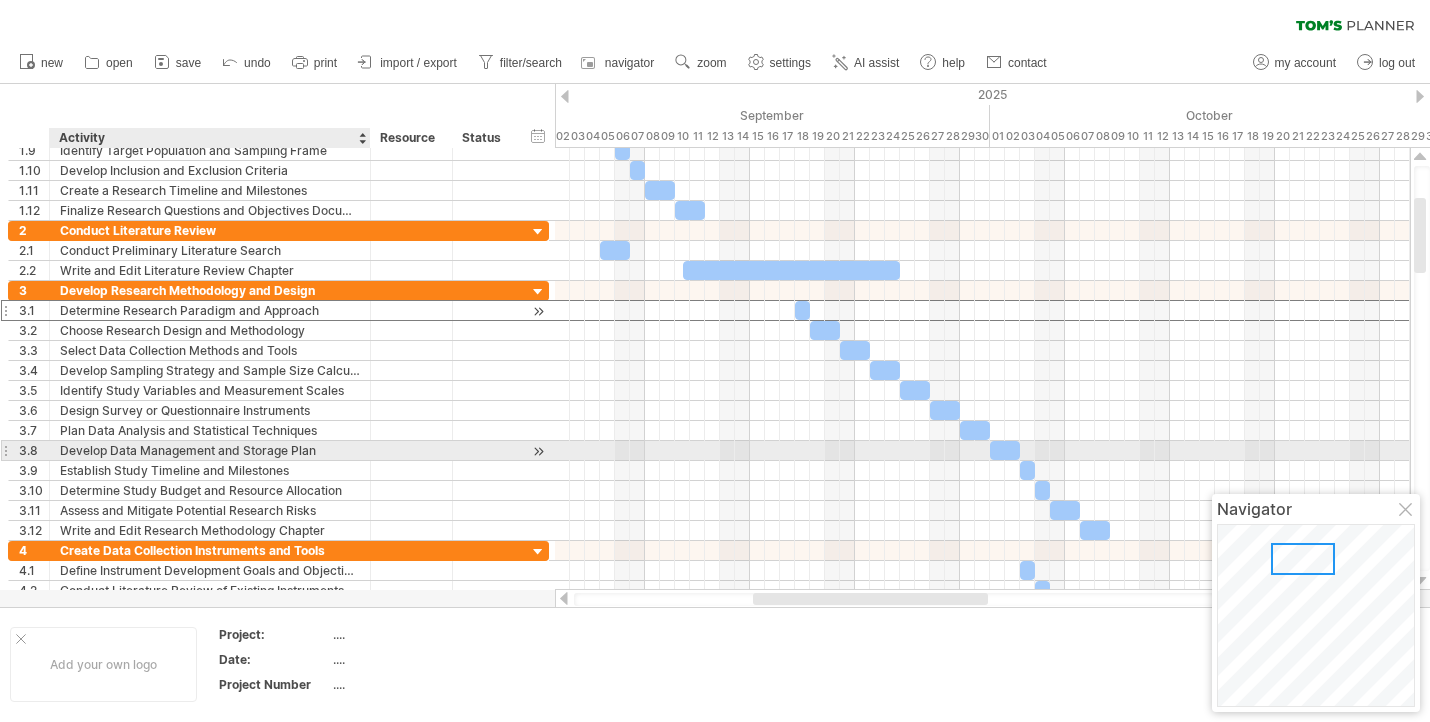 click on "Determine Study Budget and Resource Allocation" at bounding box center [210, 490] 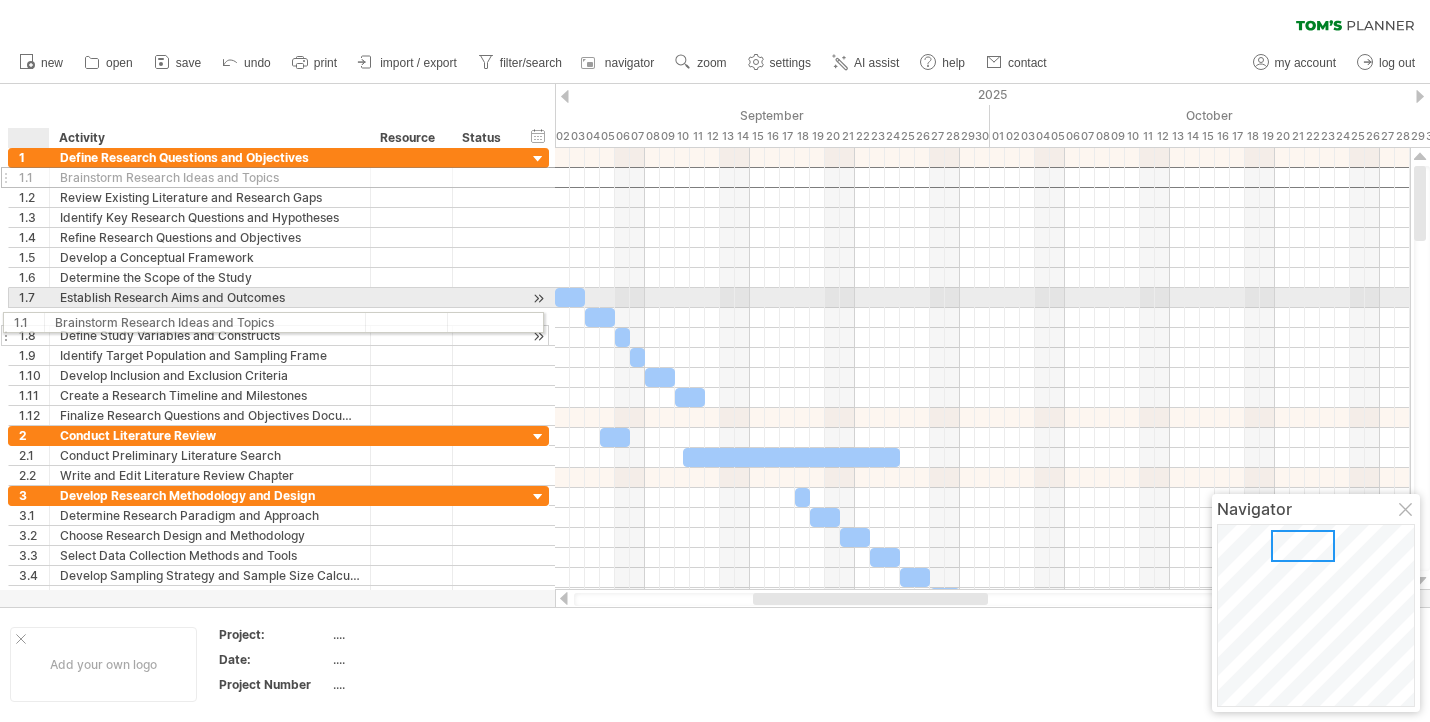 drag, startPoint x: 31, startPoint y: 183, endPoint x: 20, endPoint y: 319, distance: 136.44412 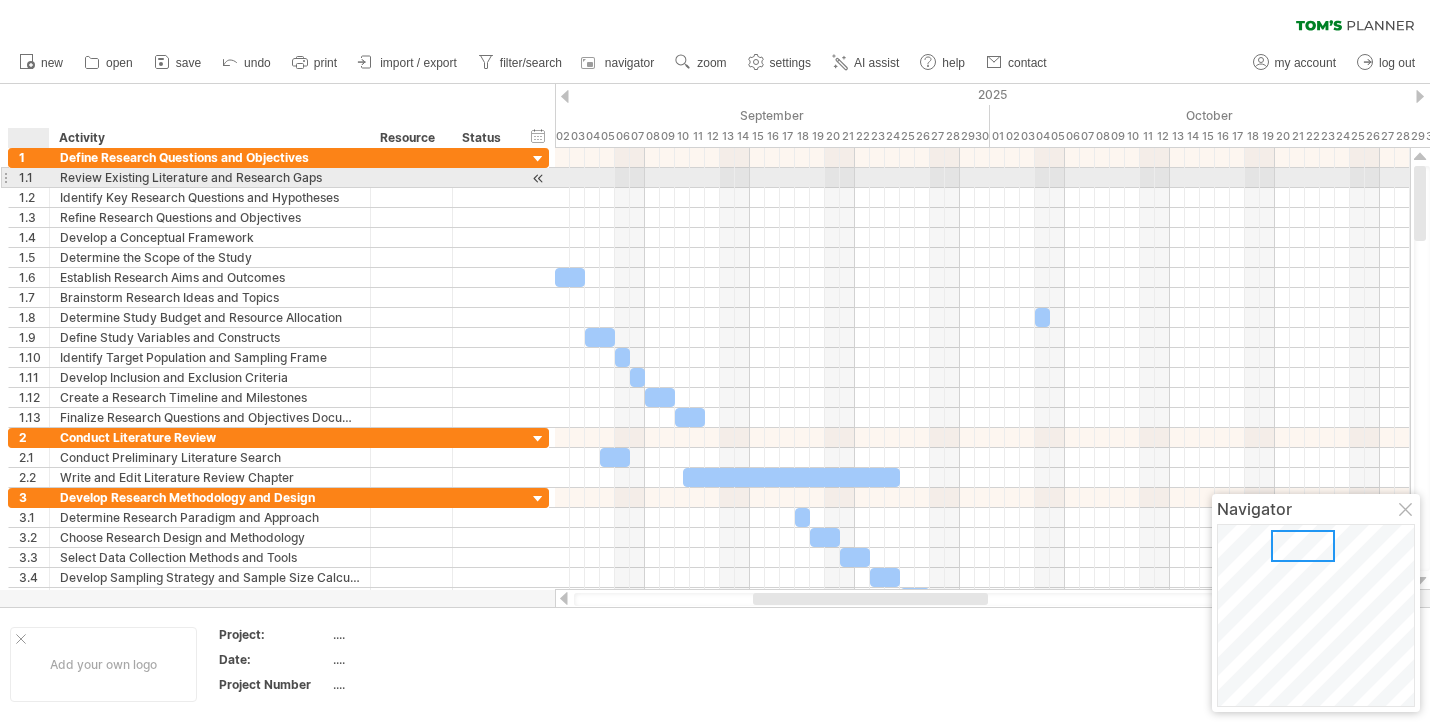 click on "1.1" at bounding box center (34, 177) 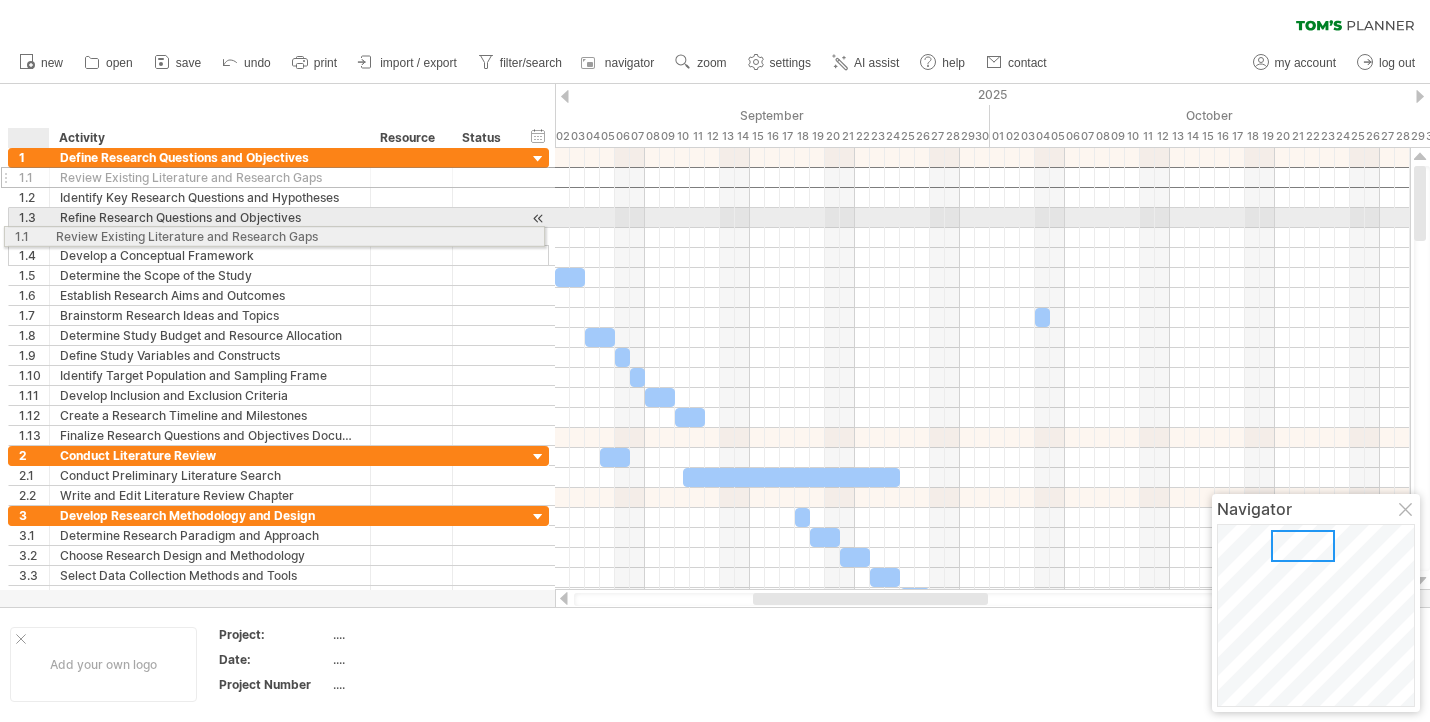 drag, startPoint x: 36, startPoint y: 178, endPoint x: 26, endPoint y: 233, distance: 55.9017 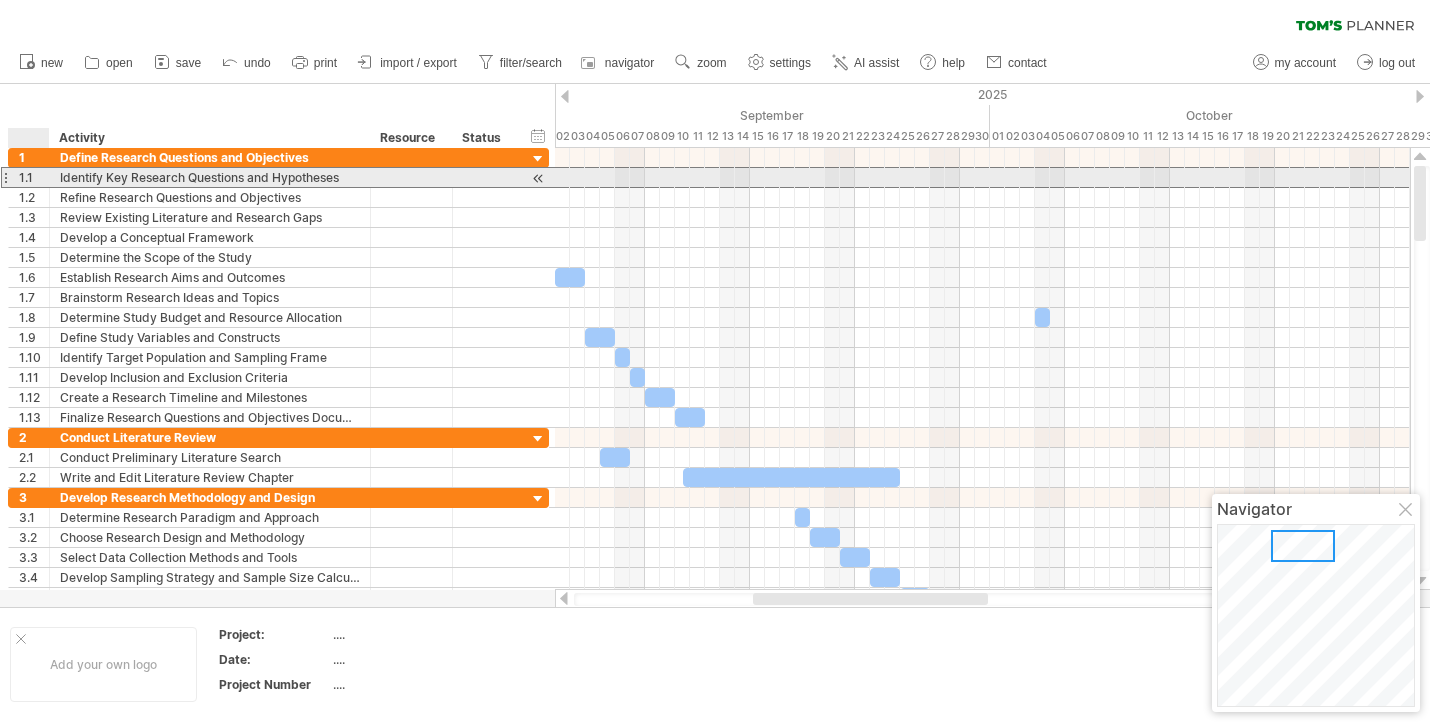 click on "1.1" at bounding box center (34, 177) 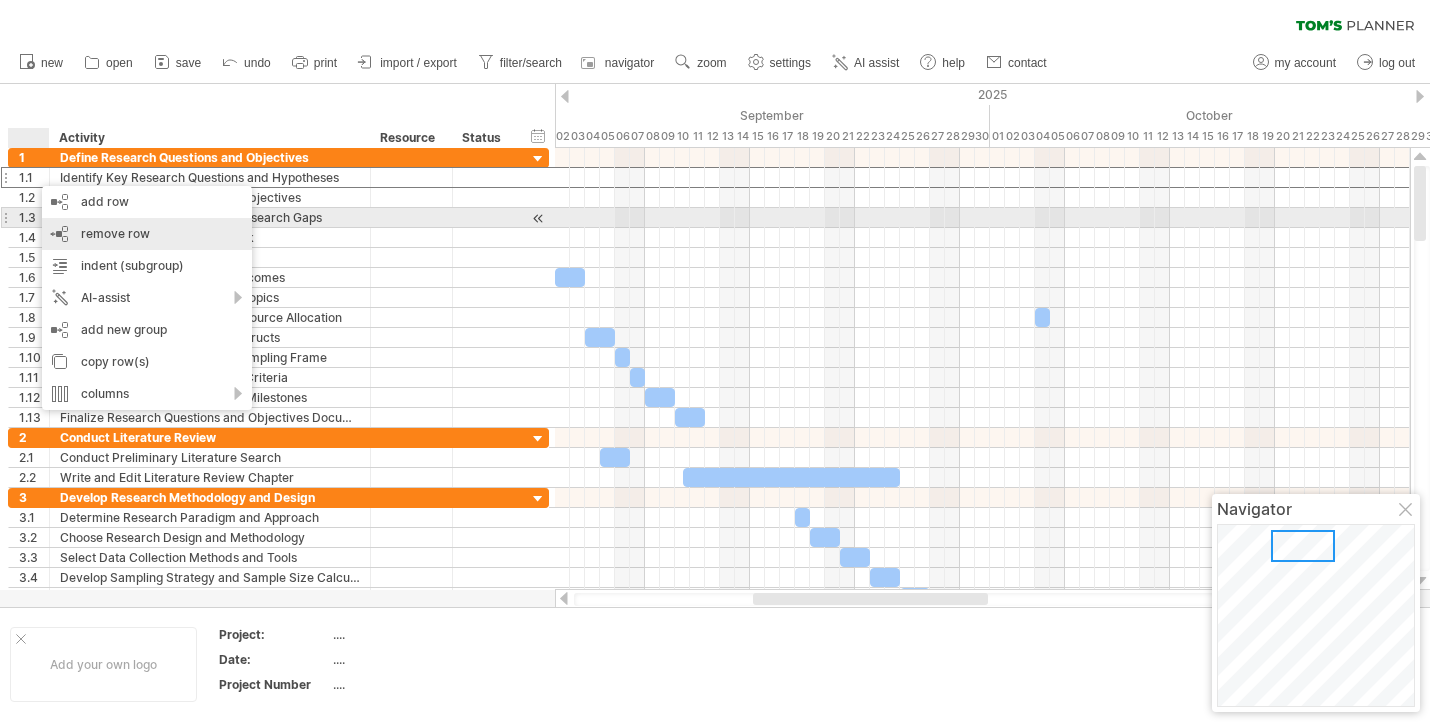 click on "remove row" at bounding box center [115, 233] 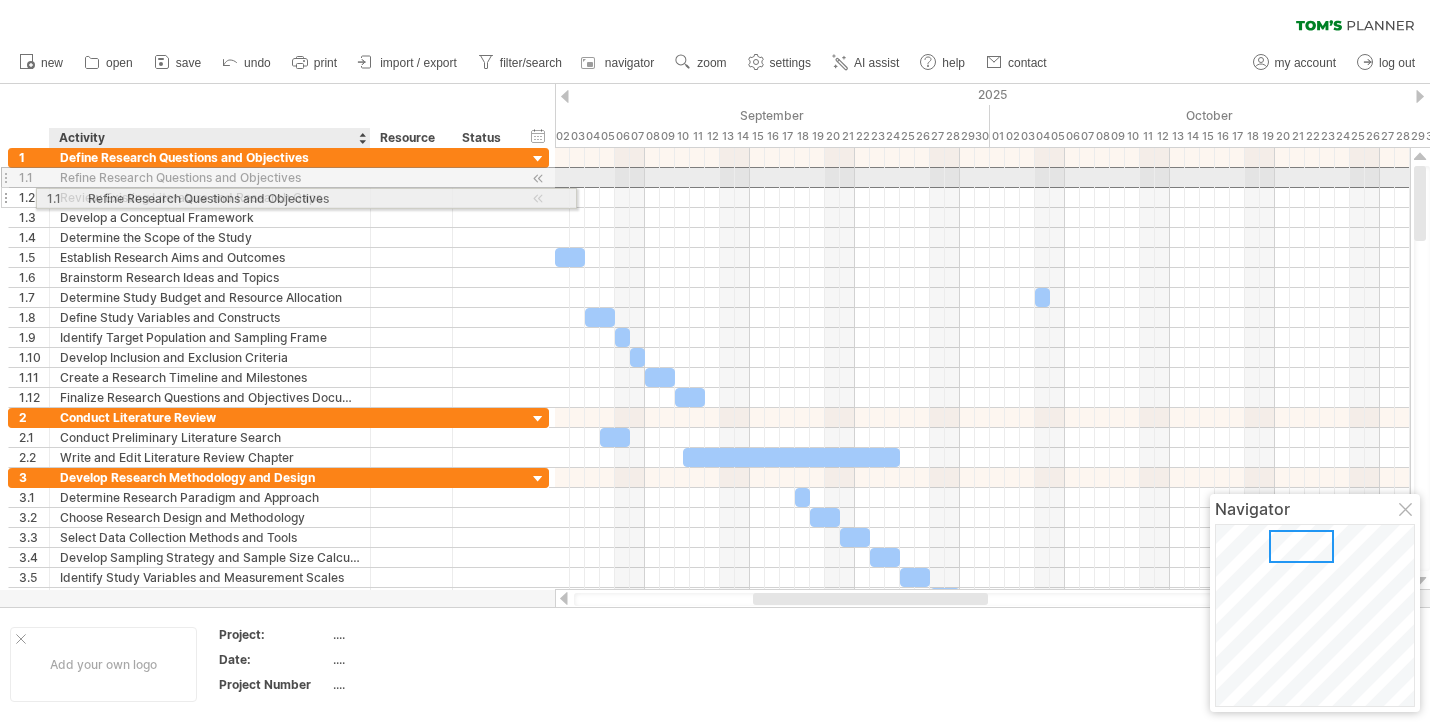 drag, startPoint x: 29, startPoint y: 178, endPoint x: 80, endPoint y: 195, distance: 53.75872 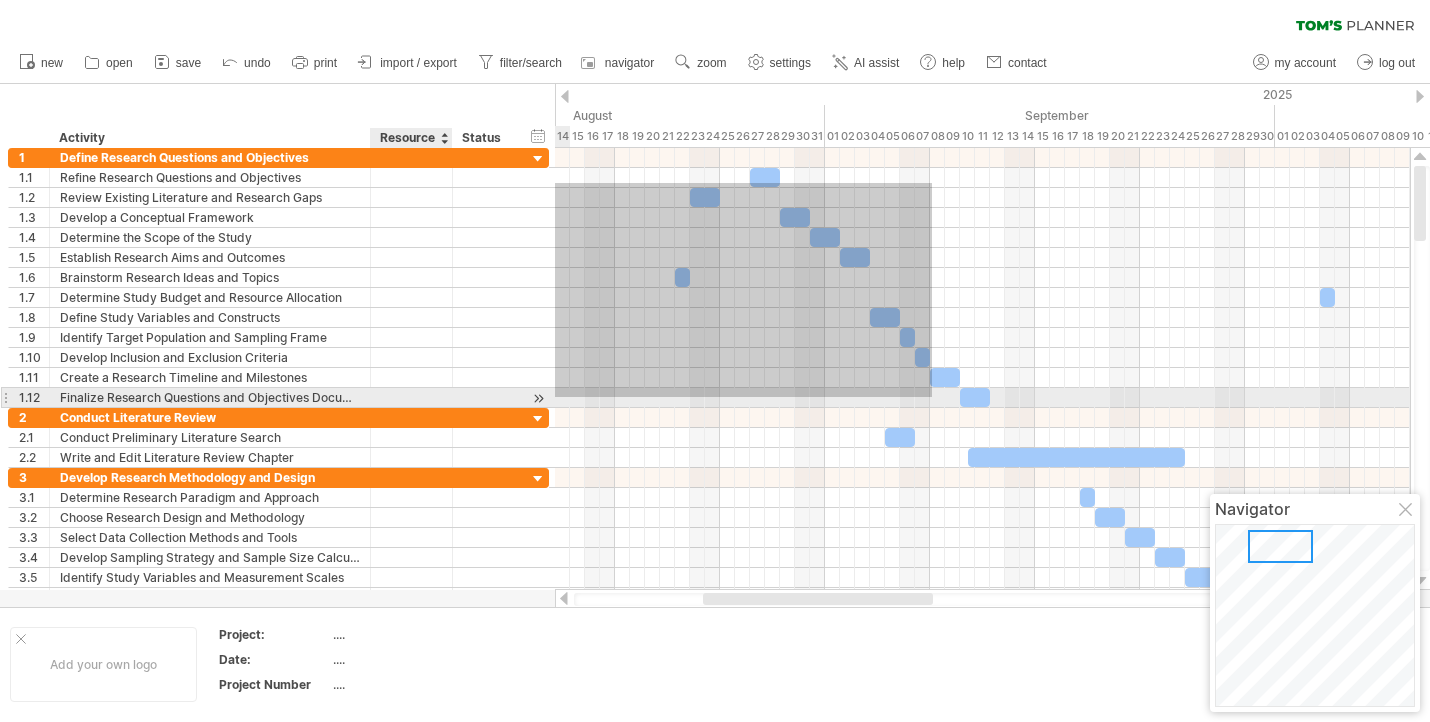 drag, startPoint x: 647, startPoint y: 183, endPoint x: 434, endPoint y: 397, distance: 301.93542 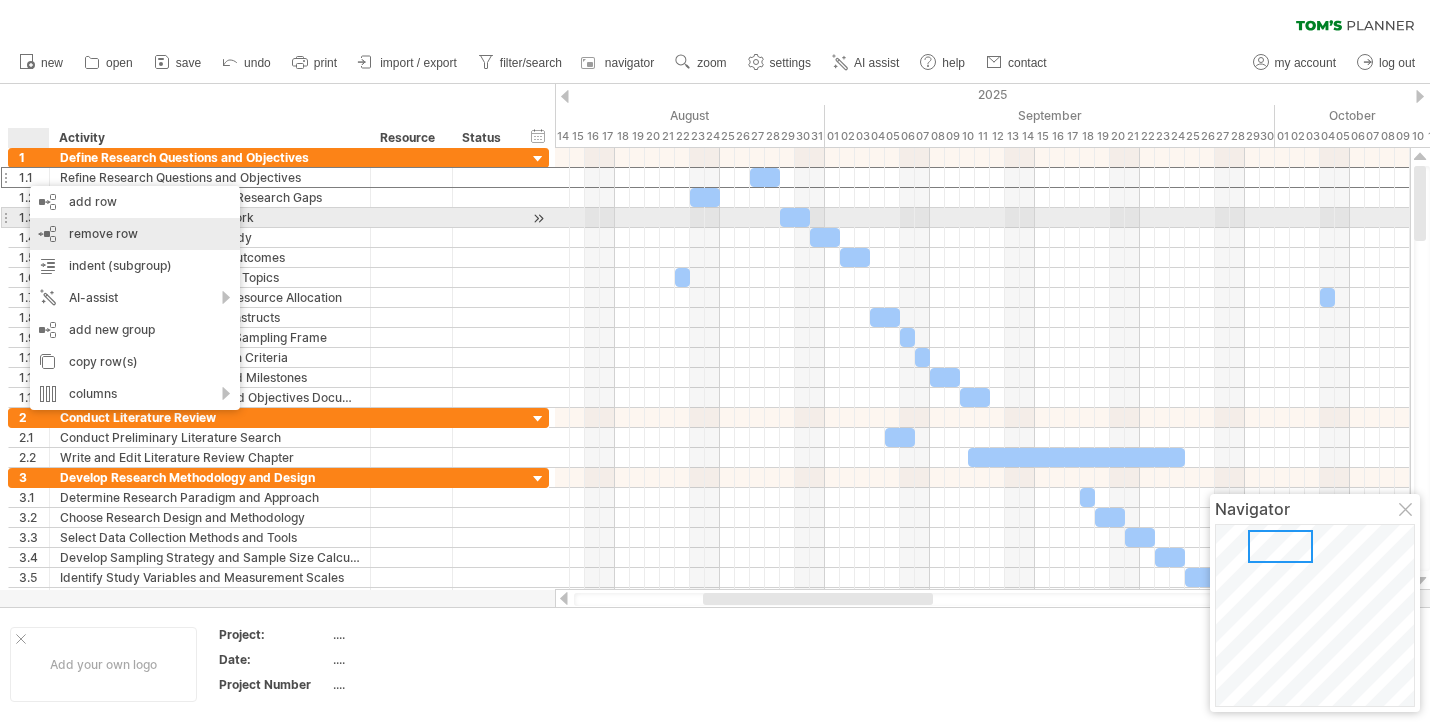 click on "remove row remove selected rows" at bounding box center (135, 234) 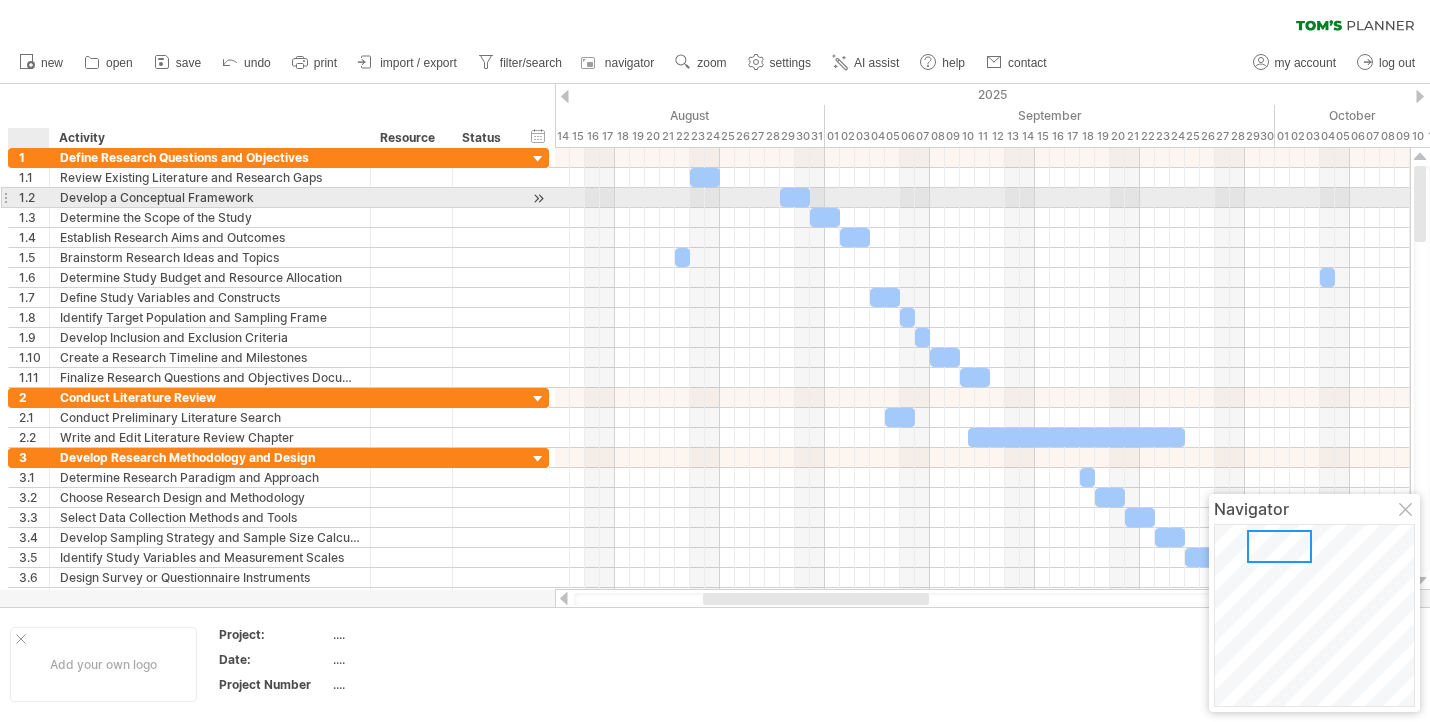 click on "1.2" at bounding box center [34, 197] 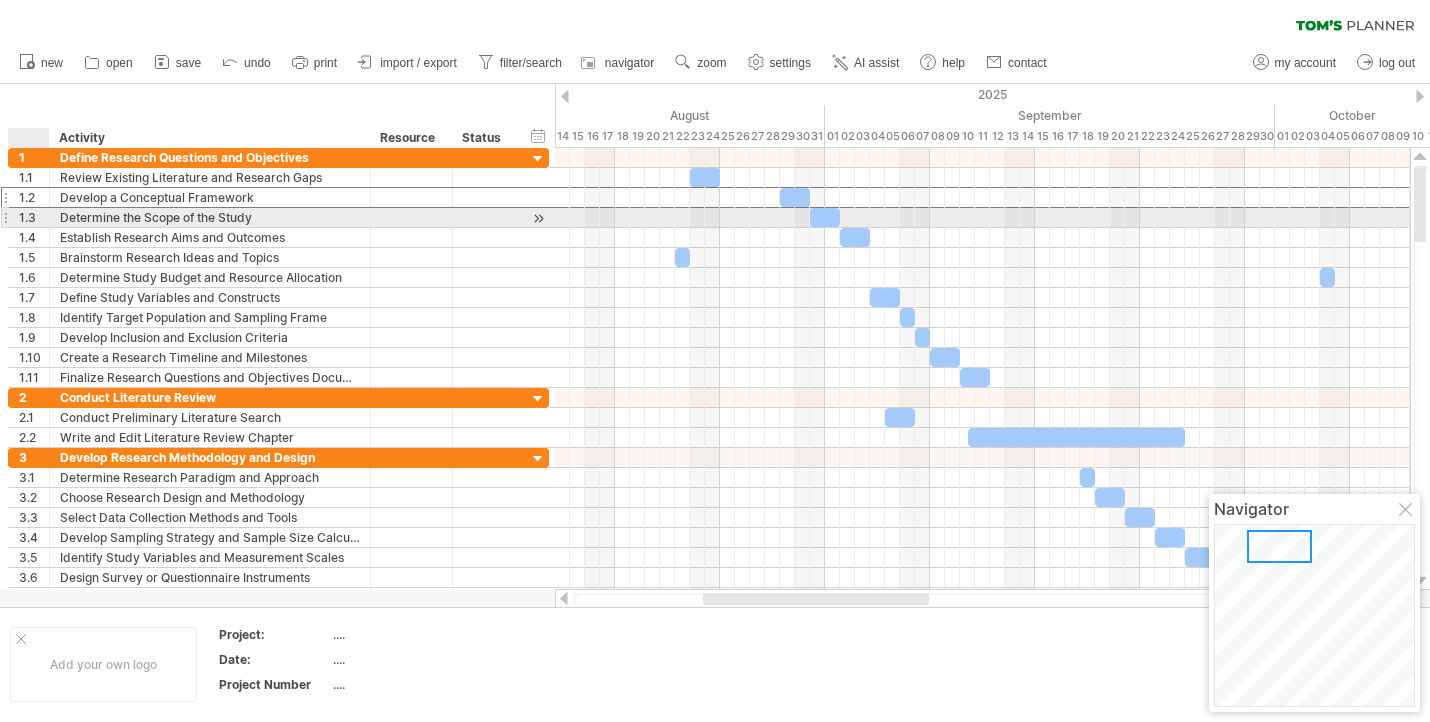 click on "1.3" at bounding box center [34, 217] 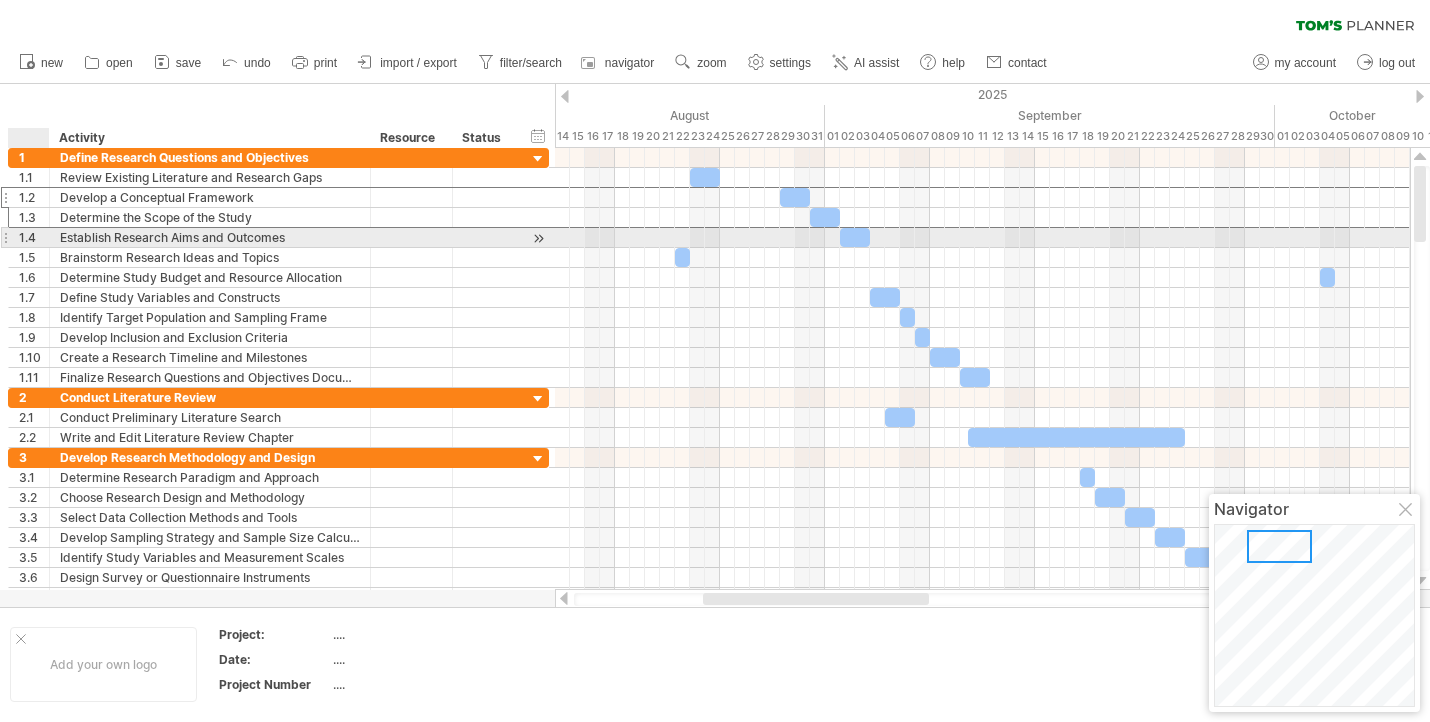 click on "1.4" at bounding box center (34, 237) 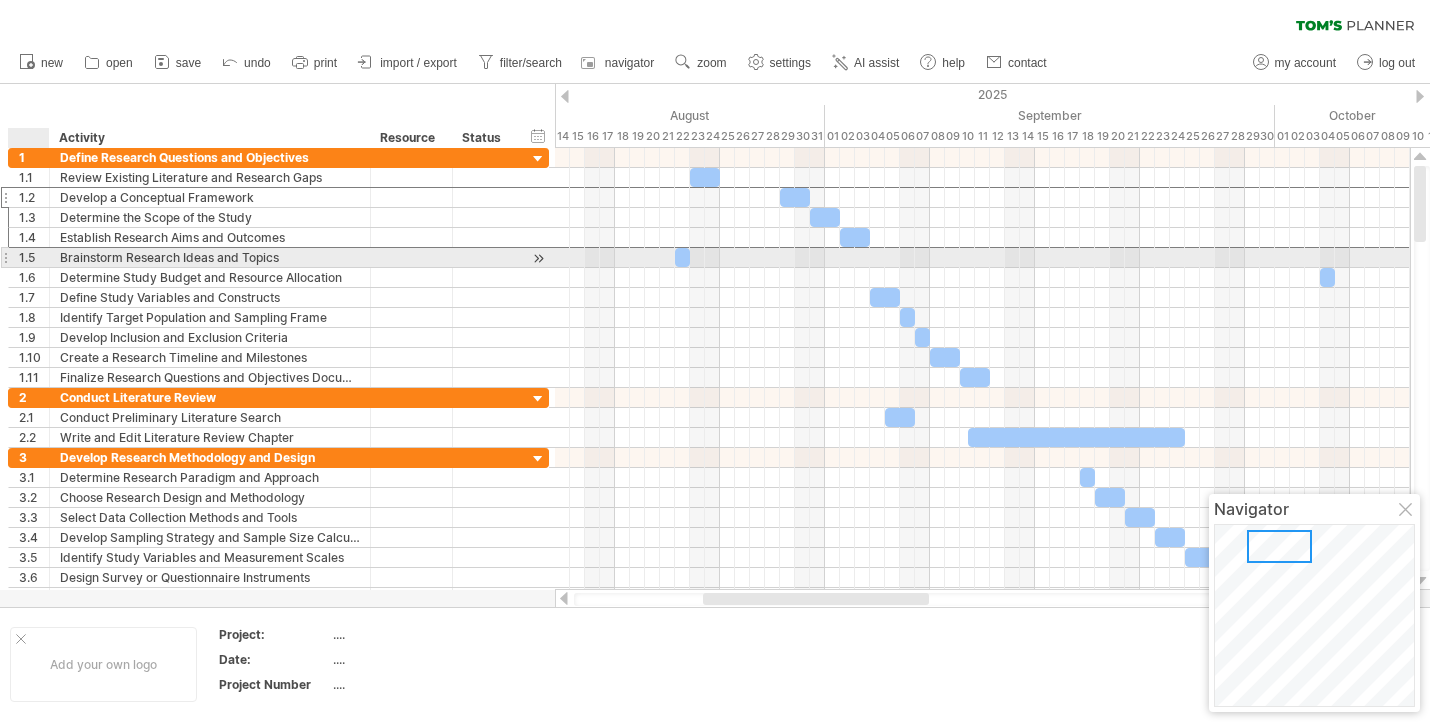 click on "1.5" at bounding box center (34, 257) 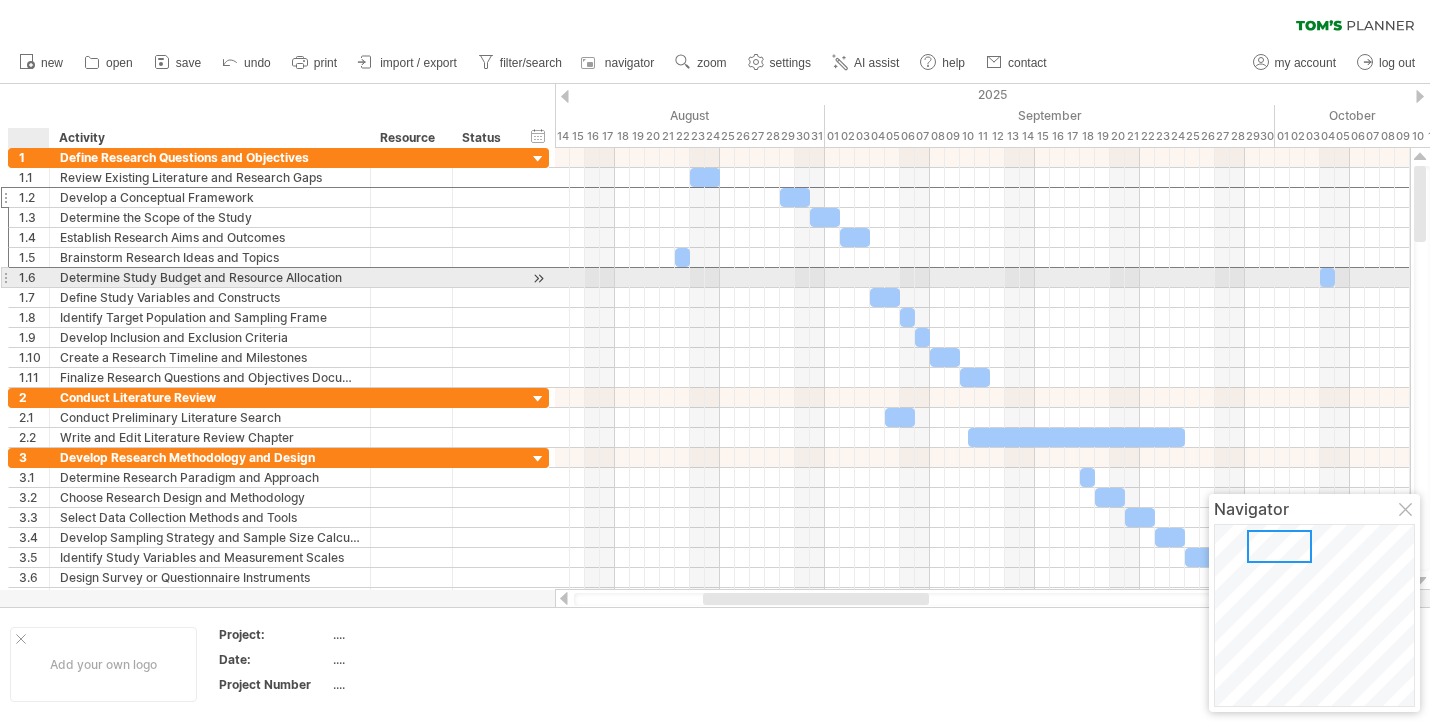 click on "1.6" at bounding box center [34, 277] 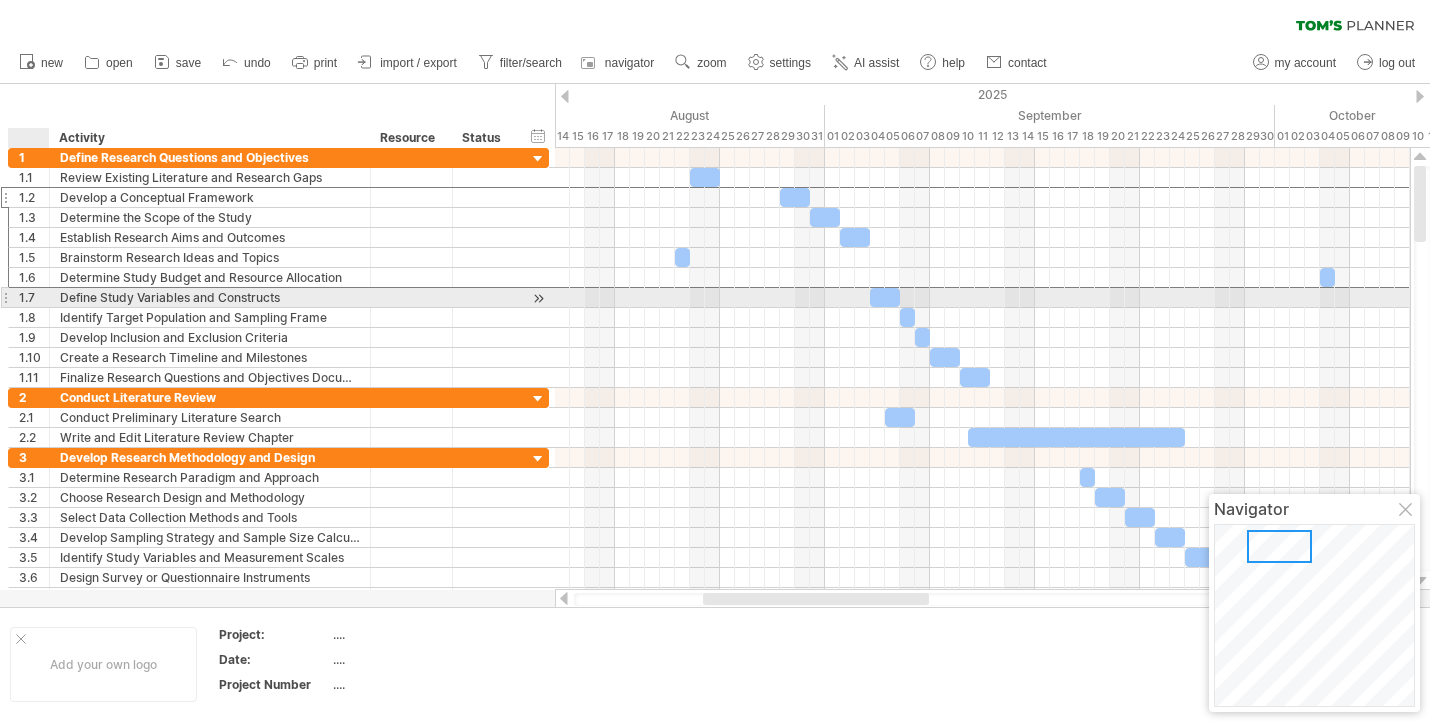 click on "1.7" at bounding box center (34, 297) 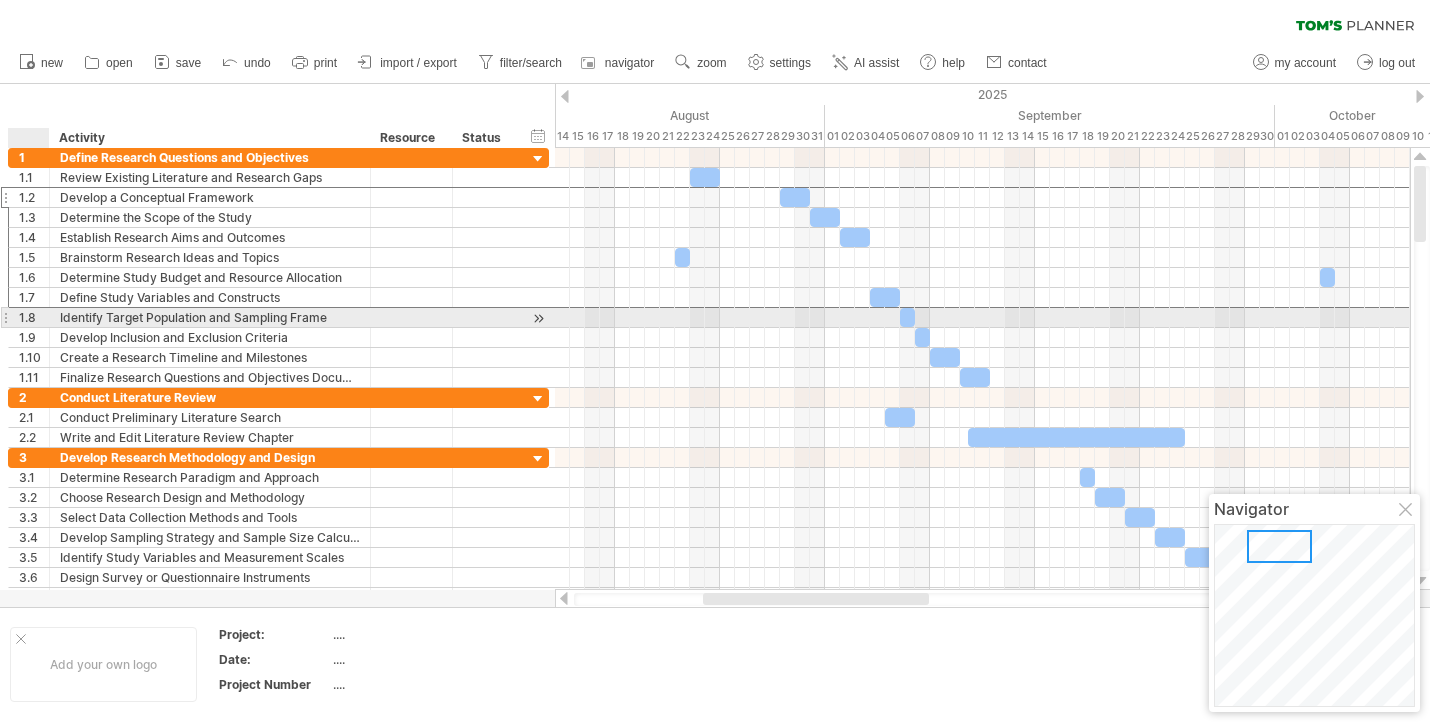 click on "1.8" at bounding box center [34, 317] 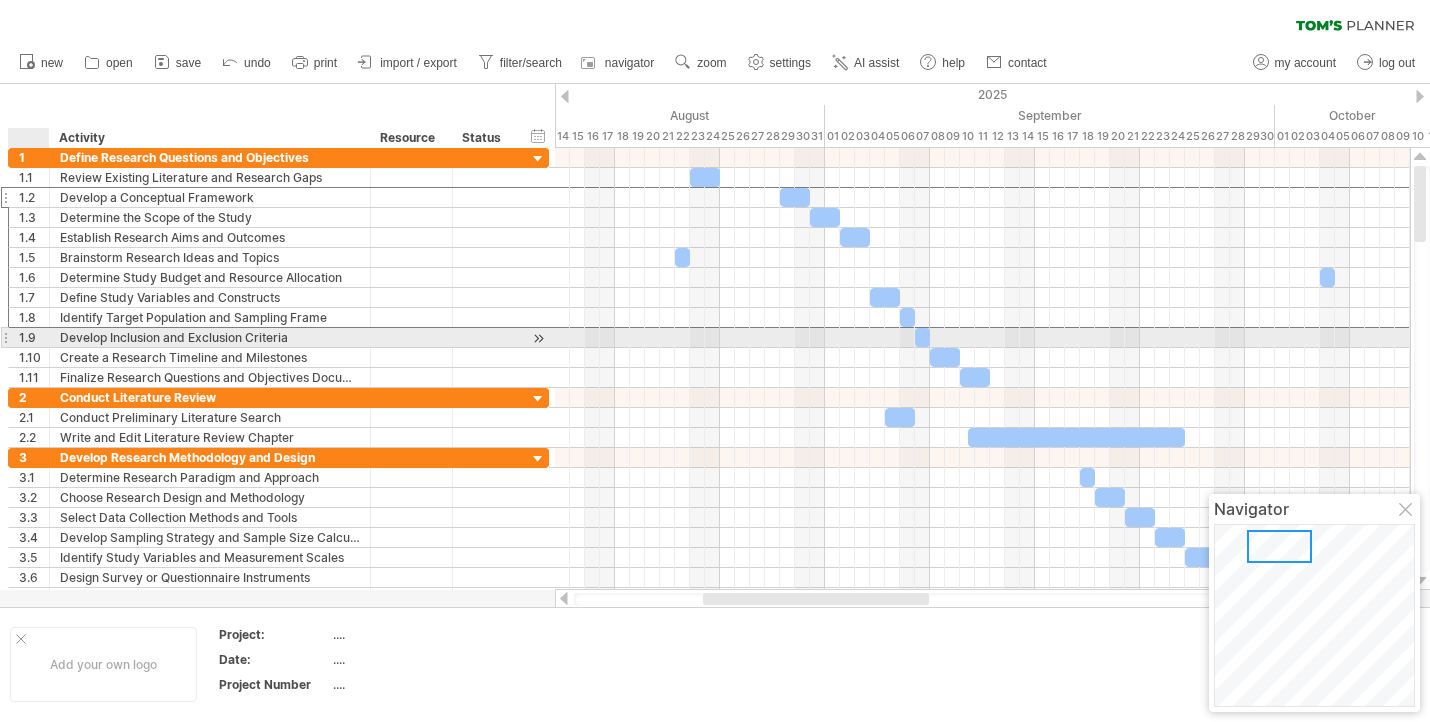 click on "1.9" at bounding box center [34, 337] 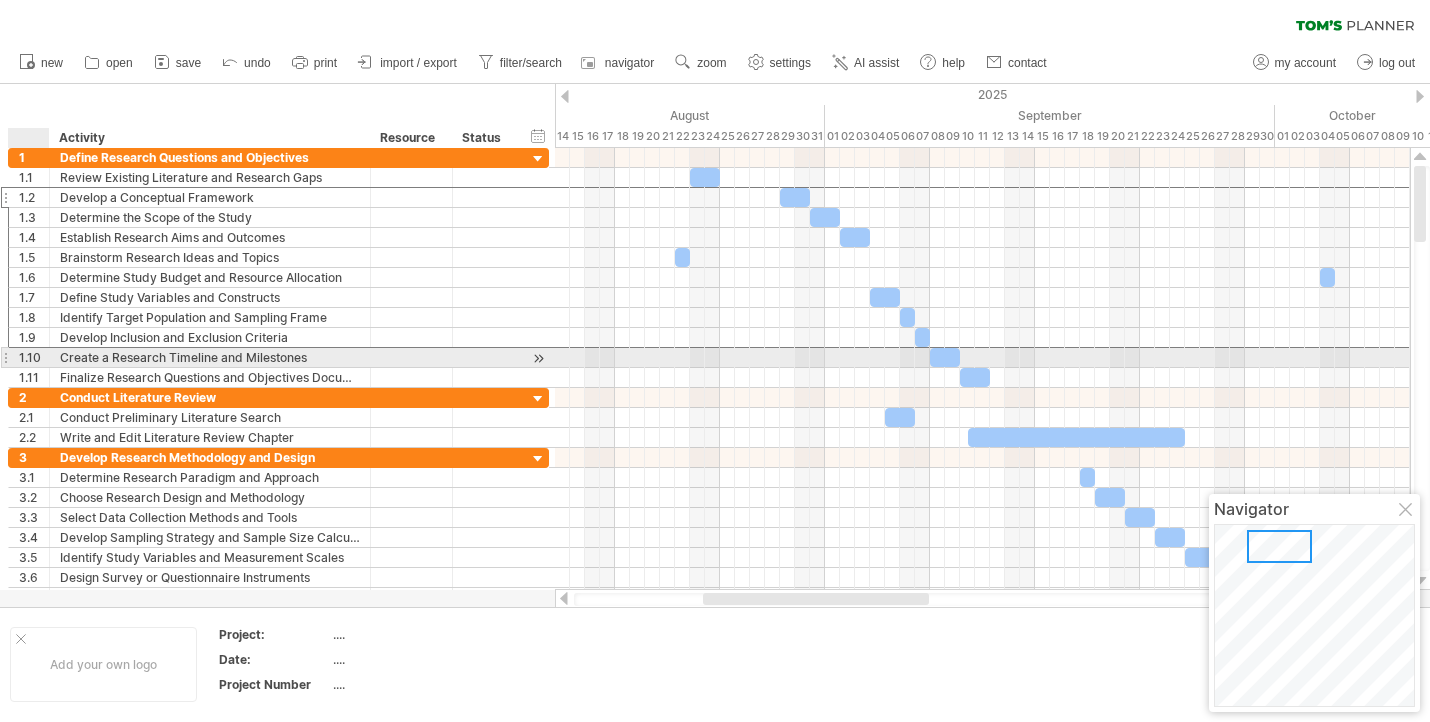 click on "1.10" at bounding box center (34, 357) 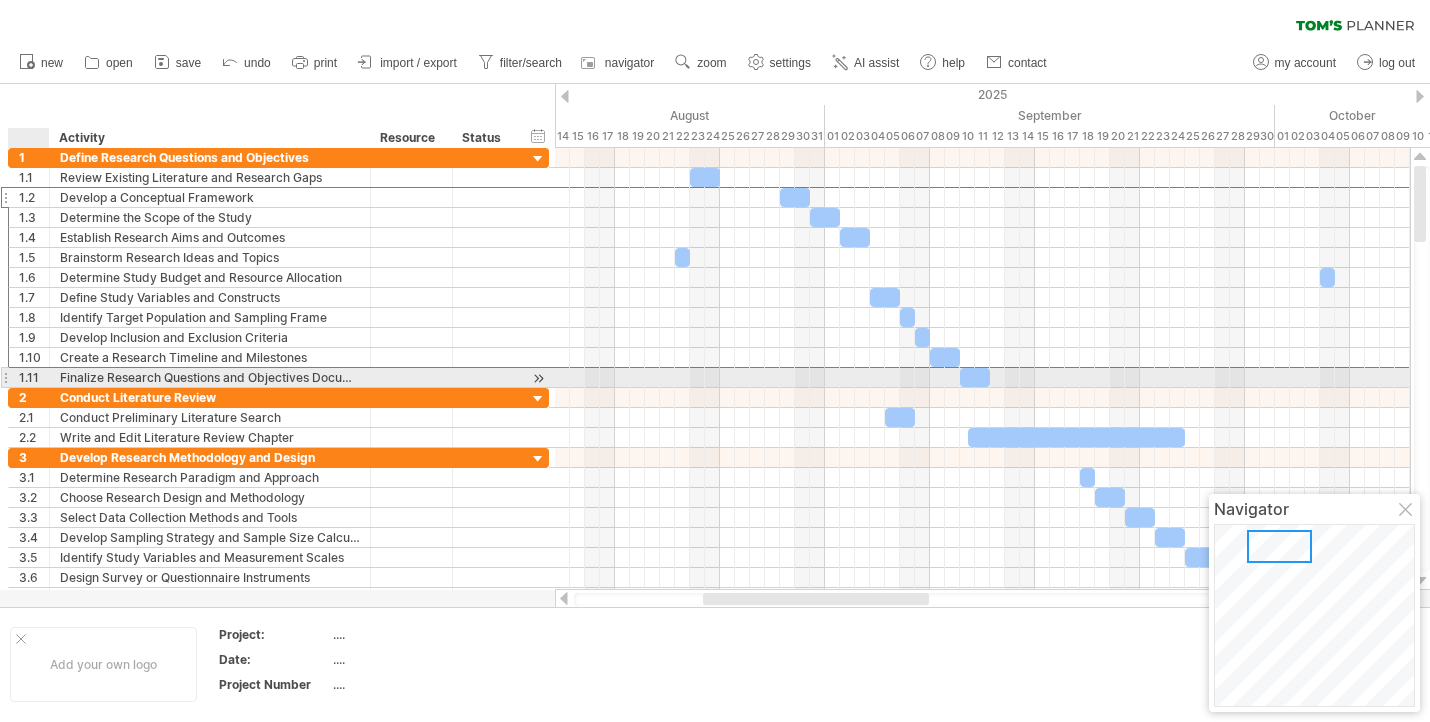 click on "1.11" at bounding box center (34, 377) 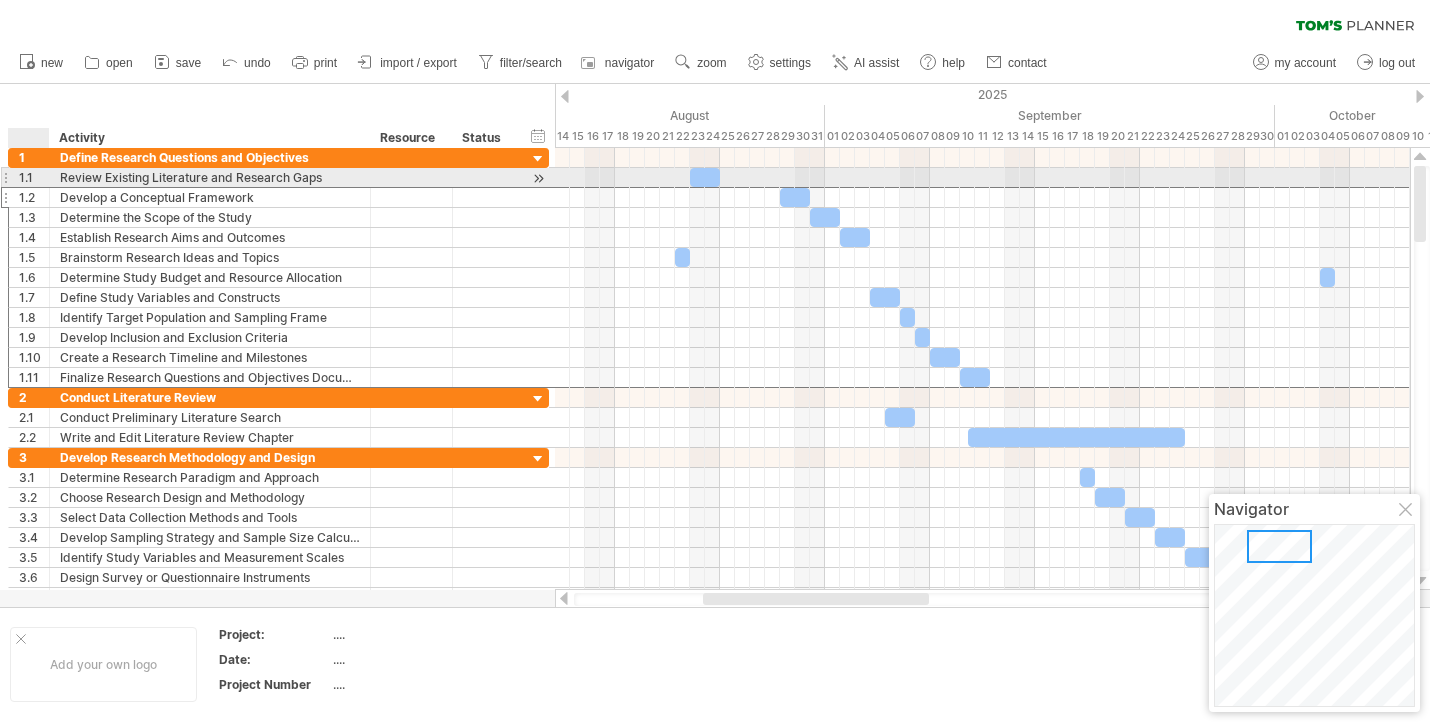 click on "1.1" at bounding box center [34, 177] 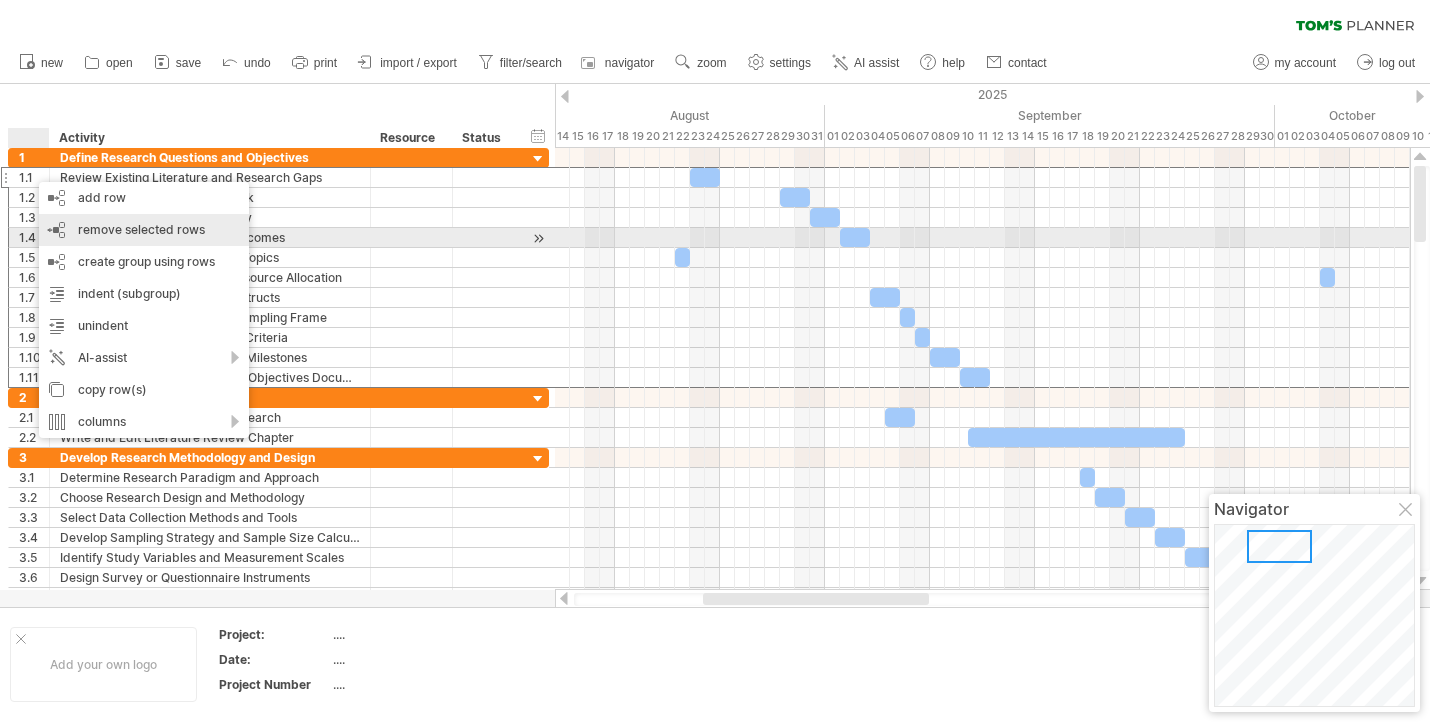 click on "remove row remove selected rows" at bounding box center [144, 230] 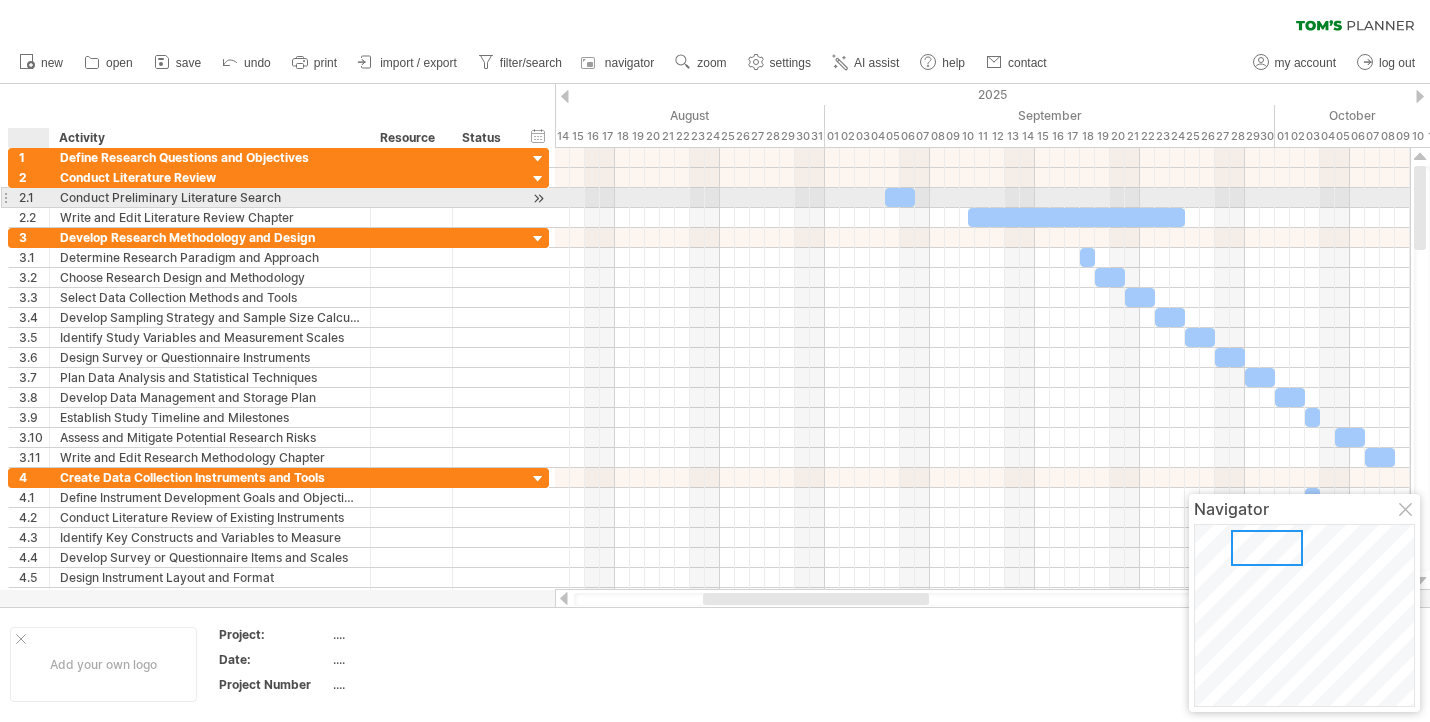 click at bounding box center [47, 198] 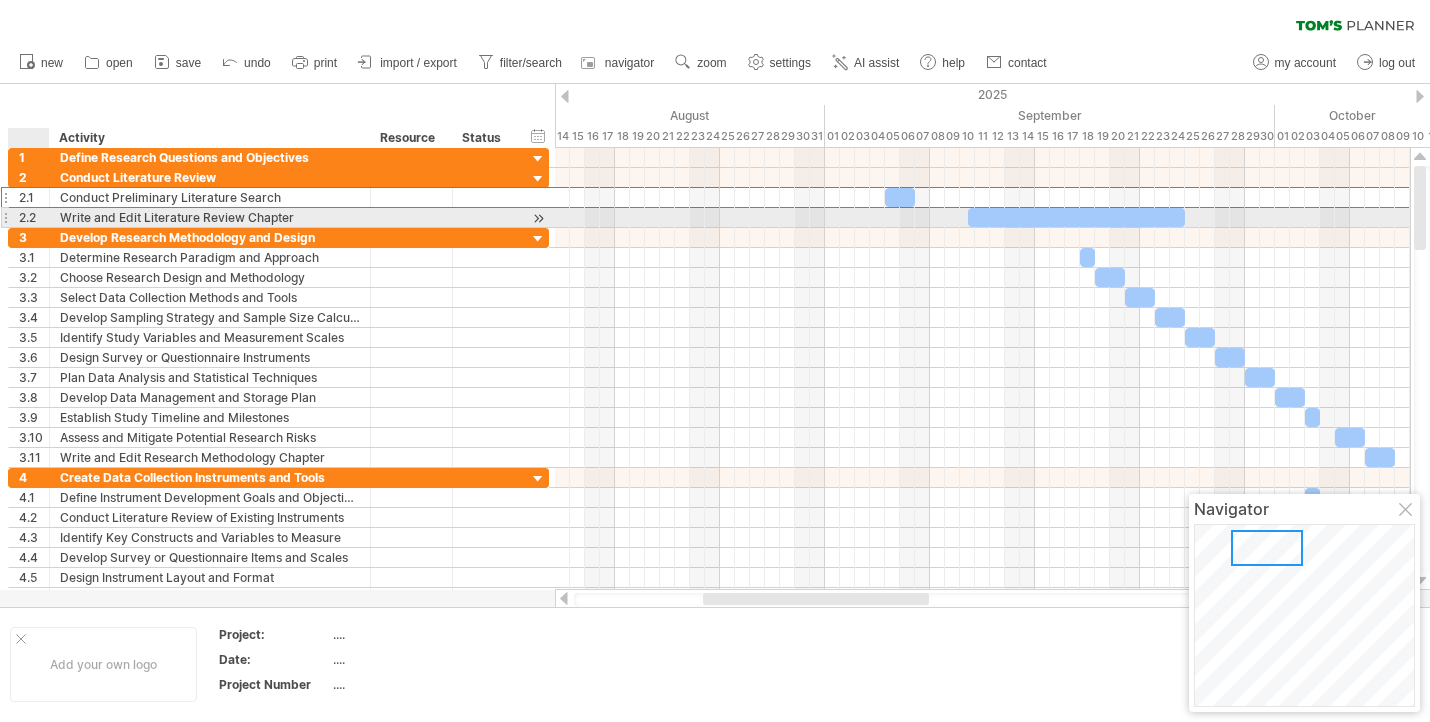 click on "2.2" at bounding box center [34, 217] 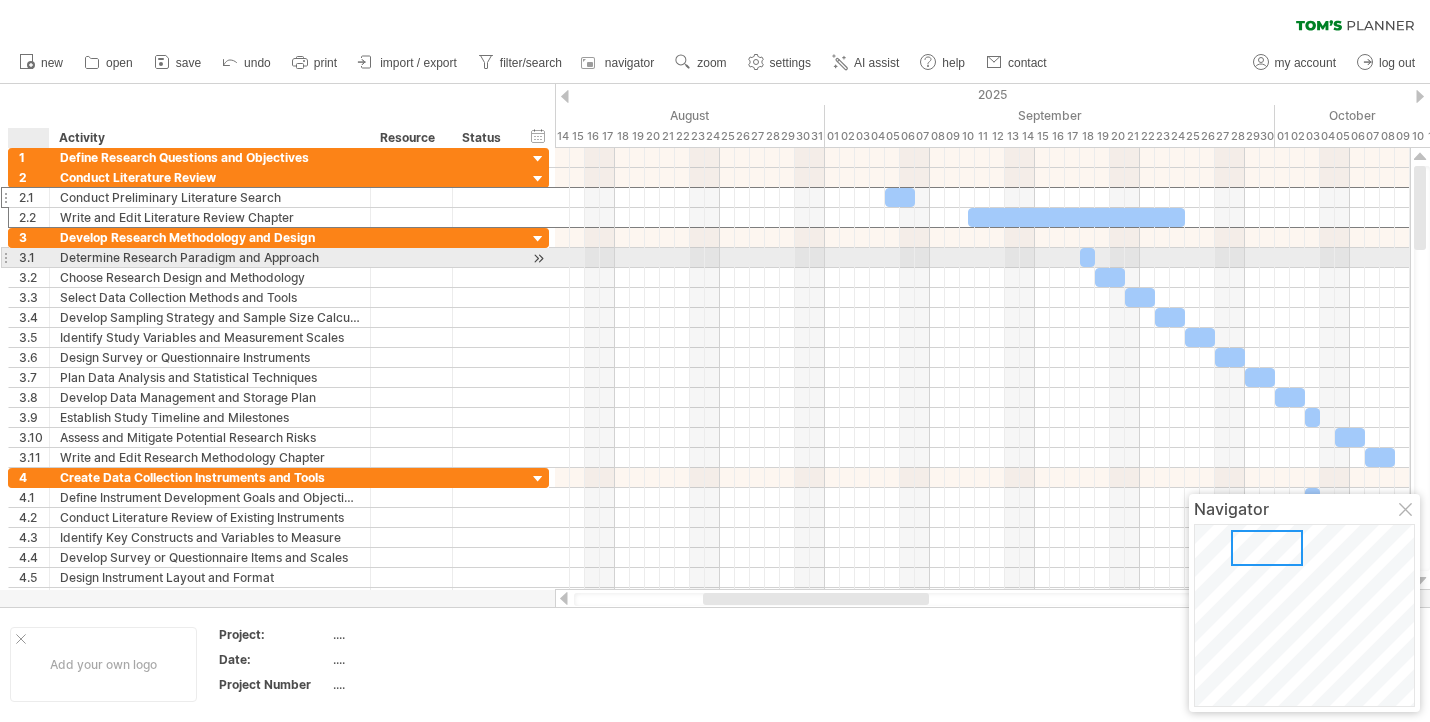 click on "3.1" at bounding box center [34, 257] 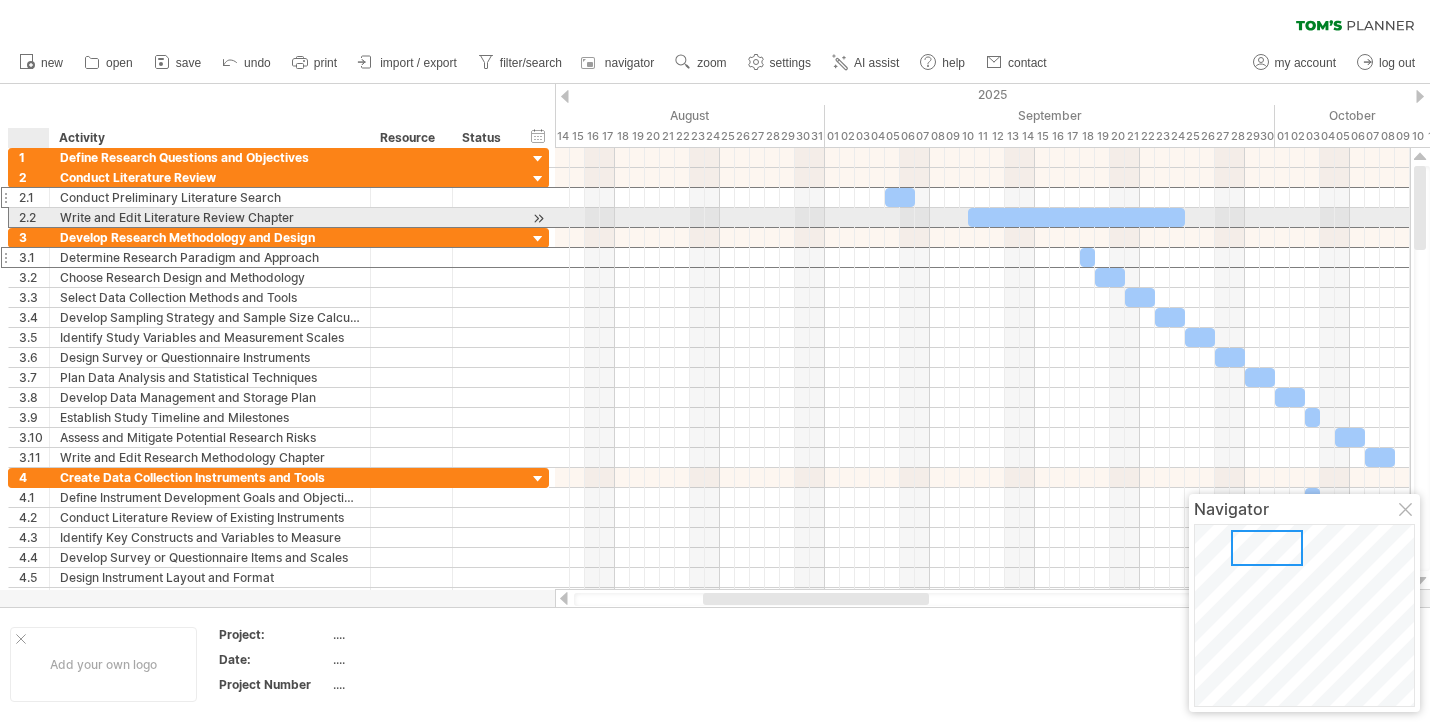click on "2.2" at bounding box center (34, 217) 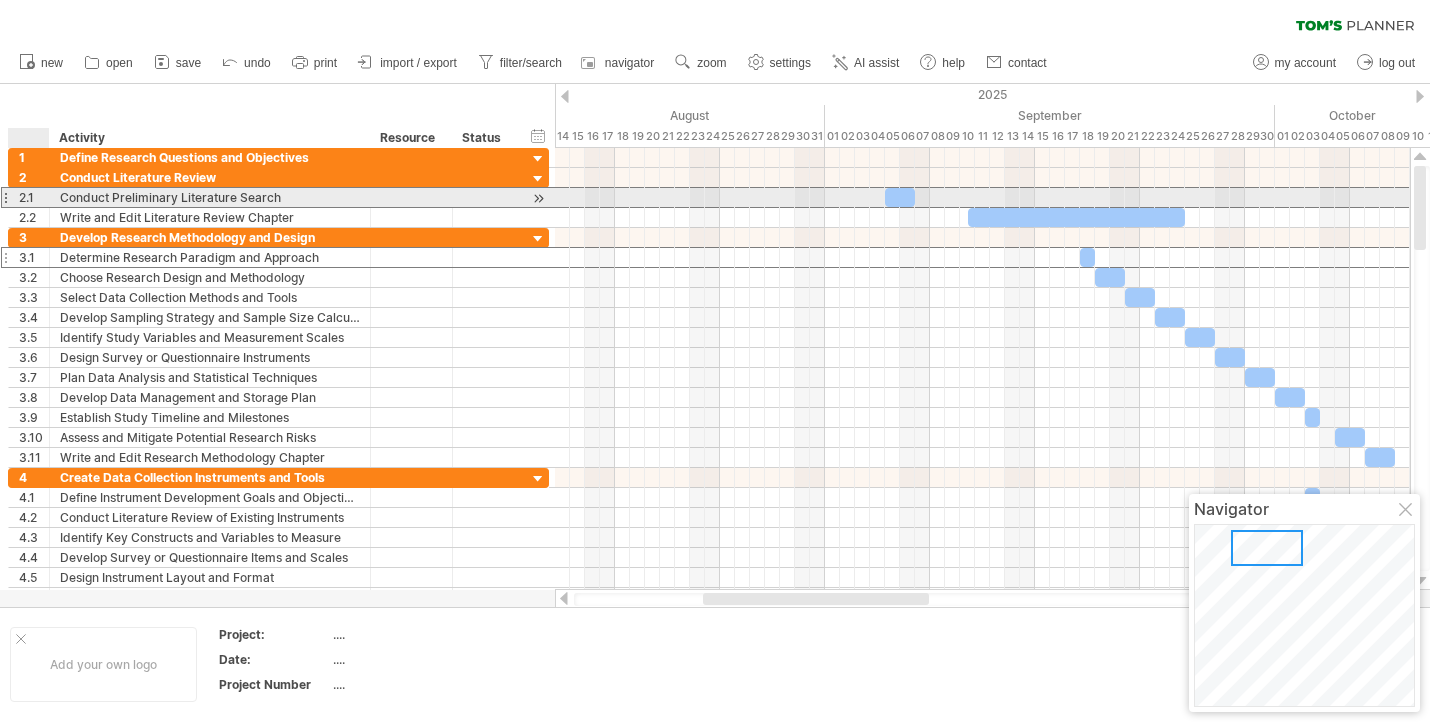 click on "2.1" at bounding box center [34, 197] 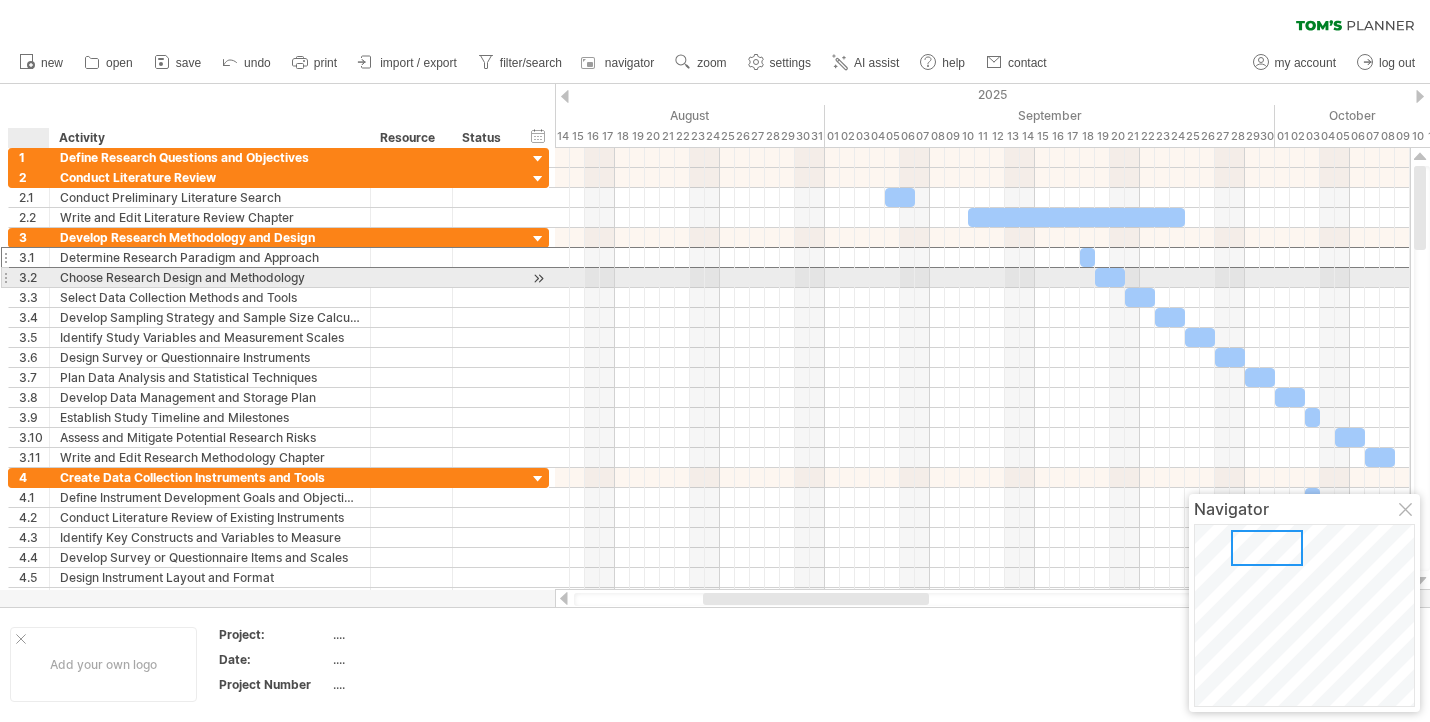 click on "3.2" at bounding box center [34, 277] 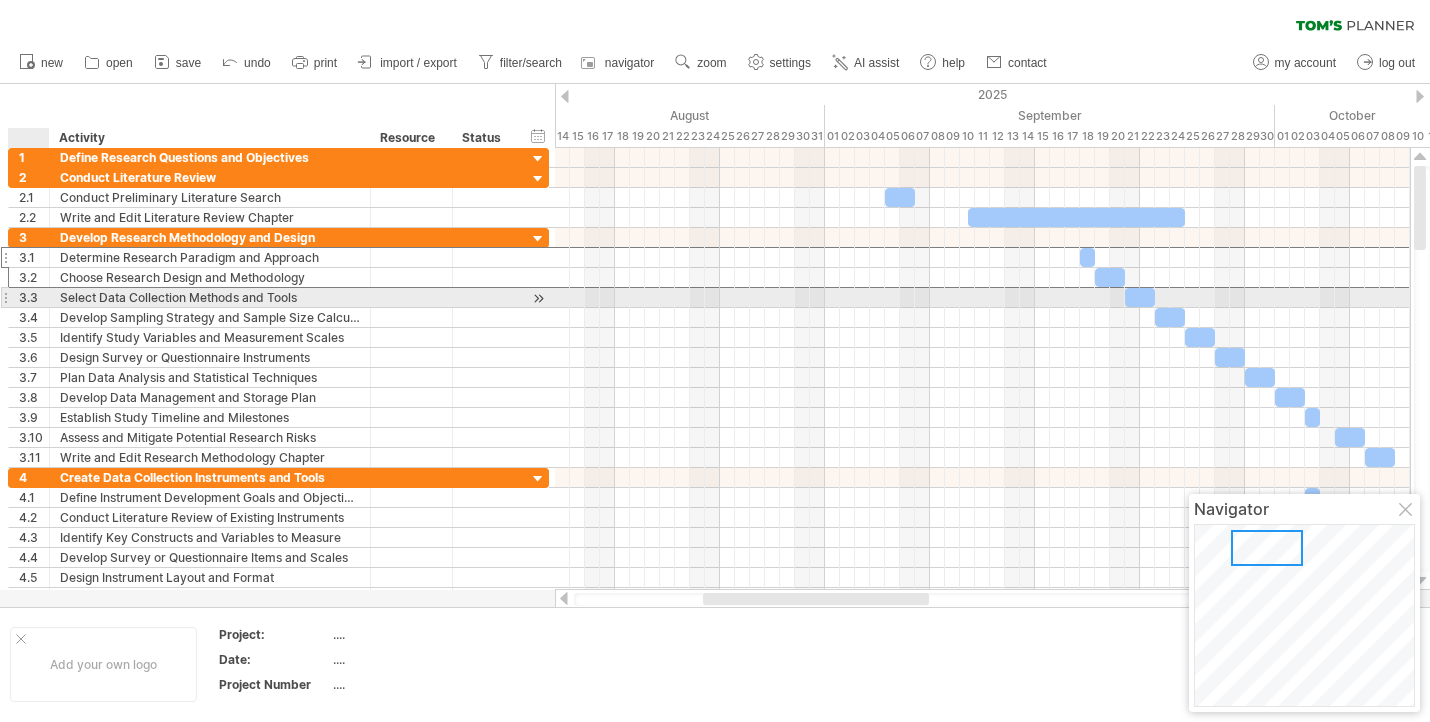 click on "3.3" at bounding box center (34, 297) 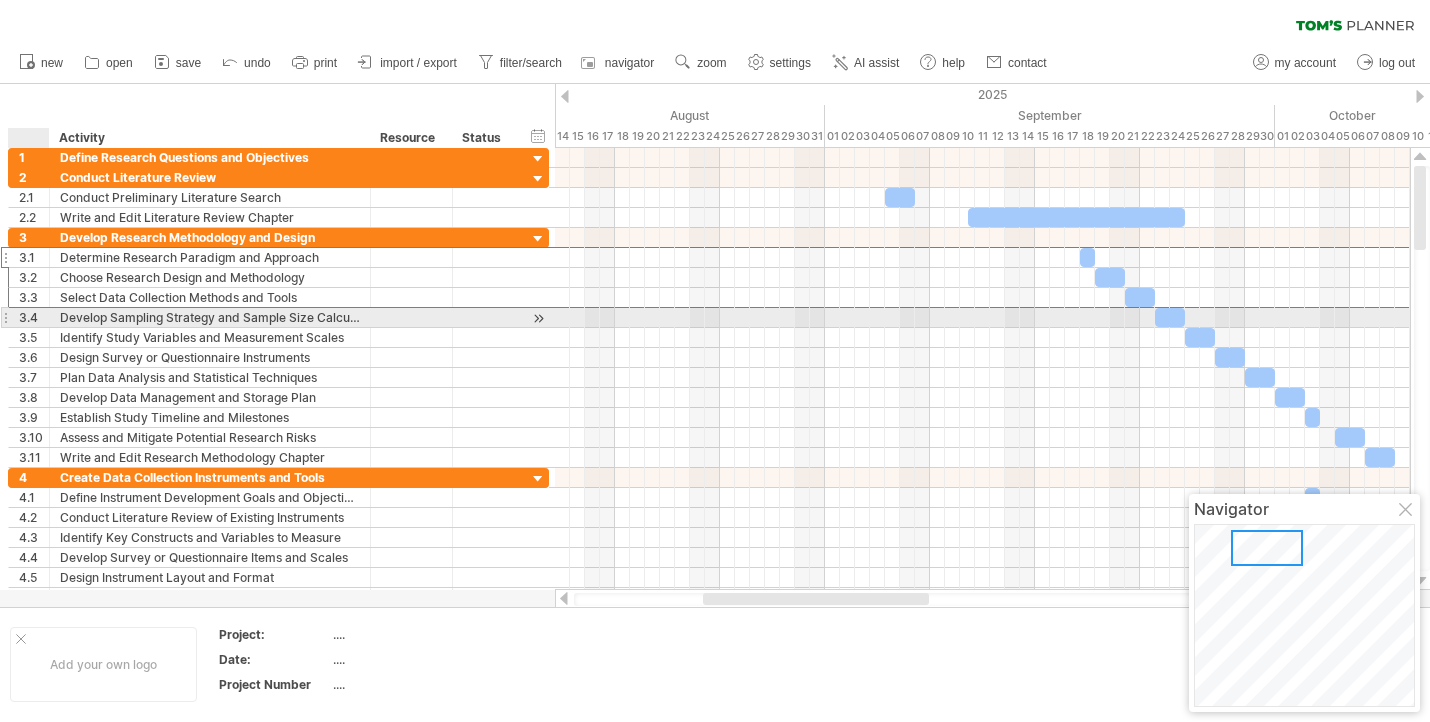 click on "3.4" at bounding box center [34, 317] 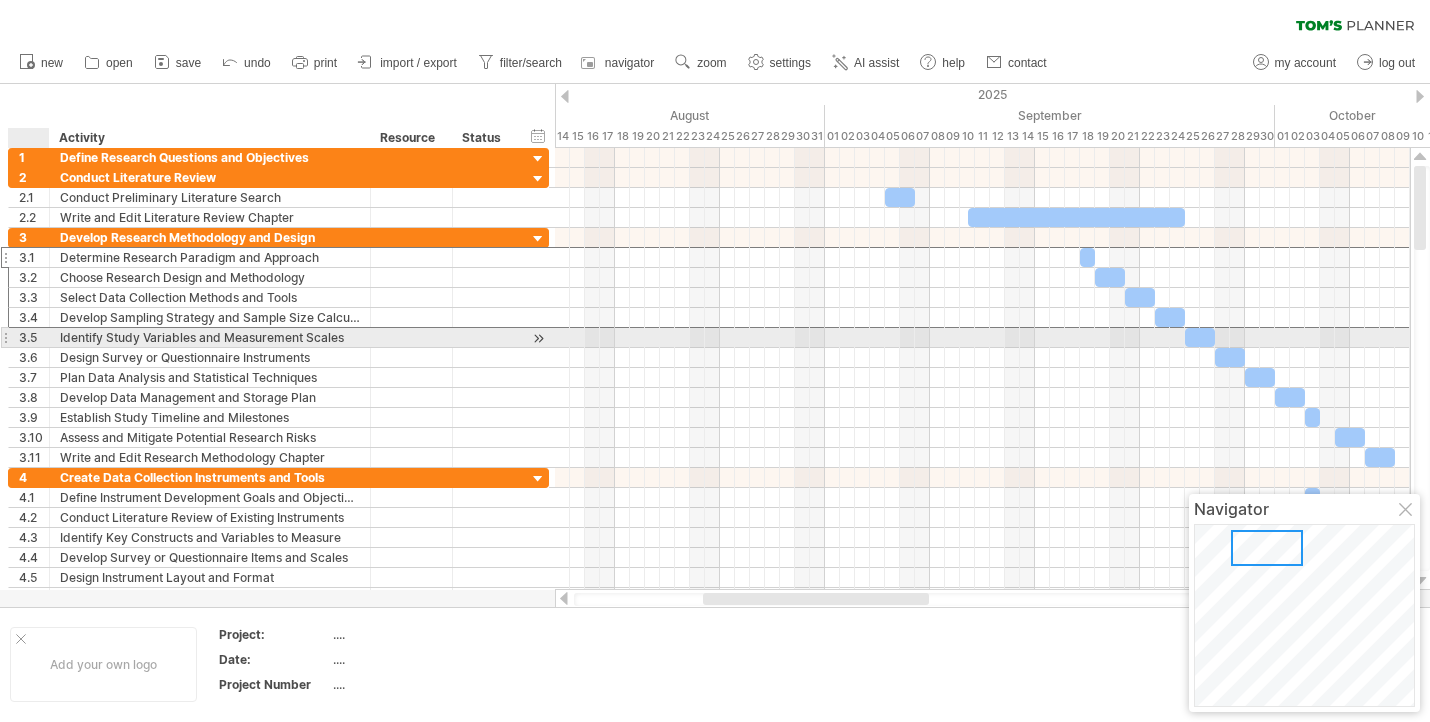 click on "3.5" at bounding box center [34, 337] 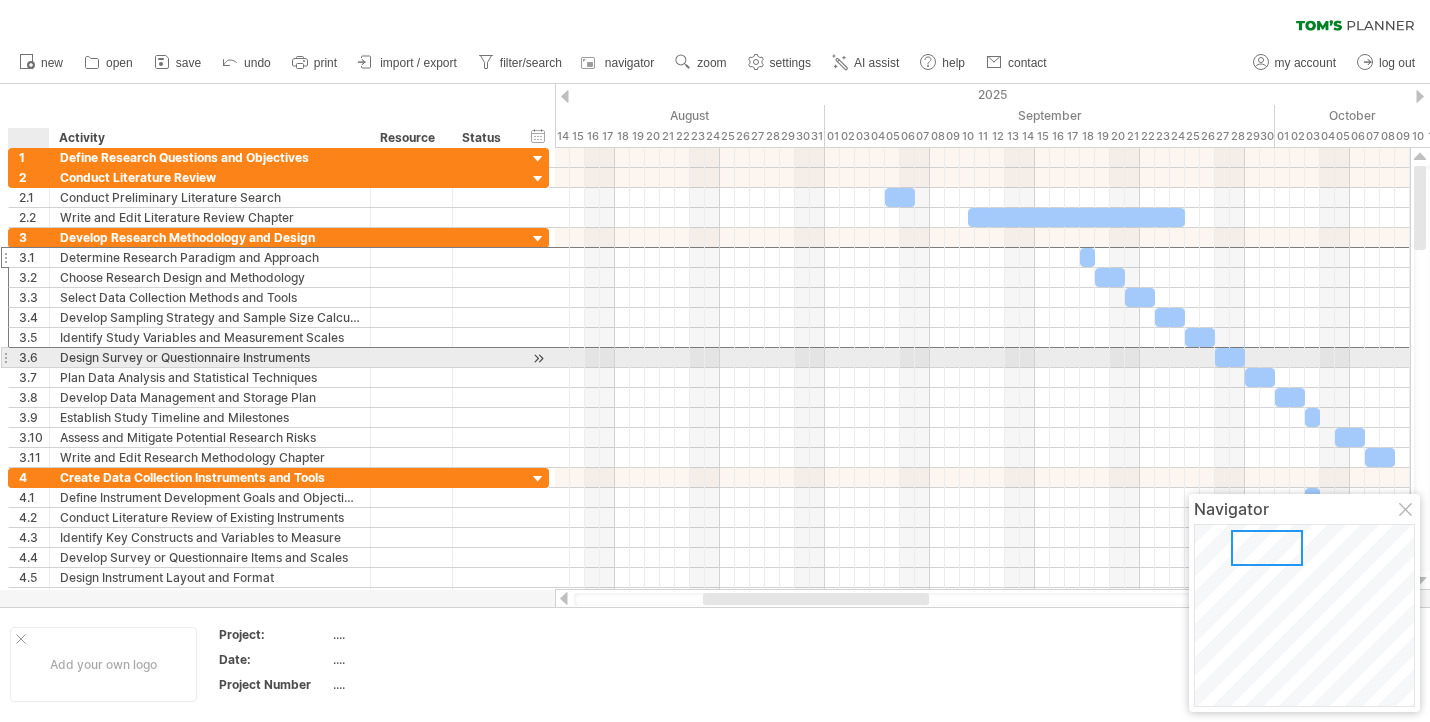 click on "3.6" at bounding box center [34, 357] 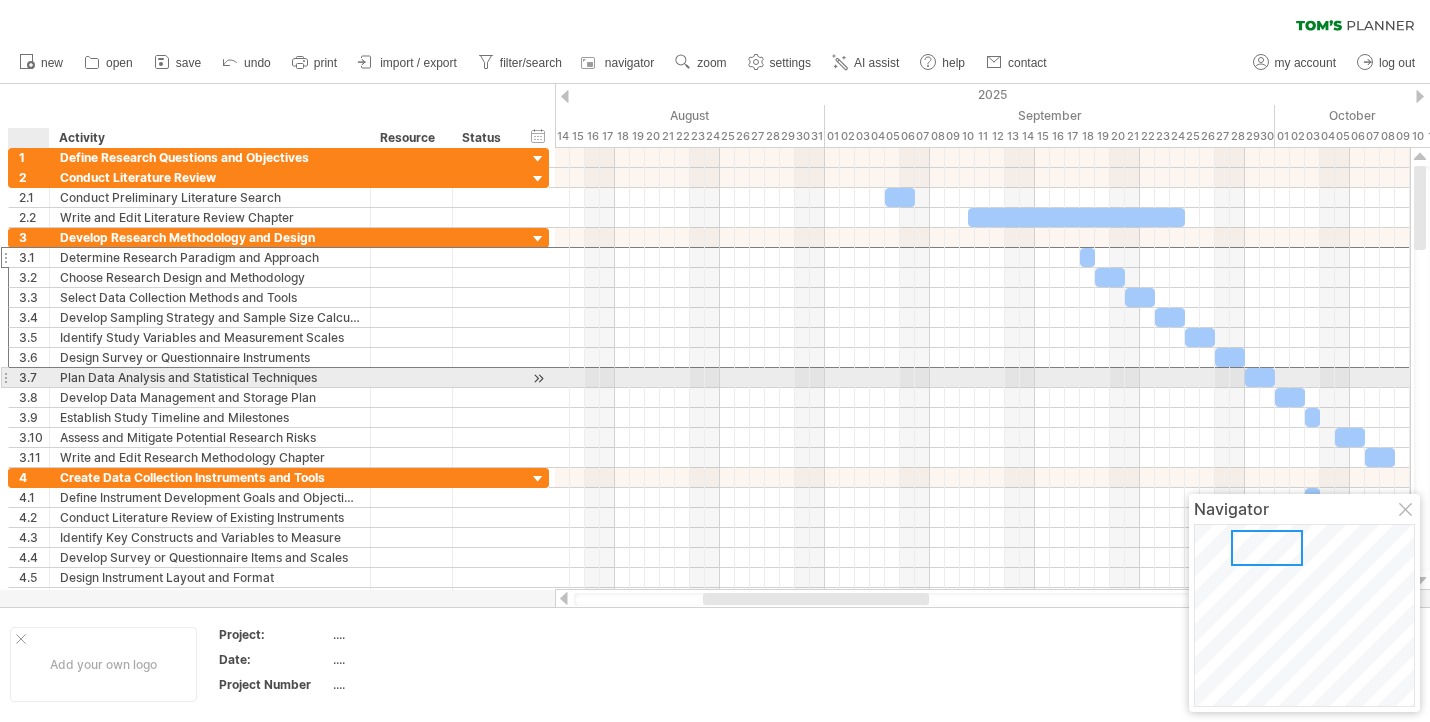 click on "3.7" at bounding box center [34, 377] 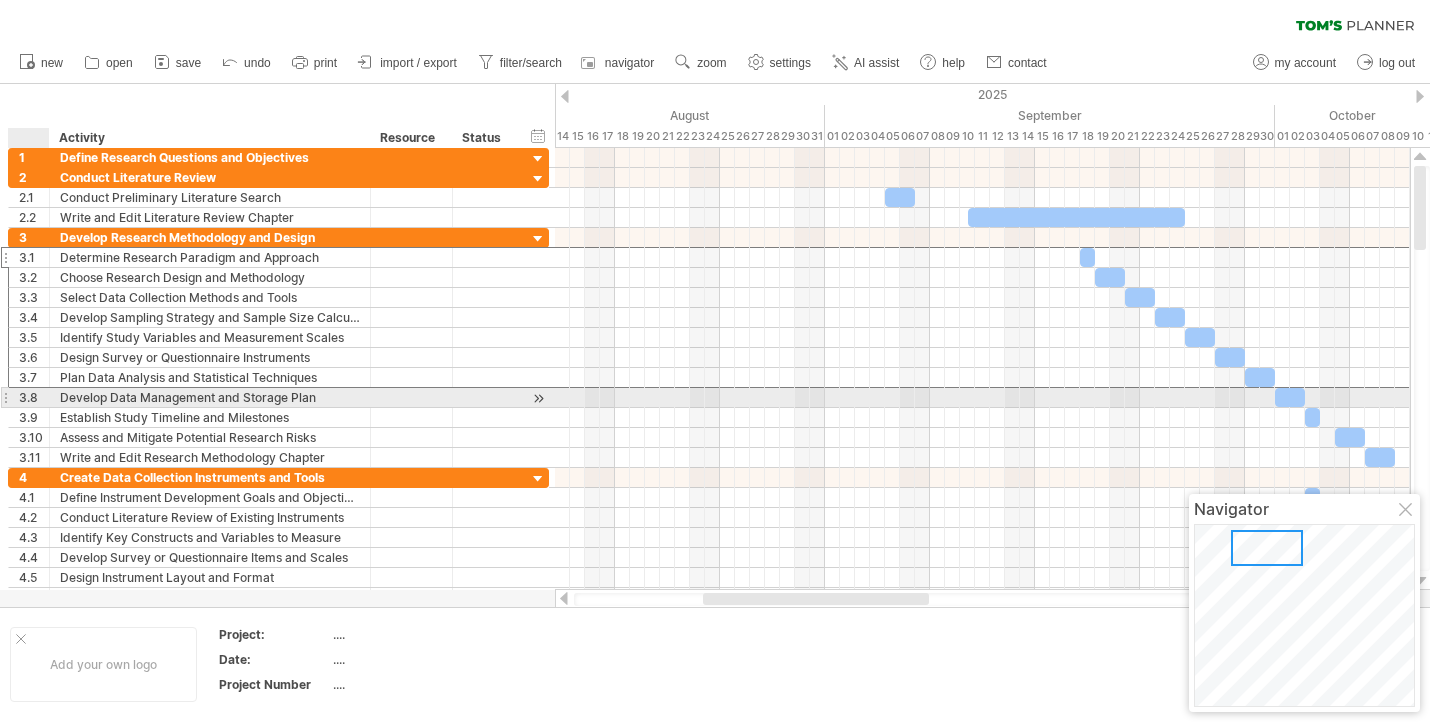 click on "3.8" at bounding box center (34, 397) 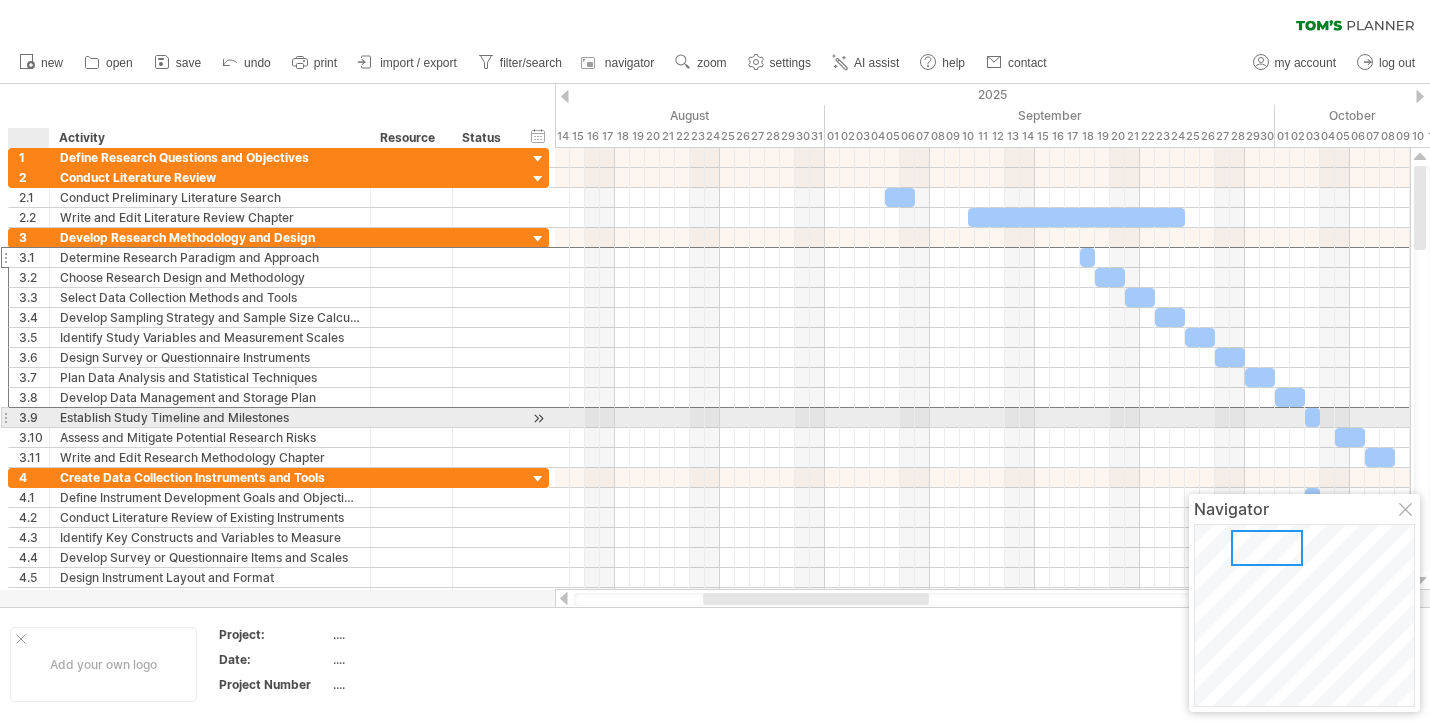 click on "3.9" at bounding box center (34, 417) 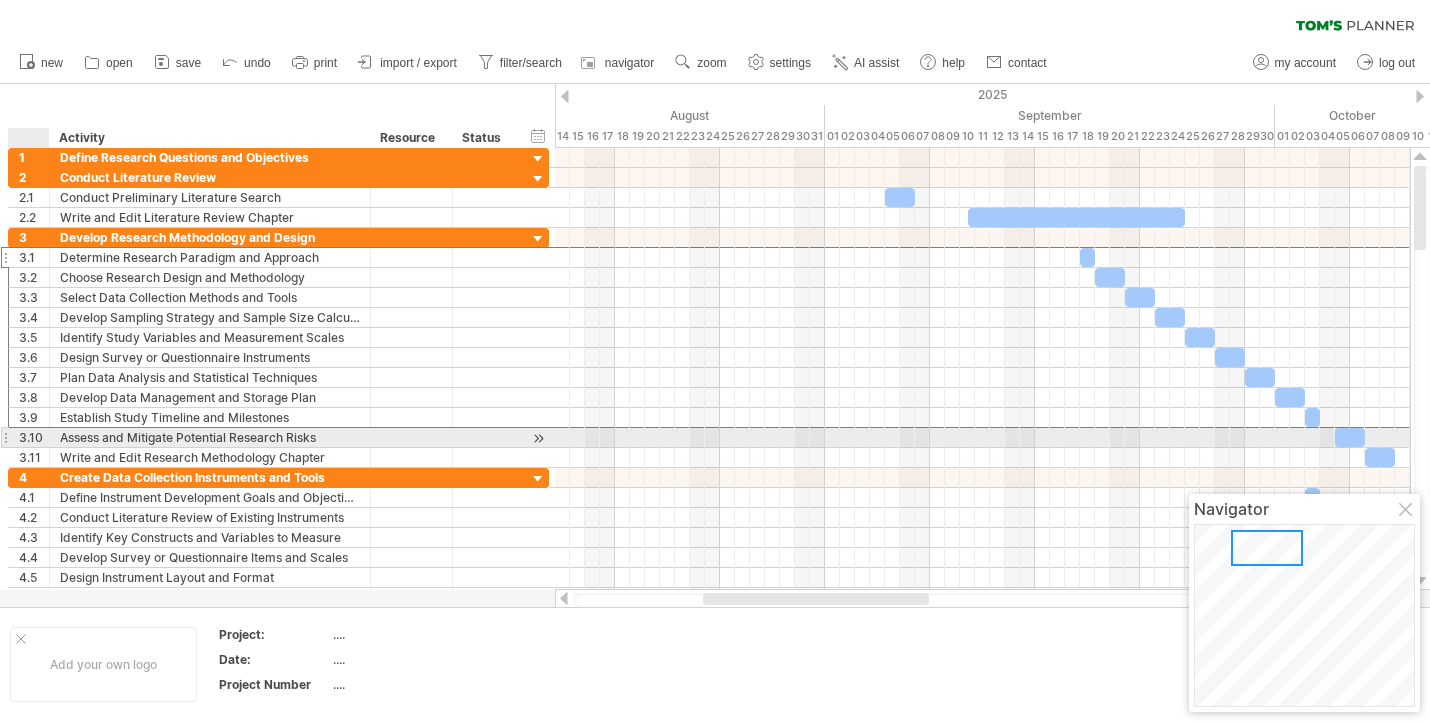 click on "3.10" at bounding box center (34, 437) 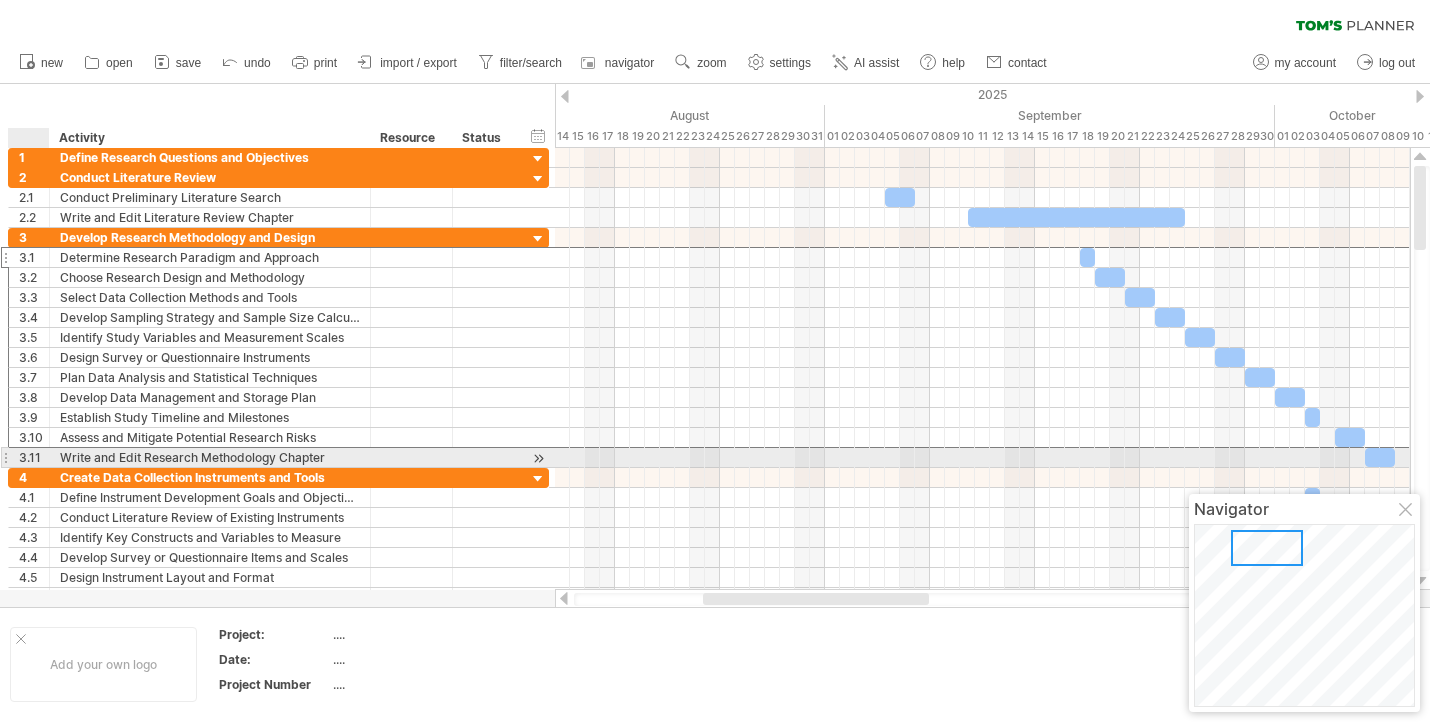 click on "3.11" at bounding box center (34, 457) 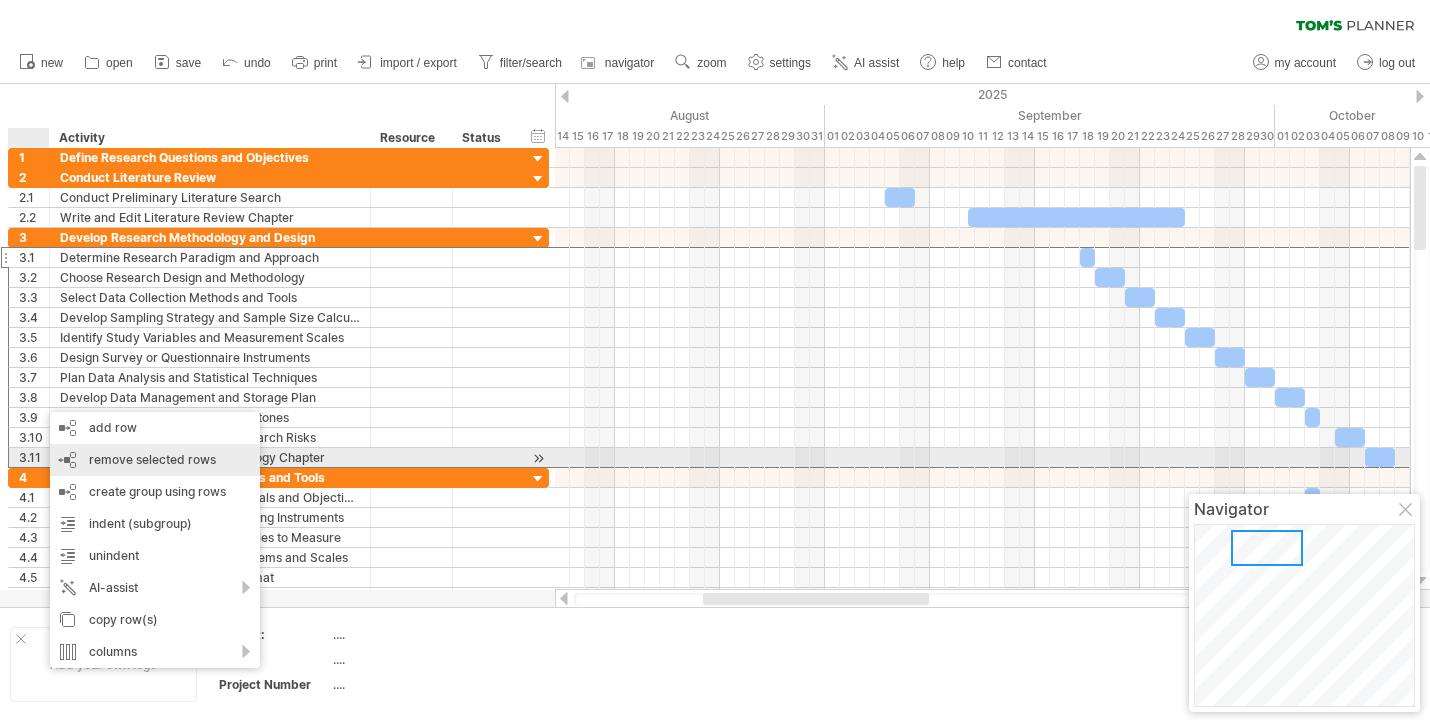 click on "remove selected rows" at bounding box center (152, 459) 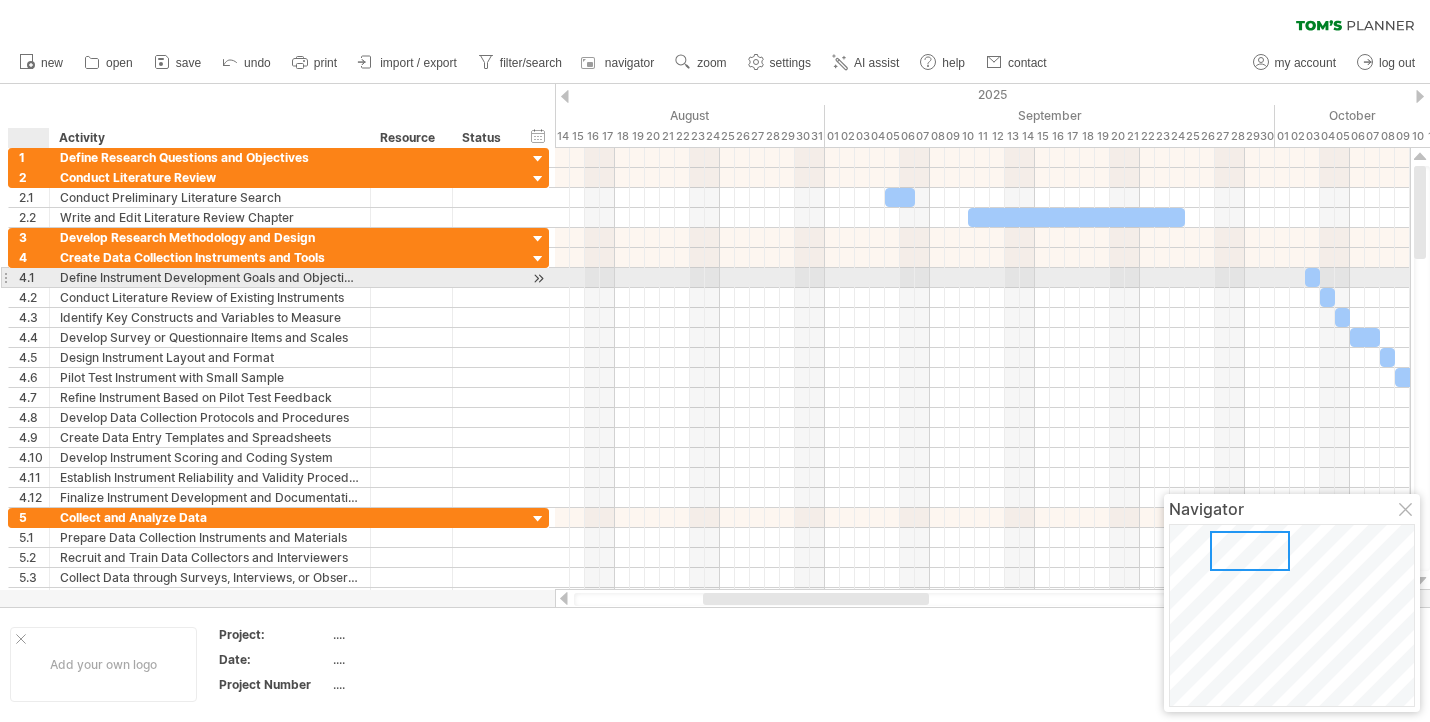 click on "4.1" at bounding box center (34, 277) 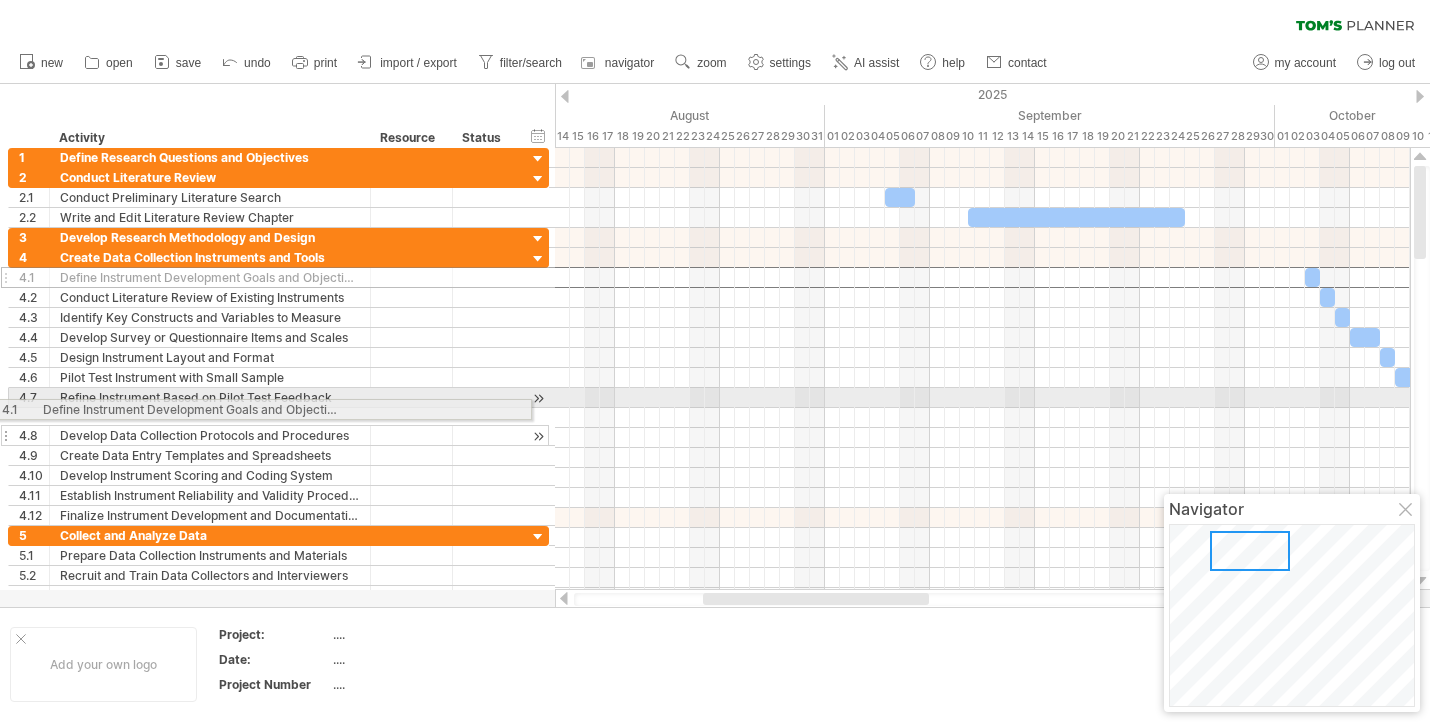 drag, startPoint x: 33, startPoint y: 274, endPoint x: 8, endPoint y: 407, distance: 135.32922 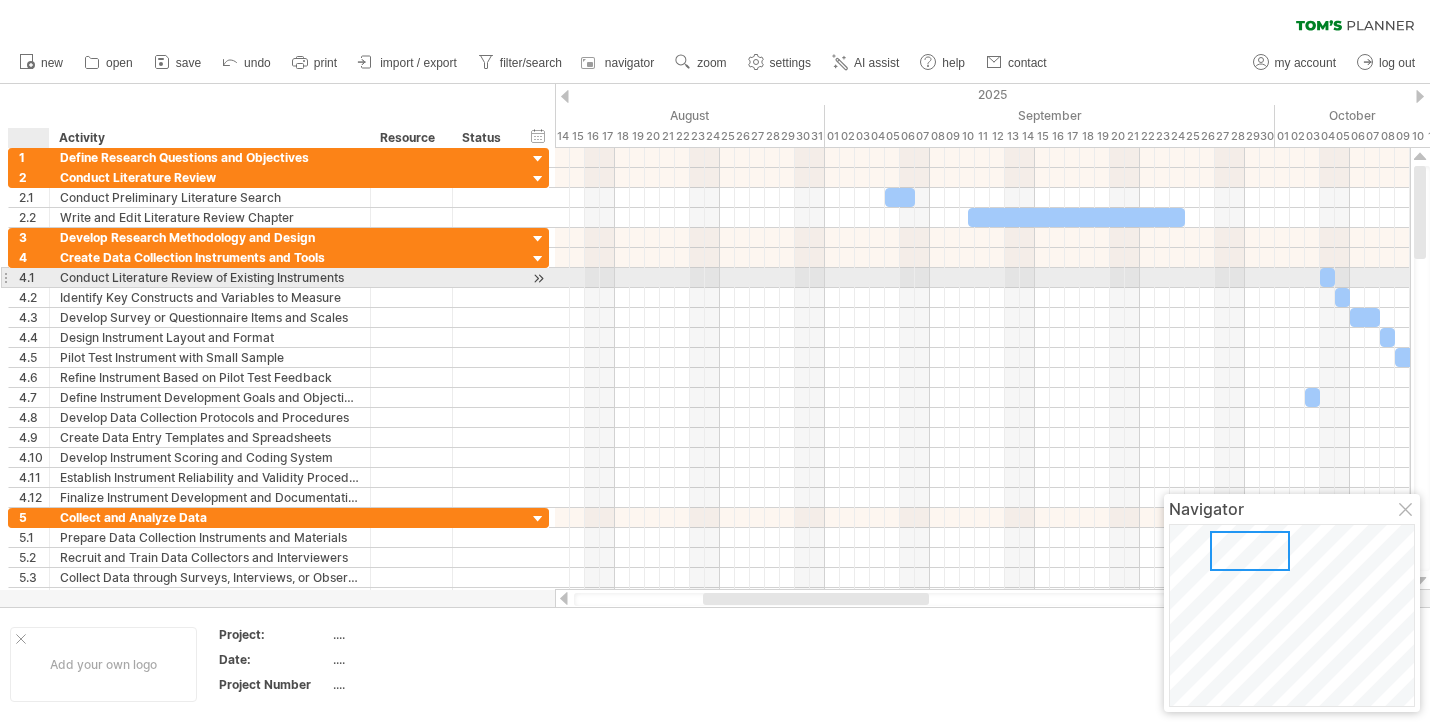 click on "4.1" at bounding box center (34, 277) 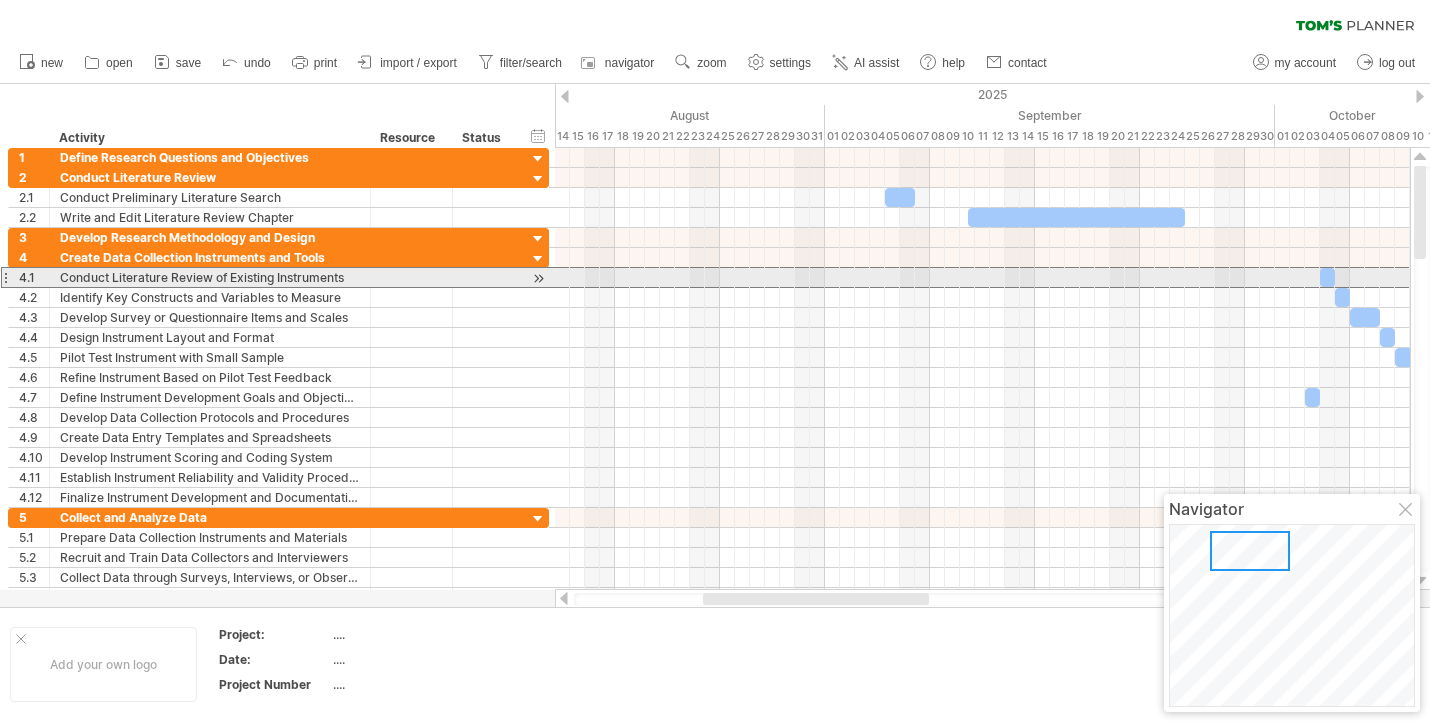 click at bounding box center [5, 277] 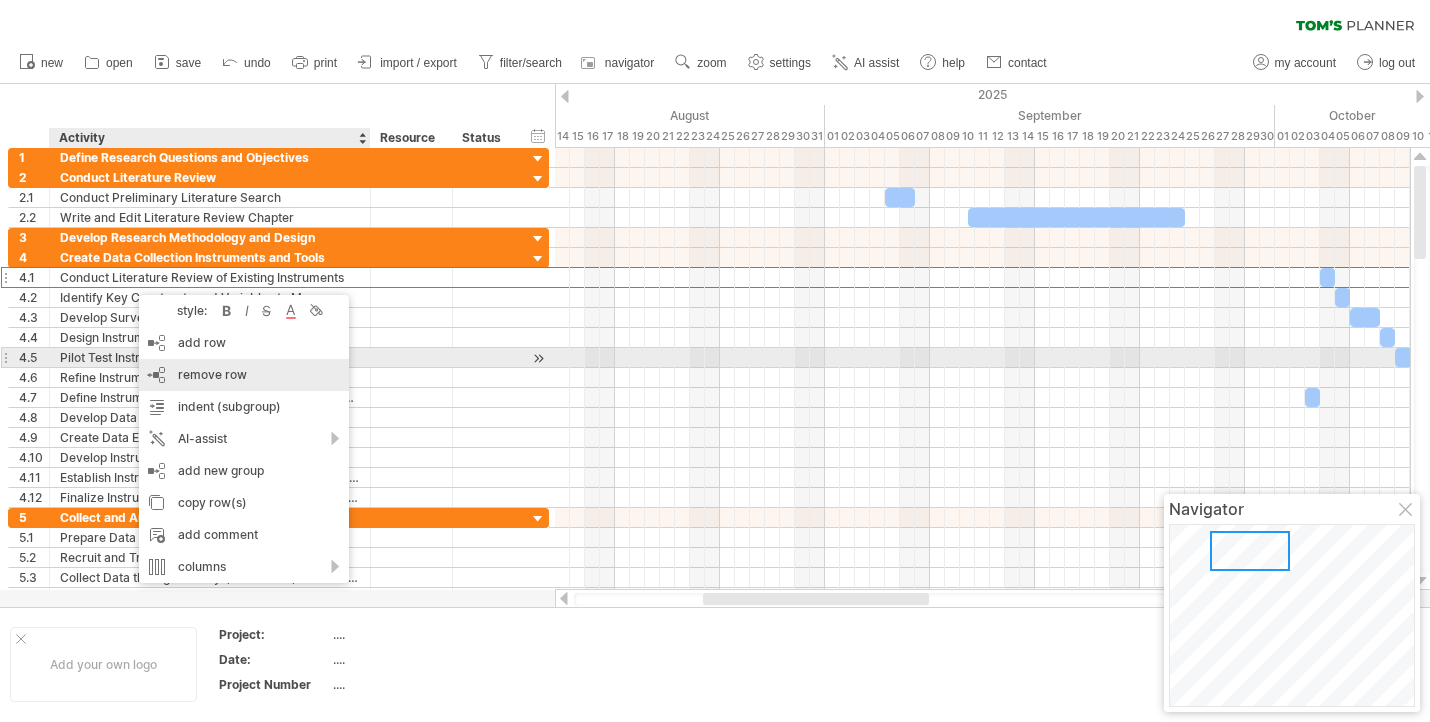 click on "remove row remove selected rows" at bounding box center [244, 375] 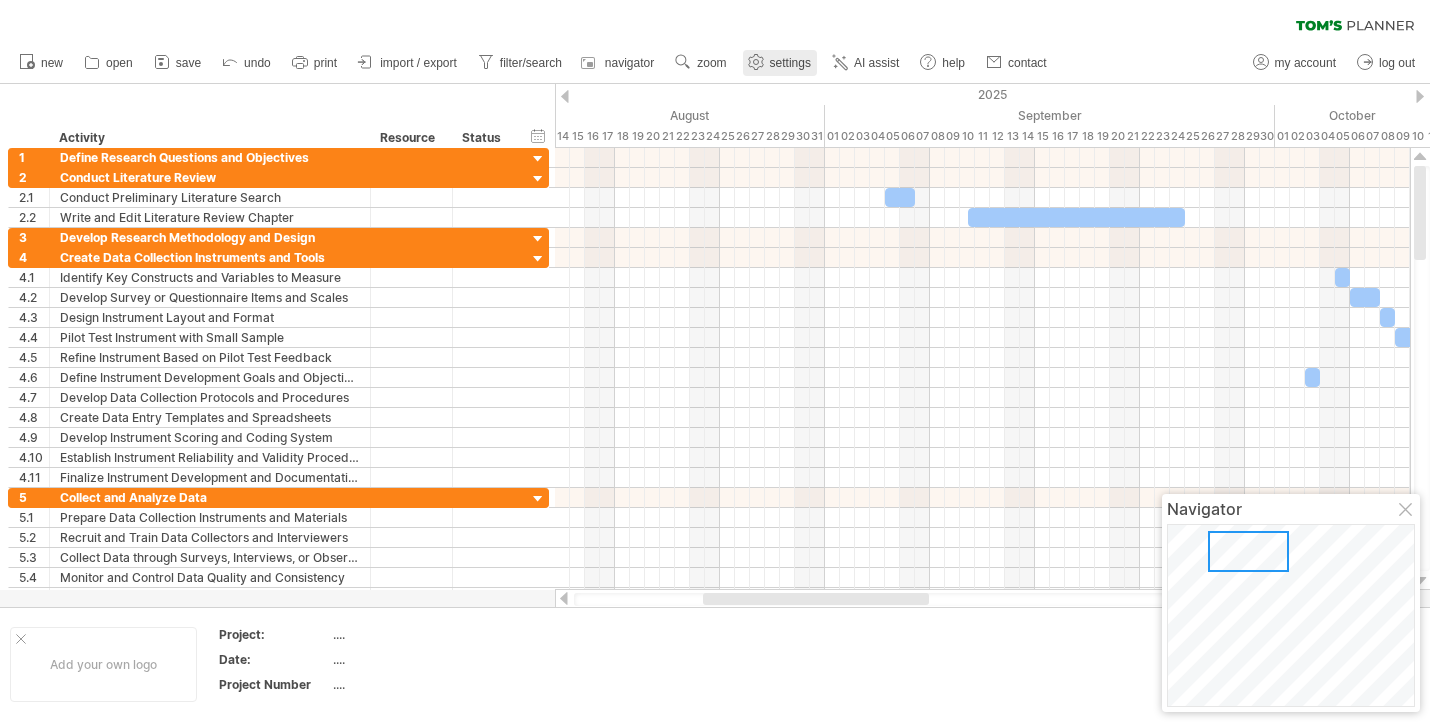 click on "settings" at bounding box center (790, 63) 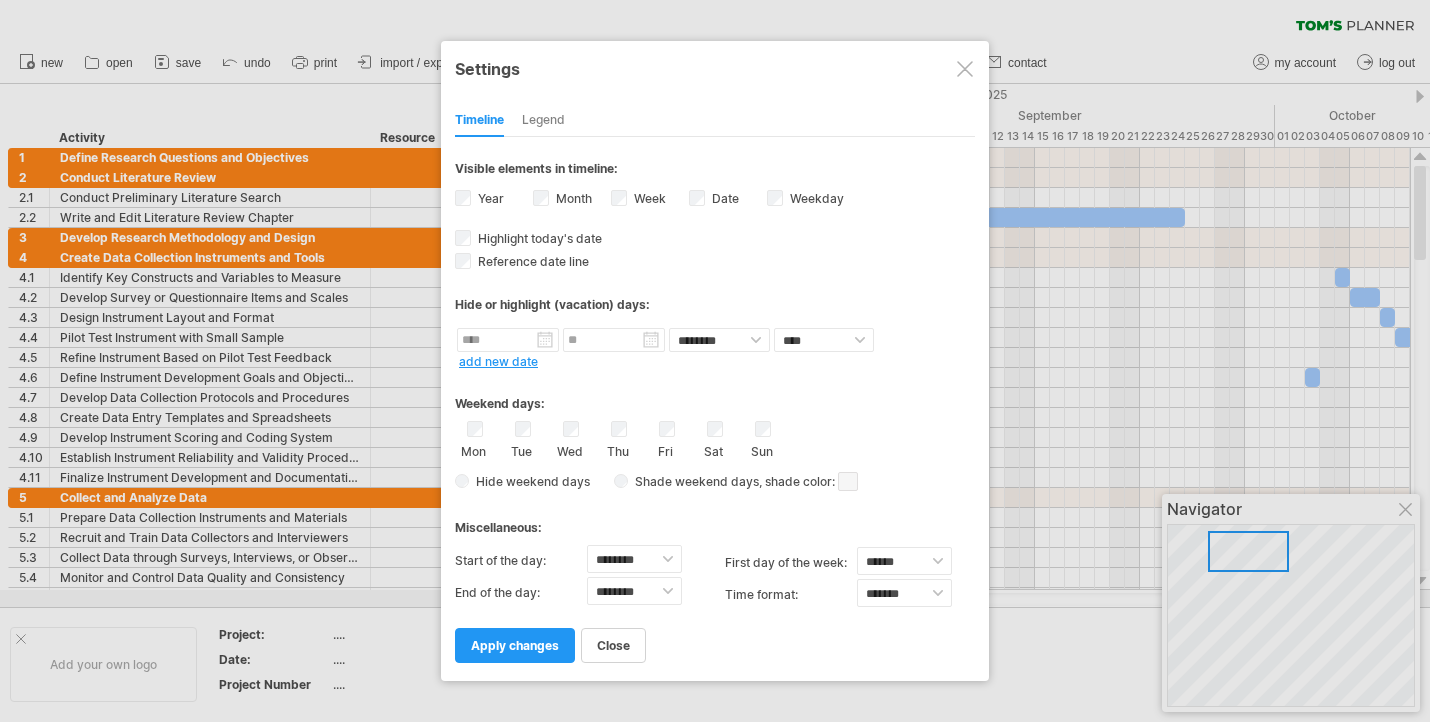 click on "Sat" at bounding box center (714, 440) 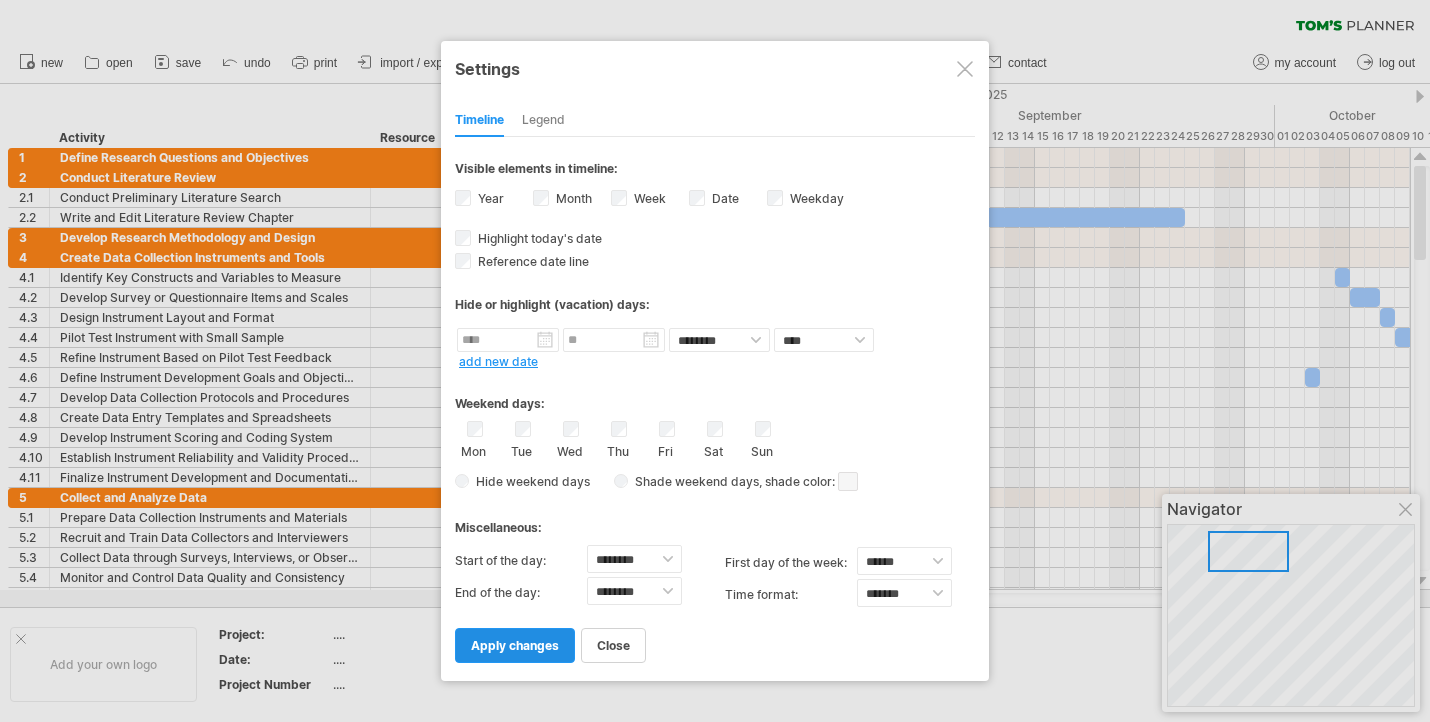 click on "apply changes" at bounding box center (515, 645) 